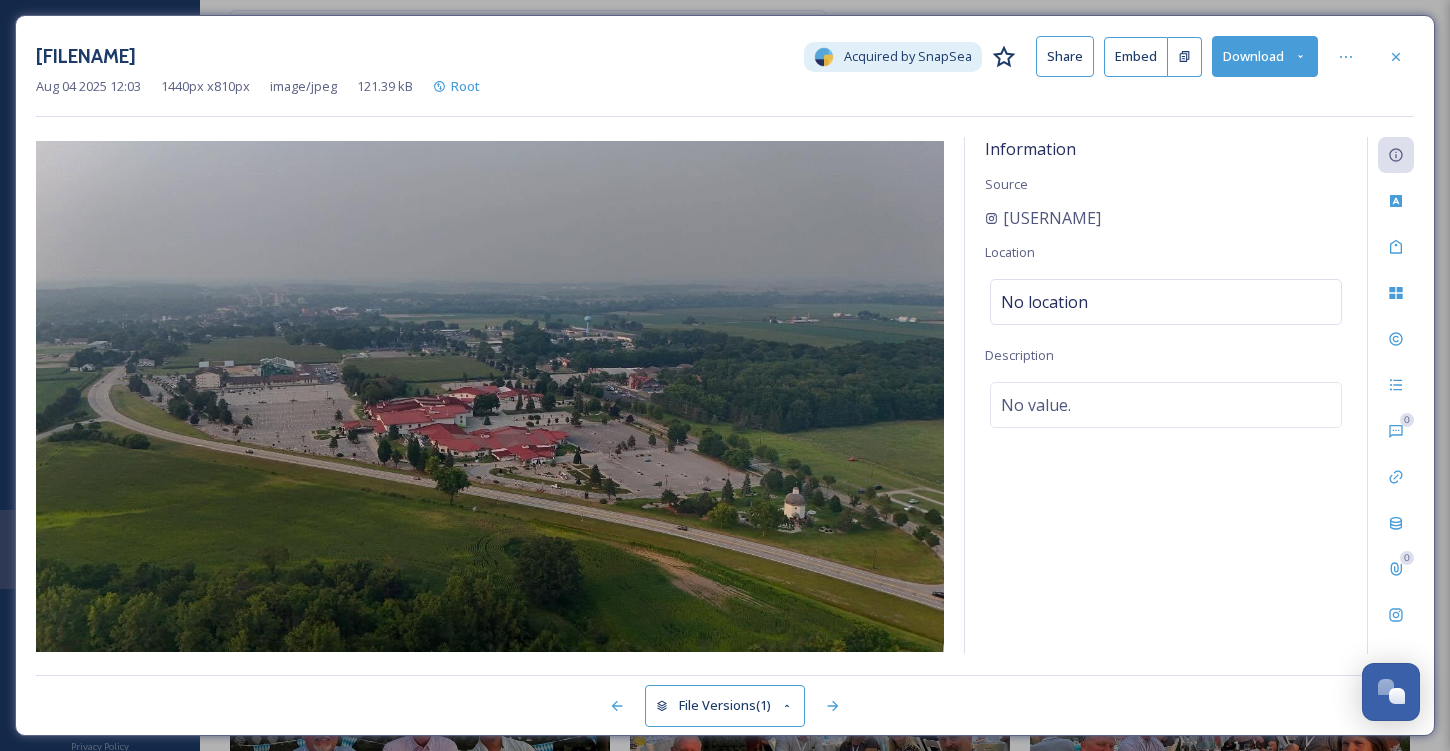 scroll, scrollTop: 6021, scrollLeft: 0, axis: vertical 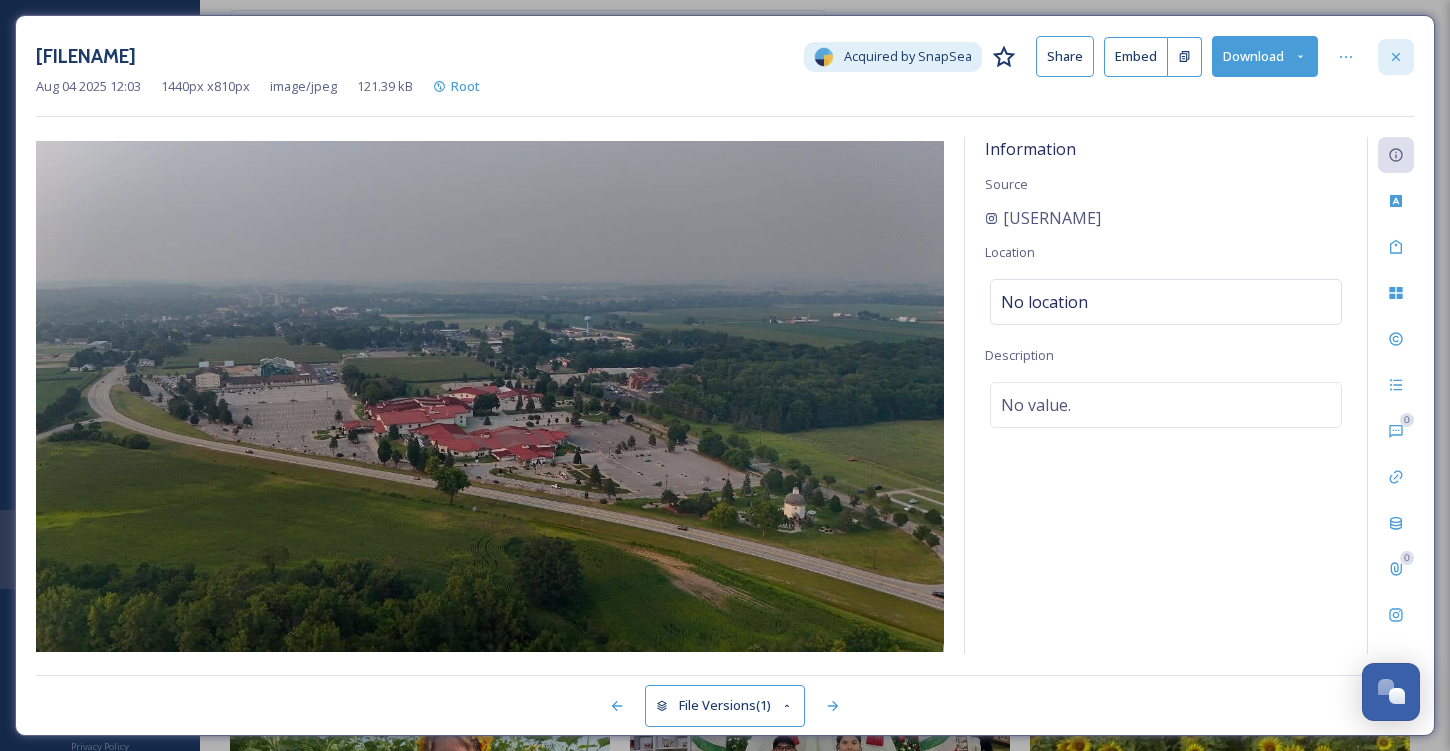 click at bounding box center (1396, 57) 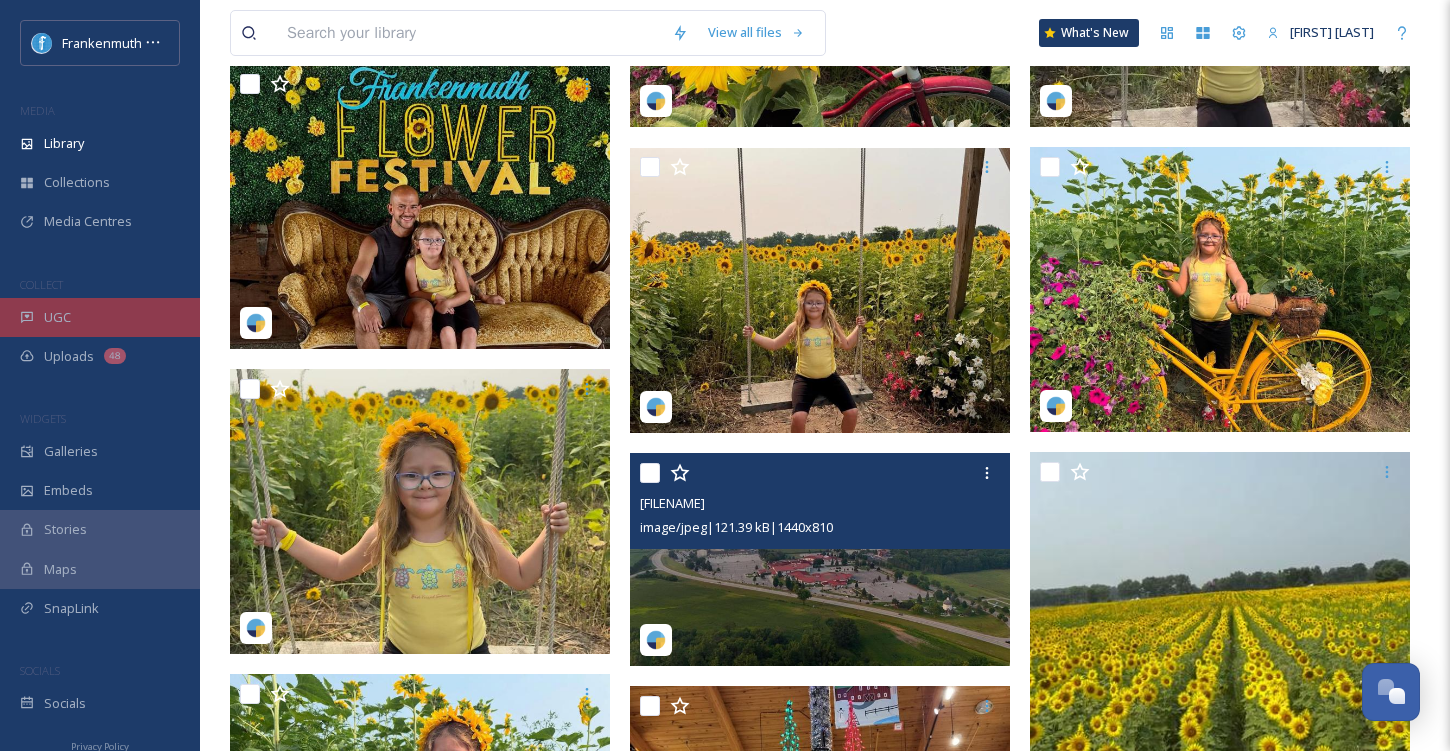 click on "UGC" at bounding box center [100, 317] 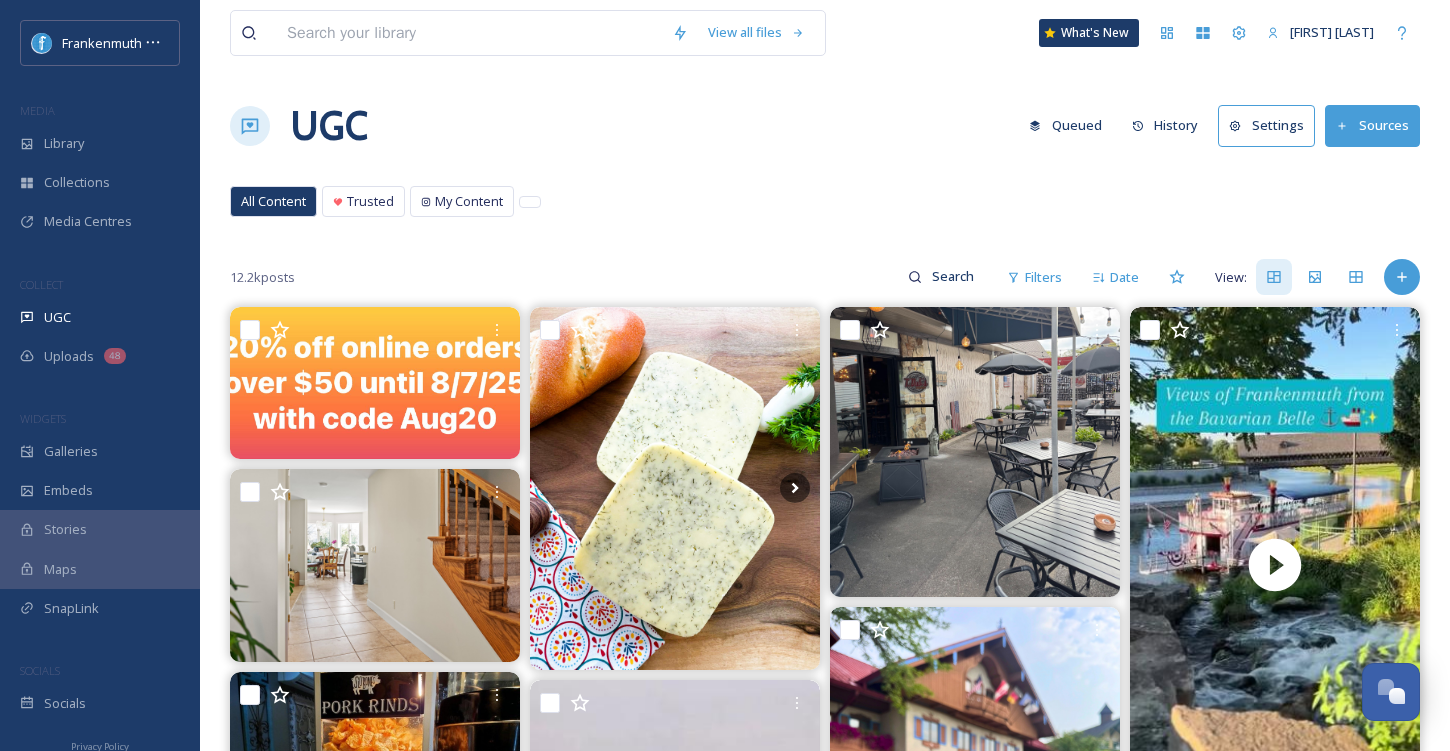click on "UGC" at bounding box center [100, 317] 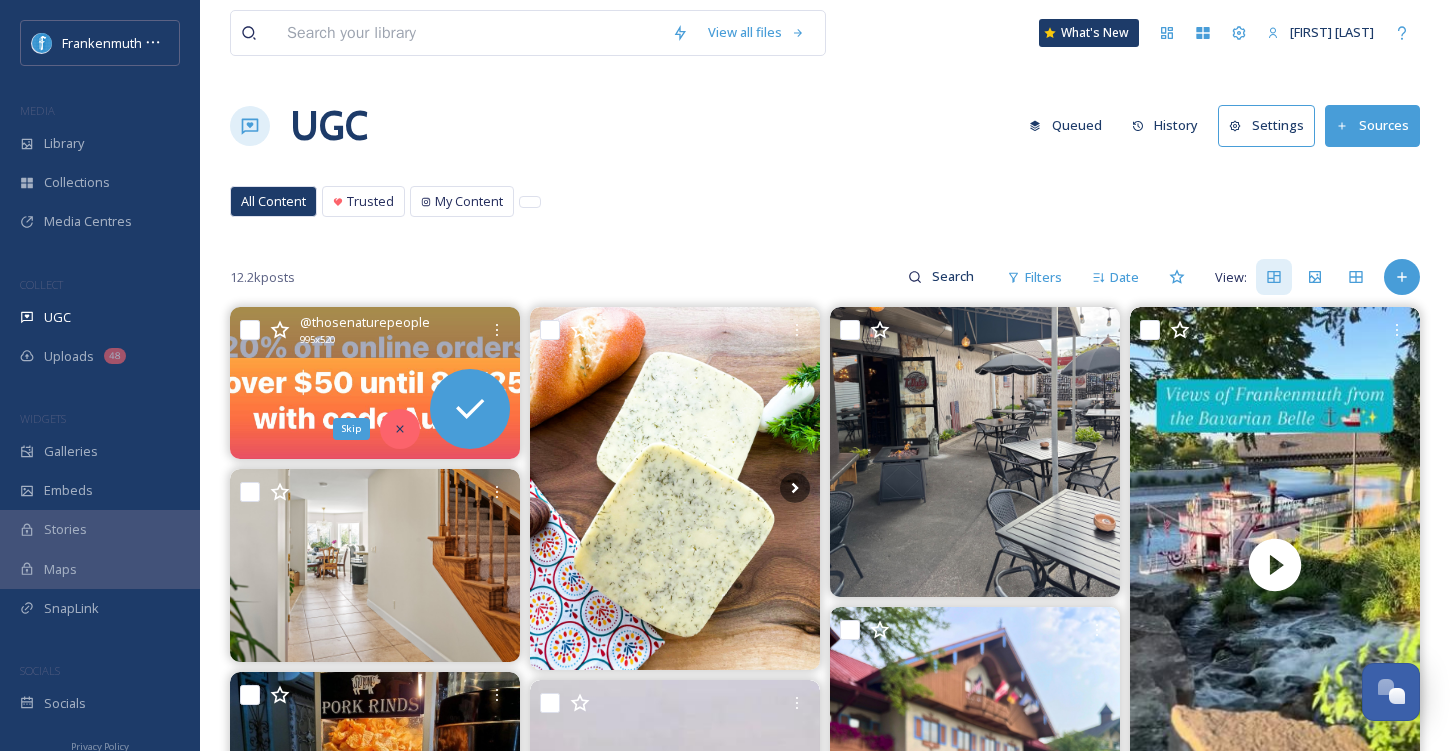click on "Skip" at bounding box center [400, 429] 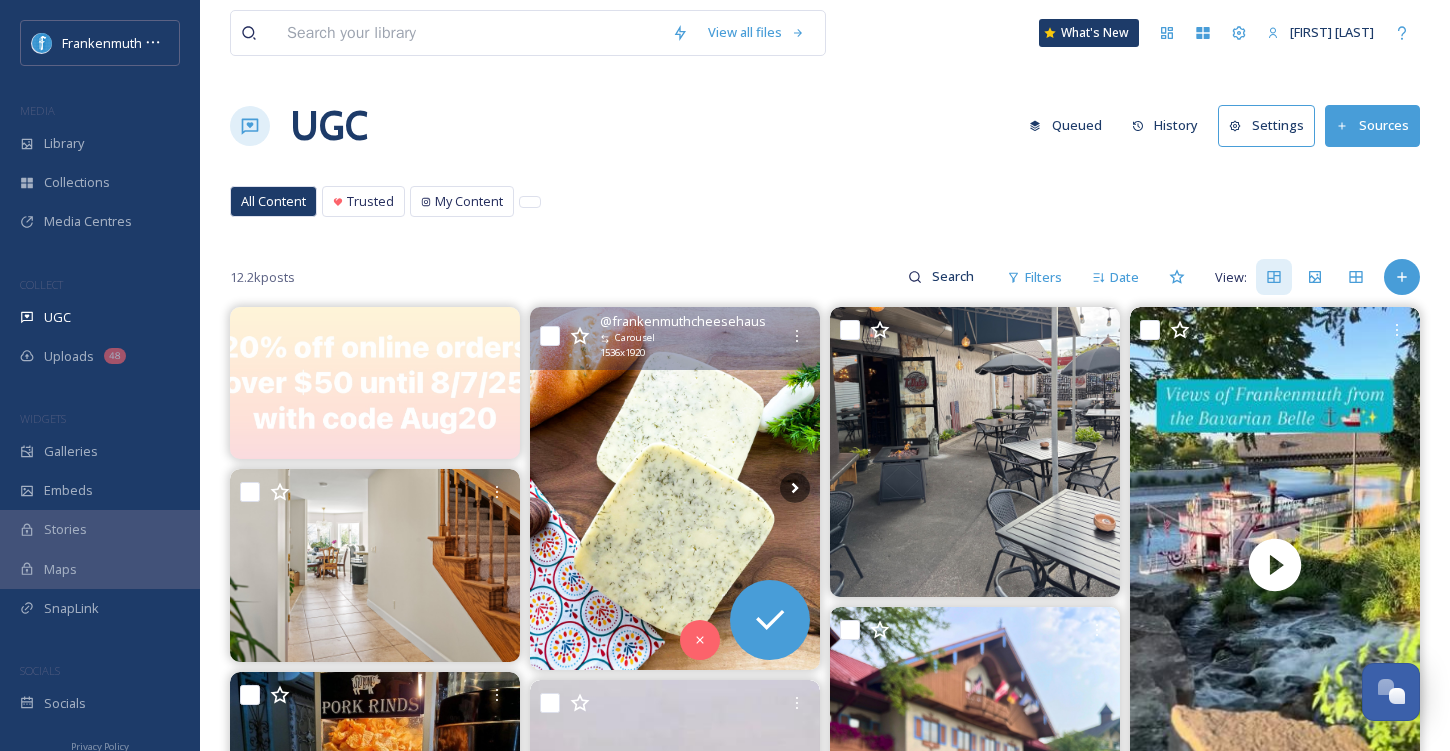 click at bounding box center [675, 488] 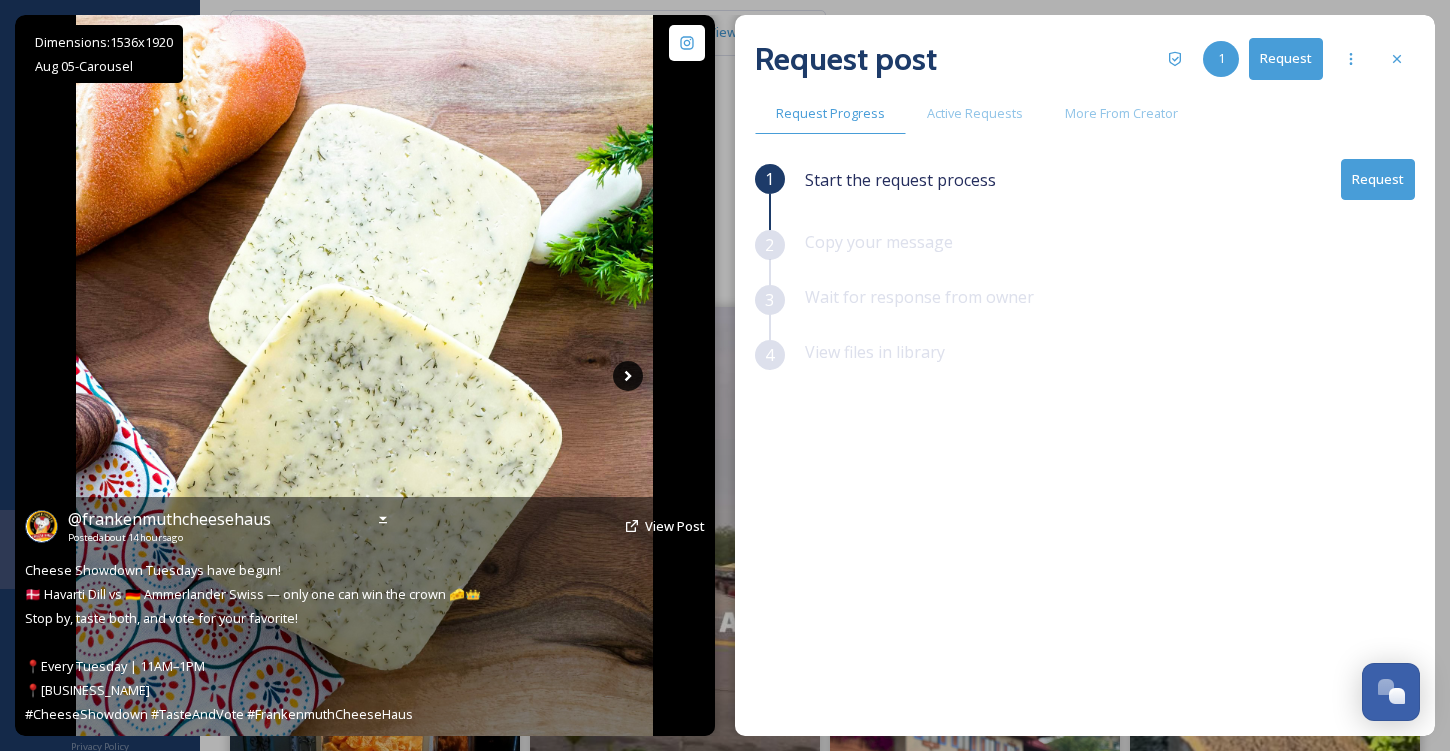 click 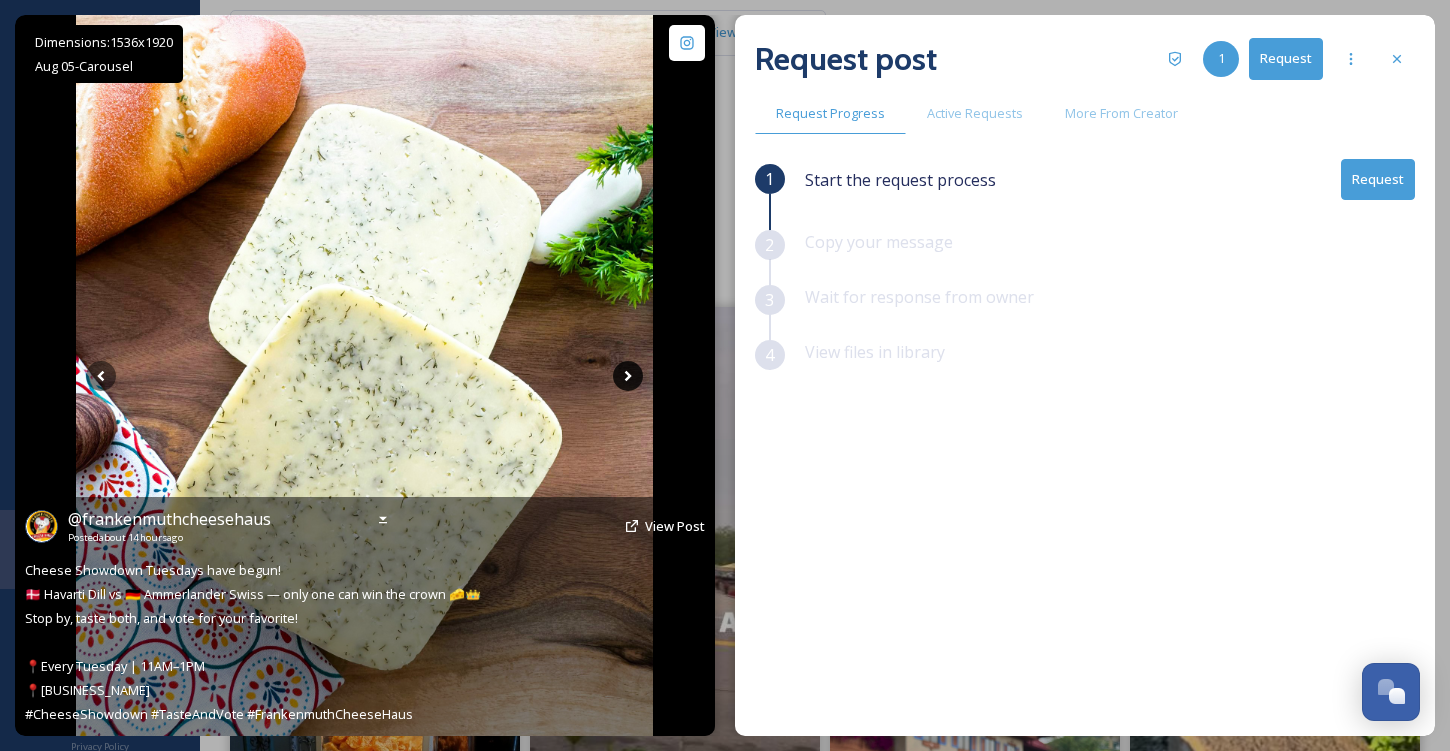 click 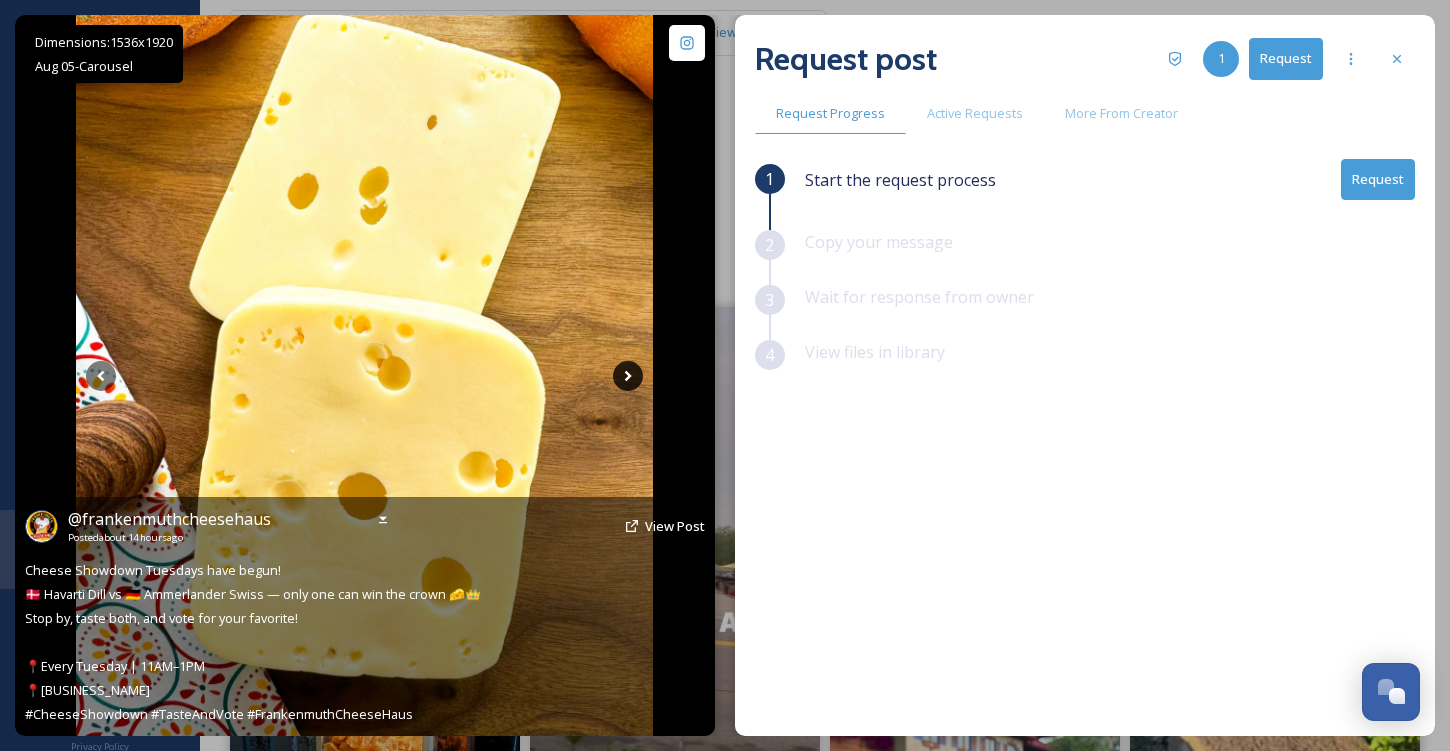 click 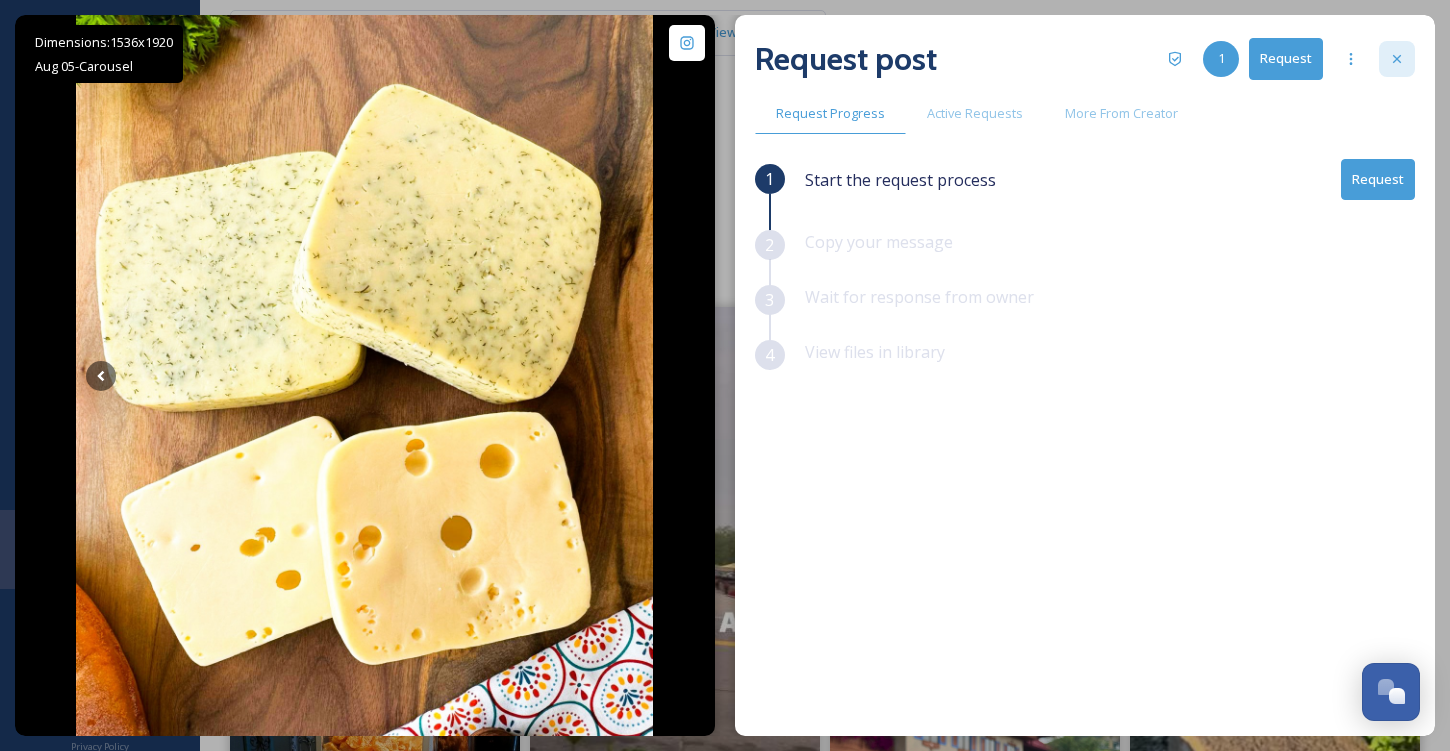 click 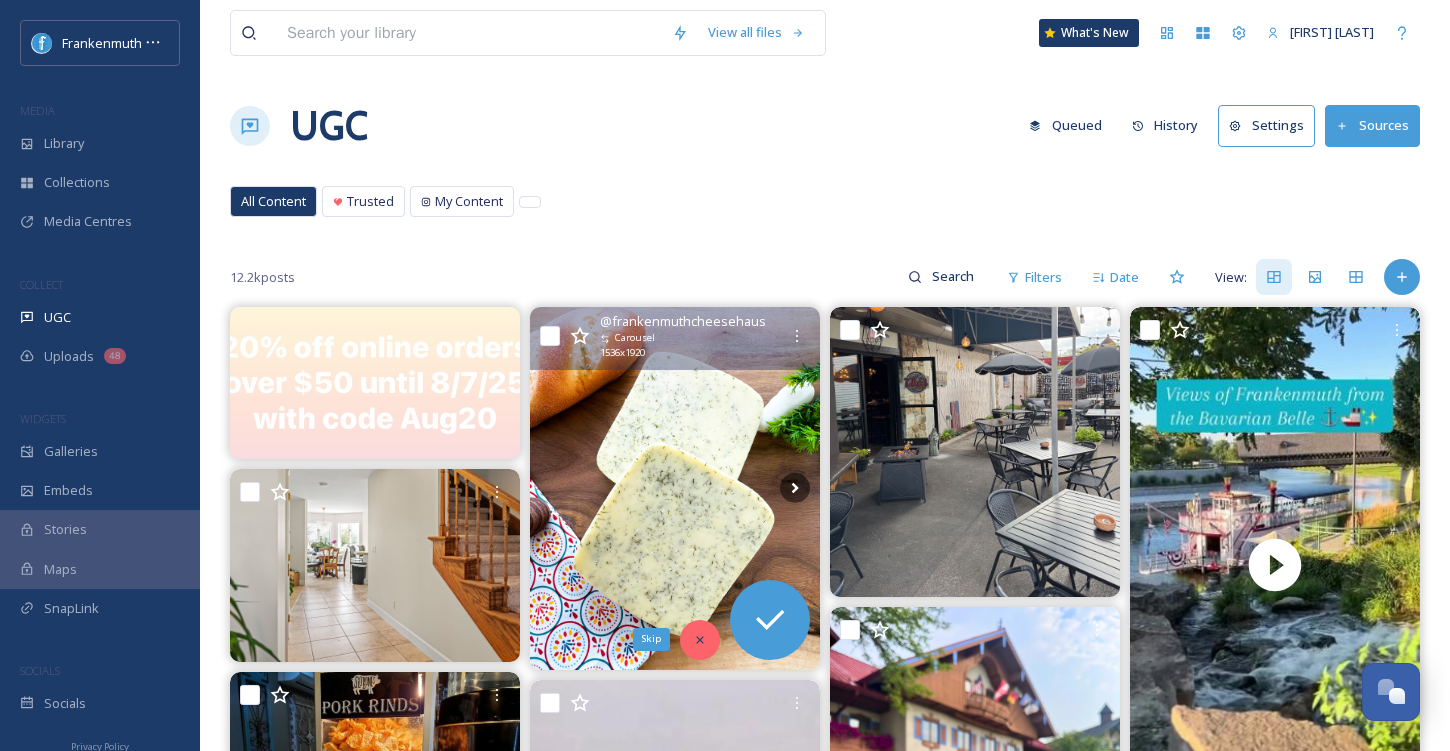 click on "Skip" at bounding box center (700, 640) 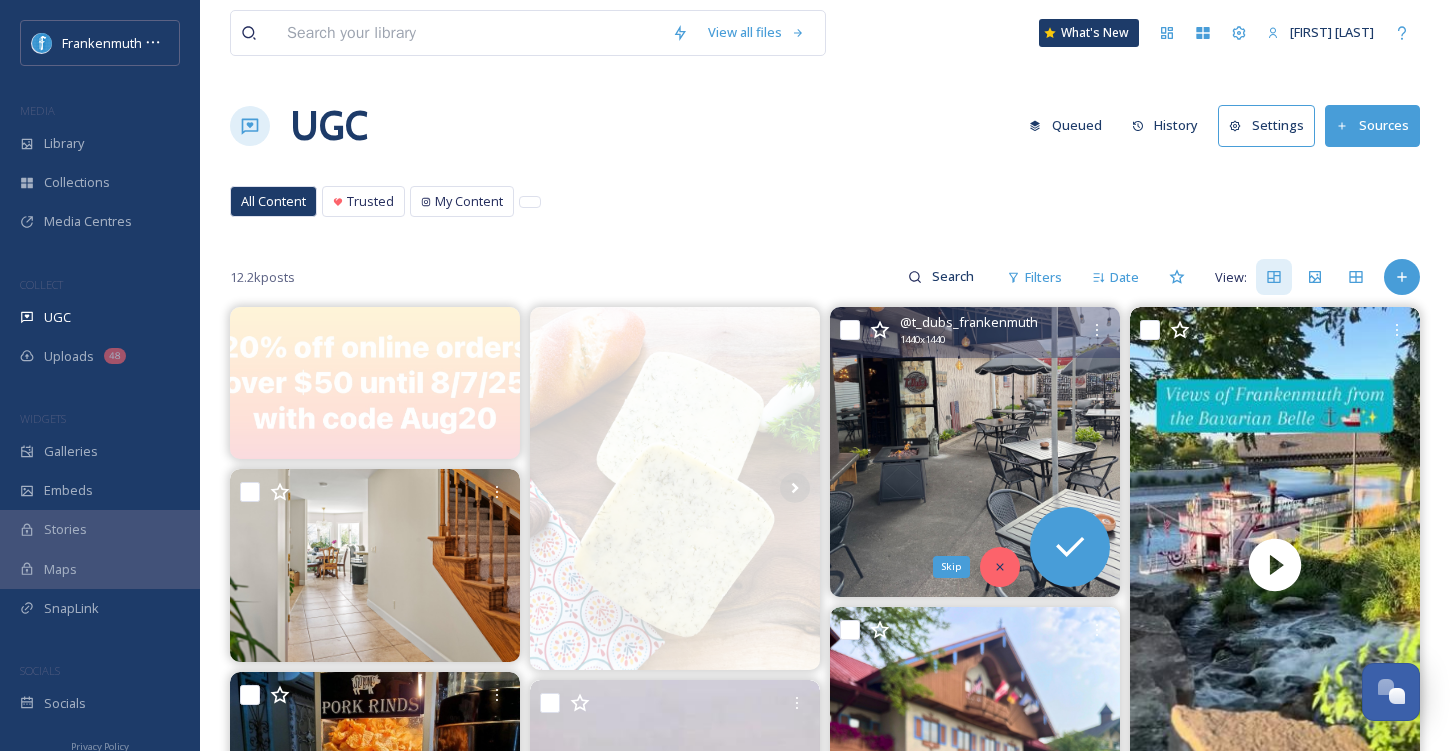 click on "Skip" at bounding box center (1000, 567) 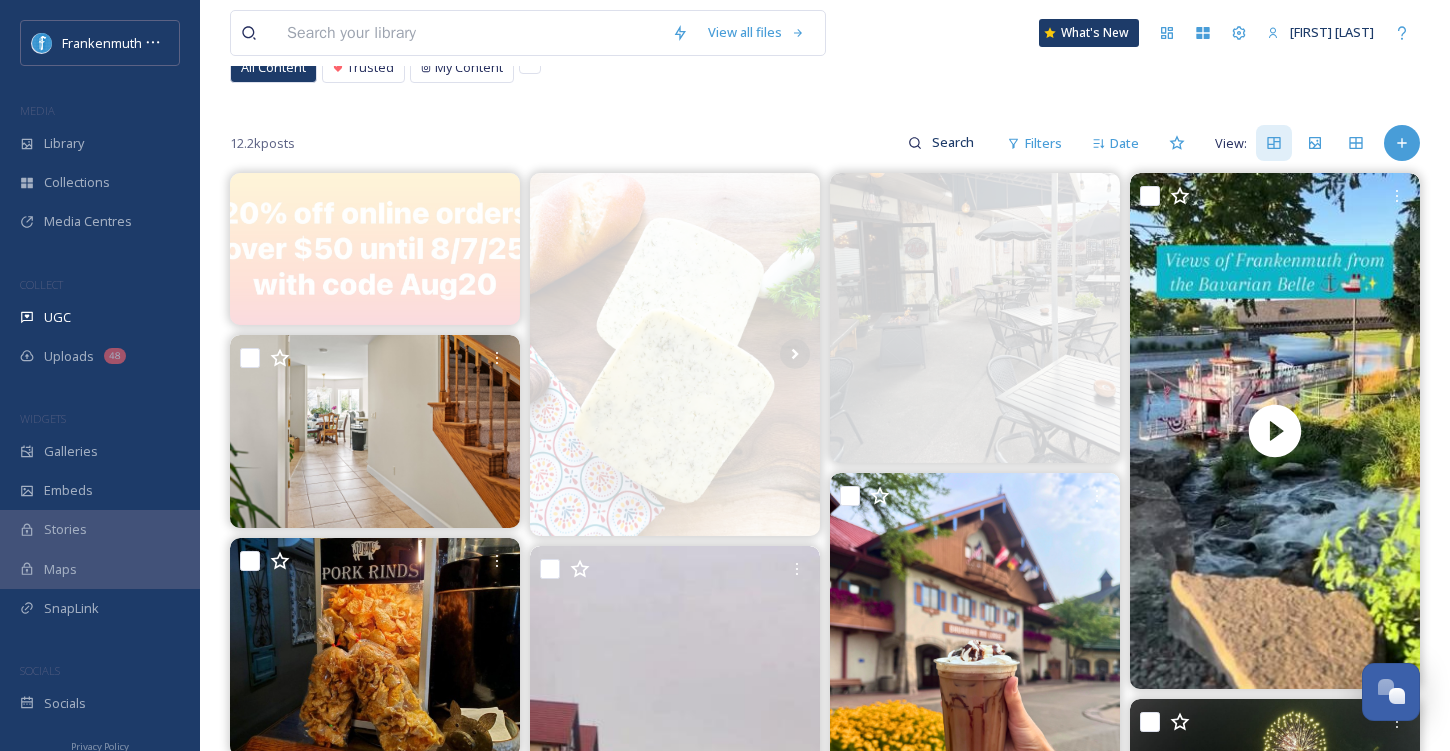 scroll, scrollTop: 171, scrollLeft: 0, axis: vertical 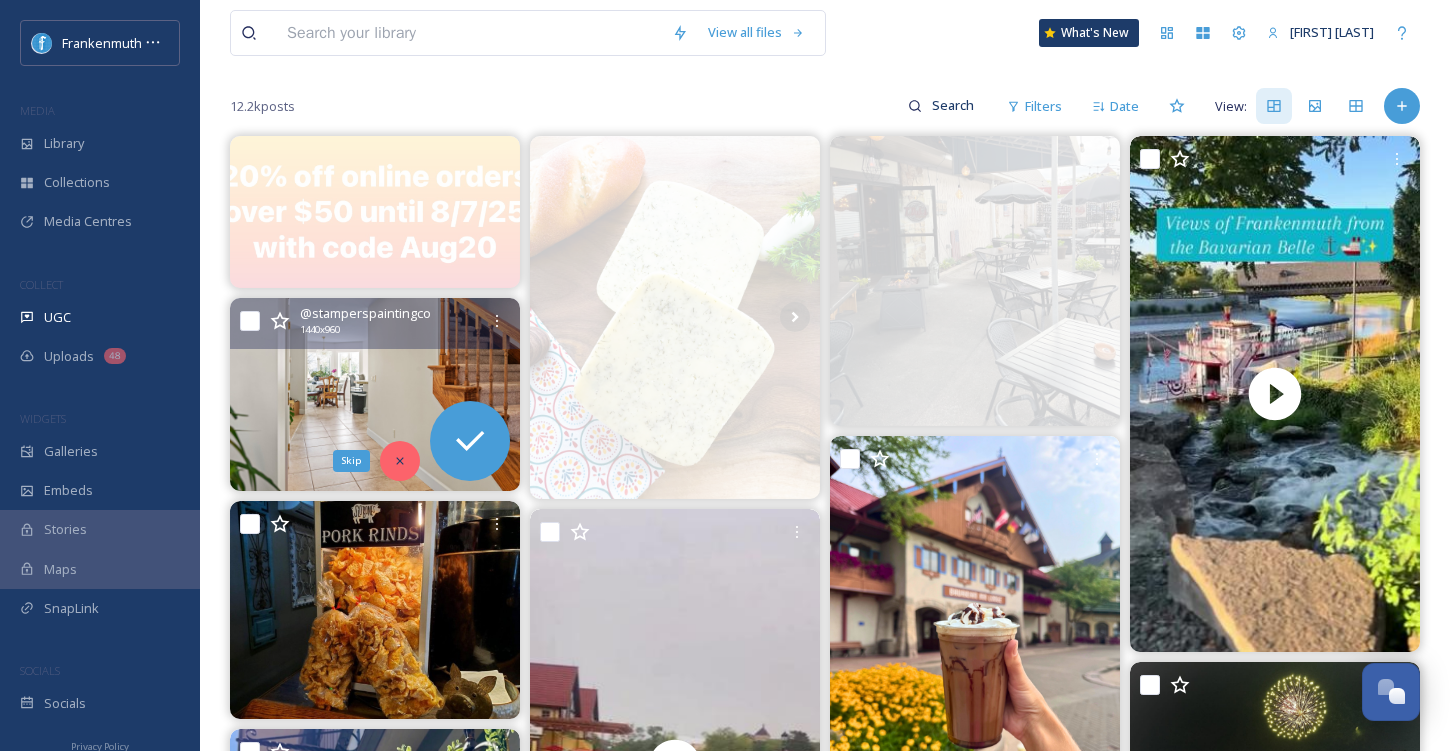 click 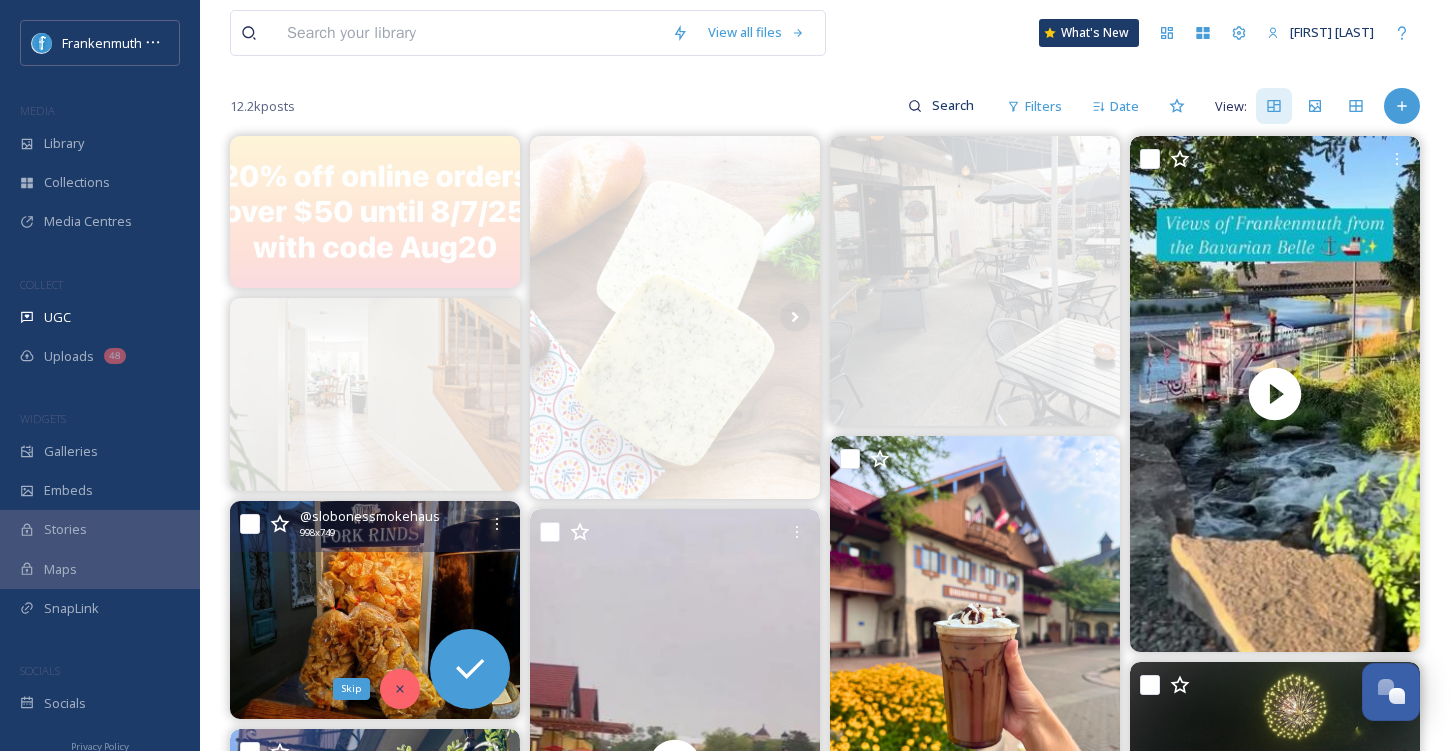 click on "Skip" at bounding box center [400, 689] 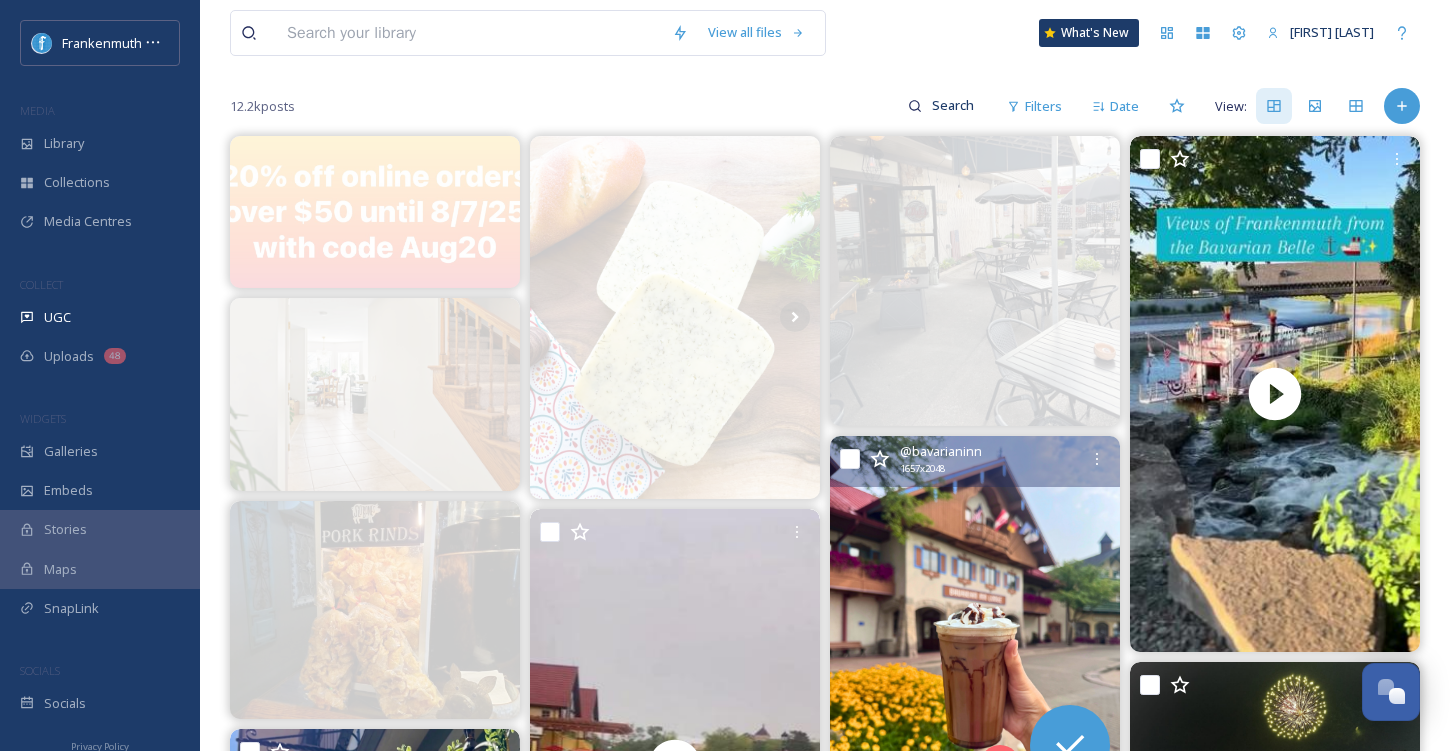 scroll, scrollTop: 286, scrollLeft: 0, axis: vertical 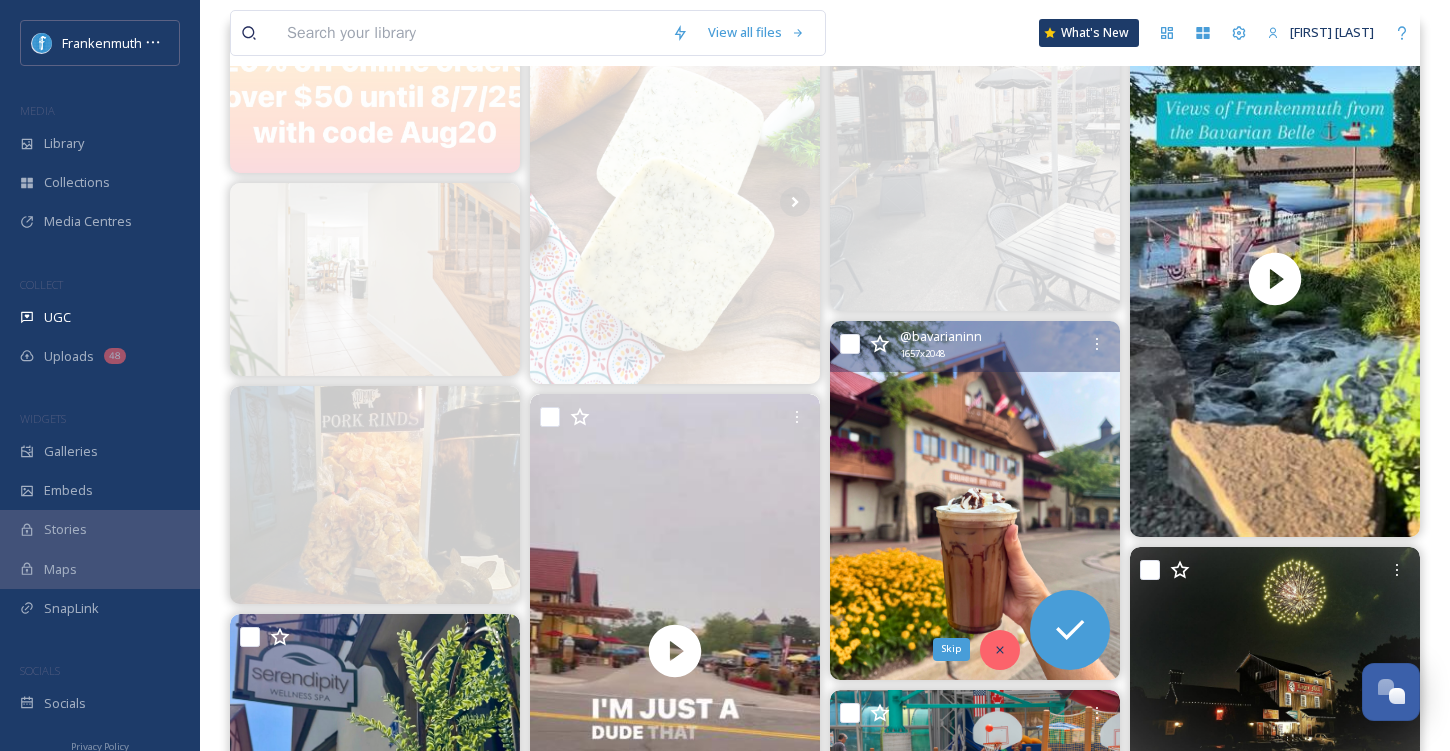 click 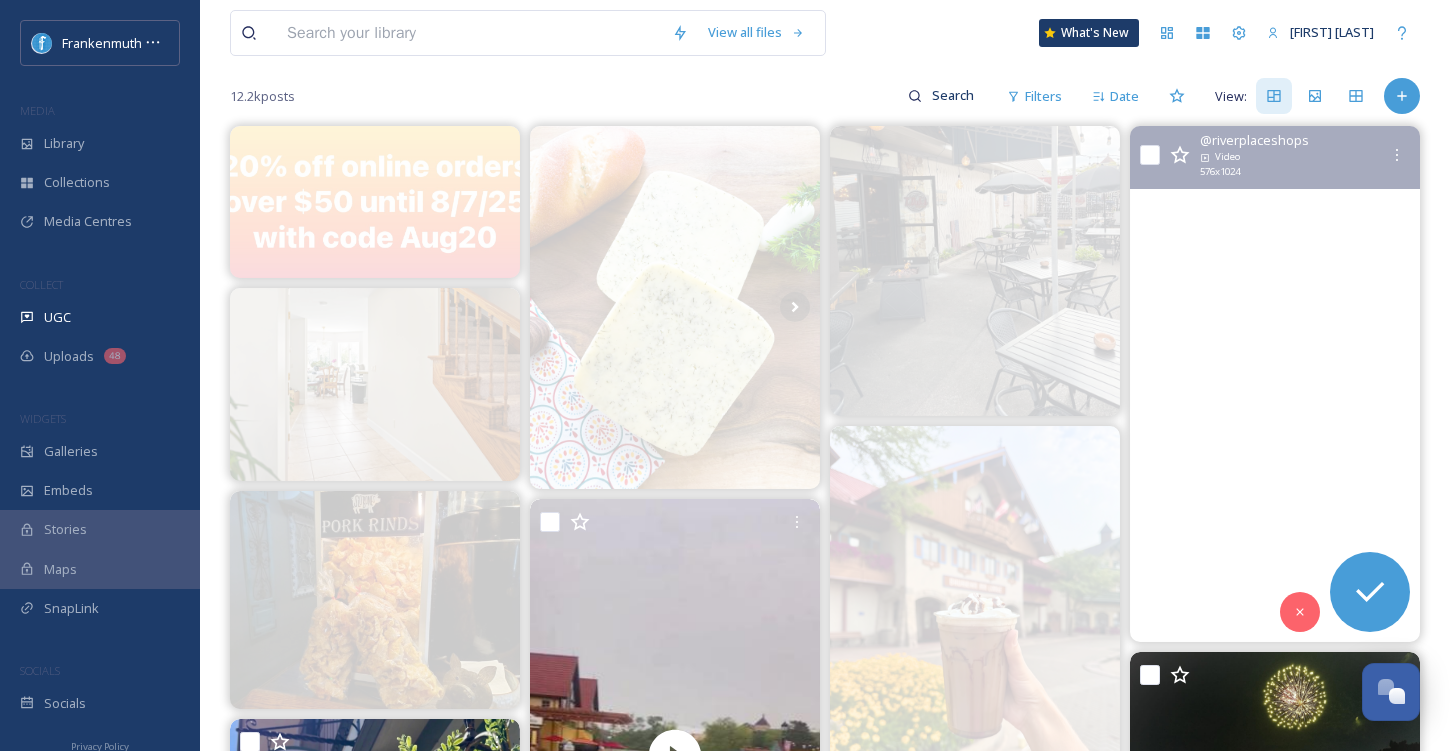 scroll, scrollTop: 156, scrollLeft: 0, axis: vertical 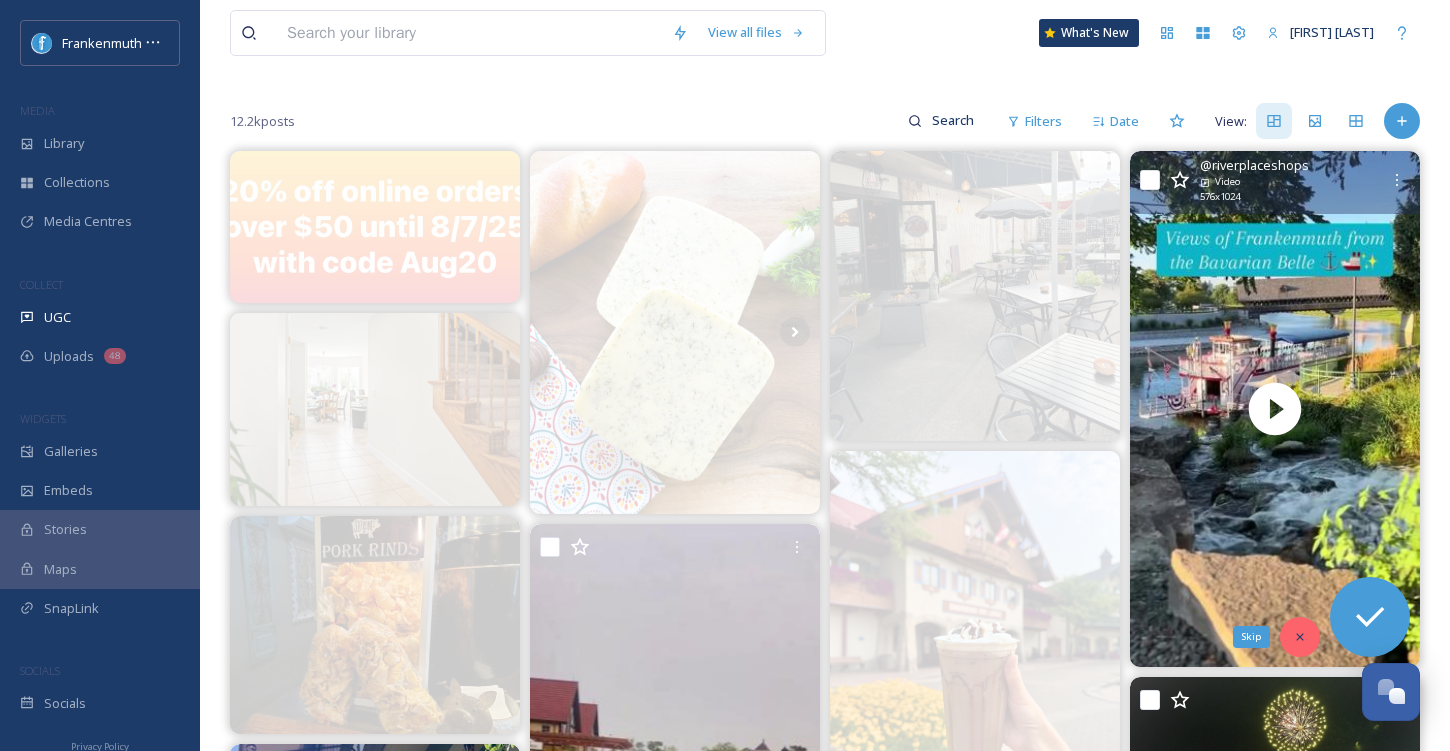 click on "Skip" at bounding box center [1300, 637] 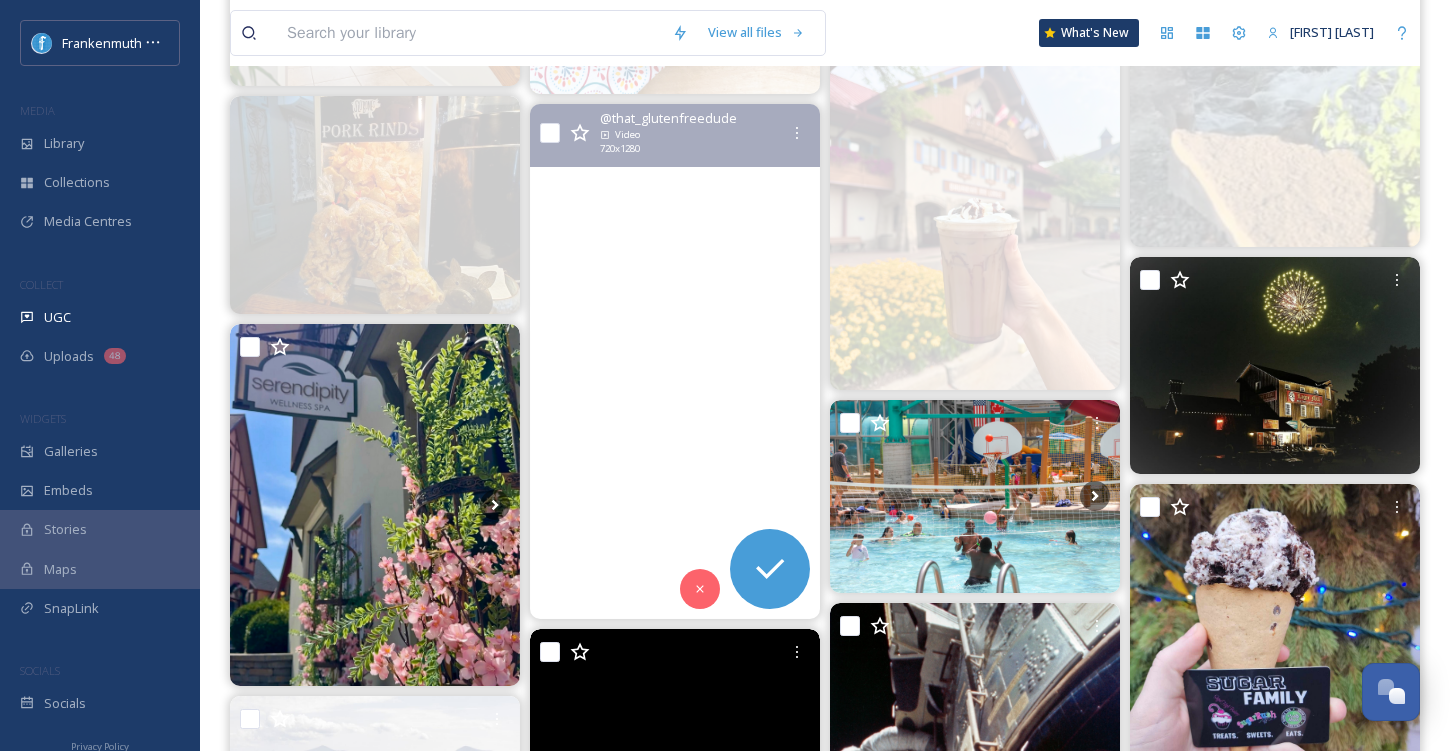 scroll, scrollTop: 560, scrollLeft: 0, axis: vertical 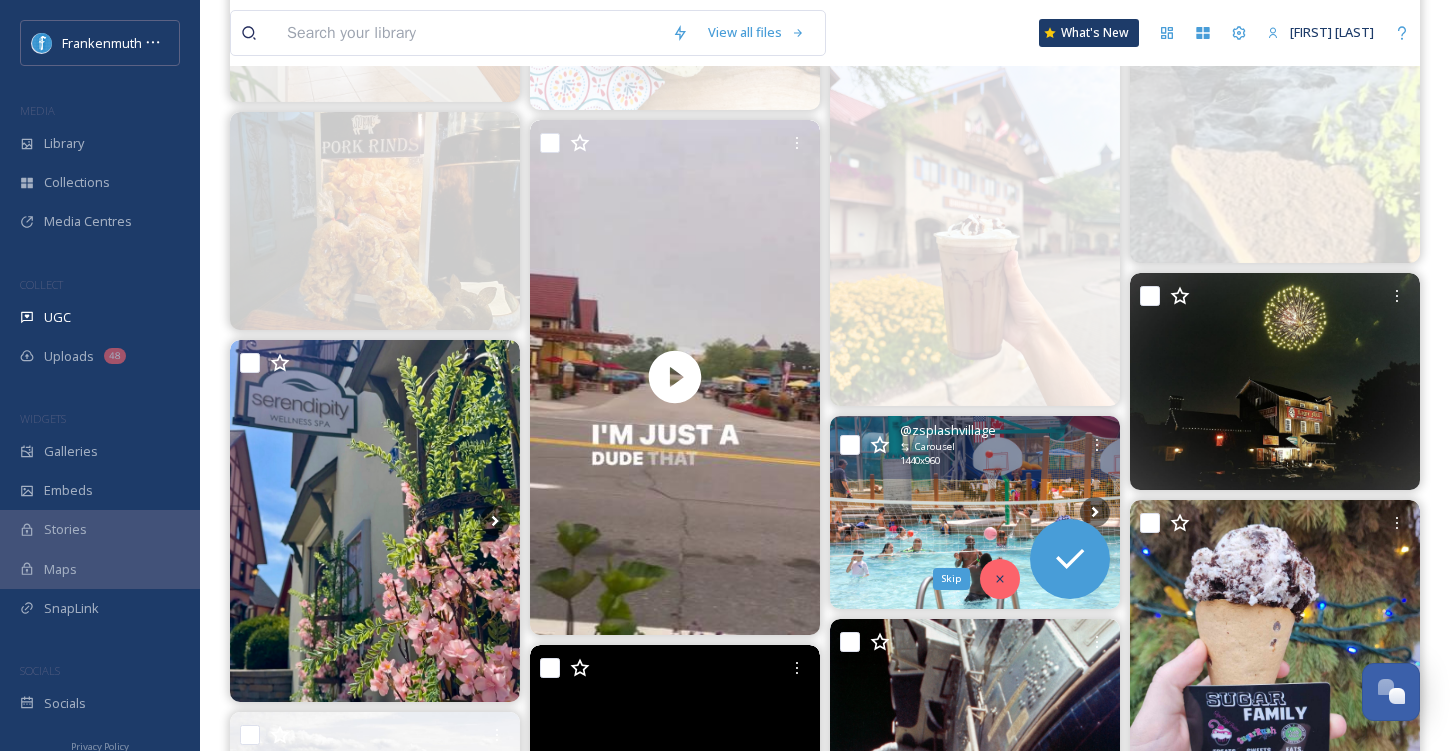 click on "Skip" at bounding box center [1000, 579] 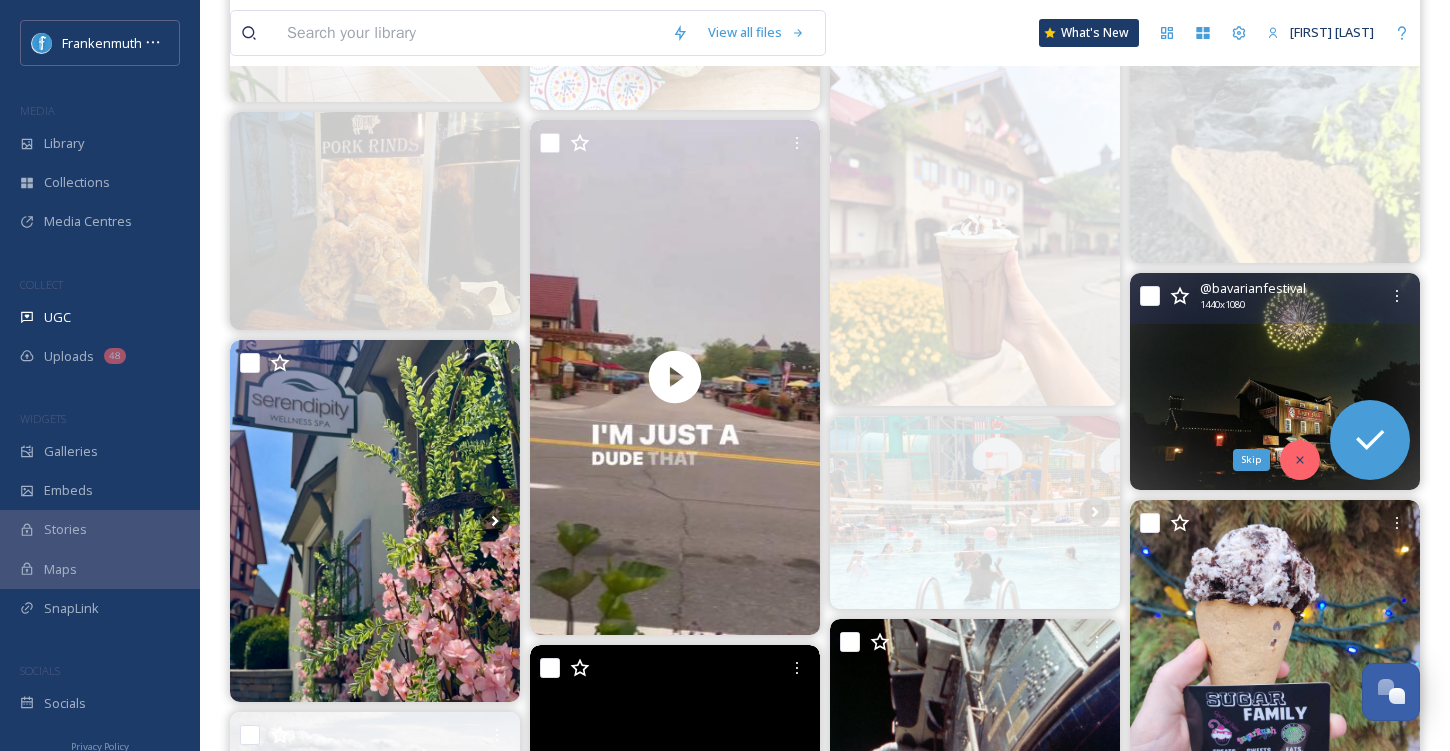 click on "Skip" at bounding box center [1300, 460] 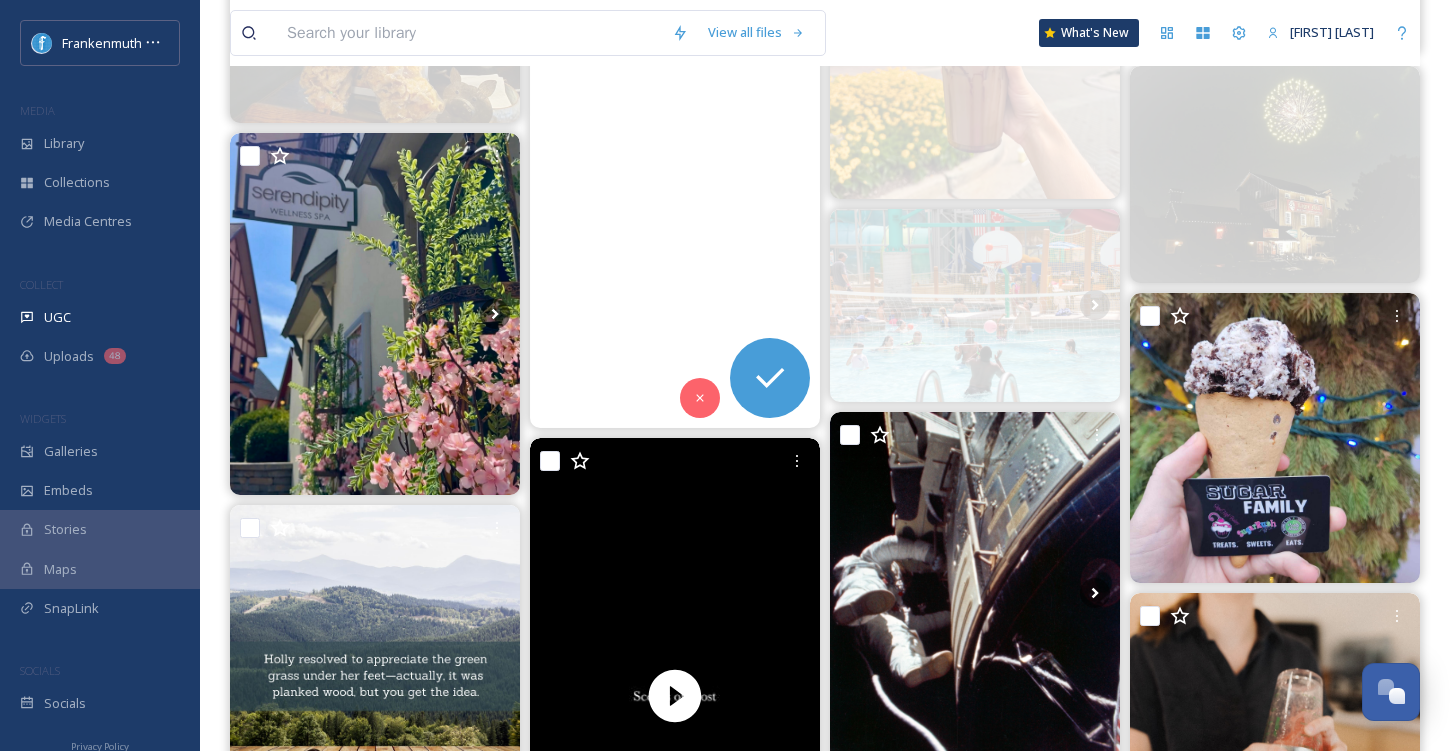 scroll, scrollTop: 768, scrollLeft: 0, axis: vertical 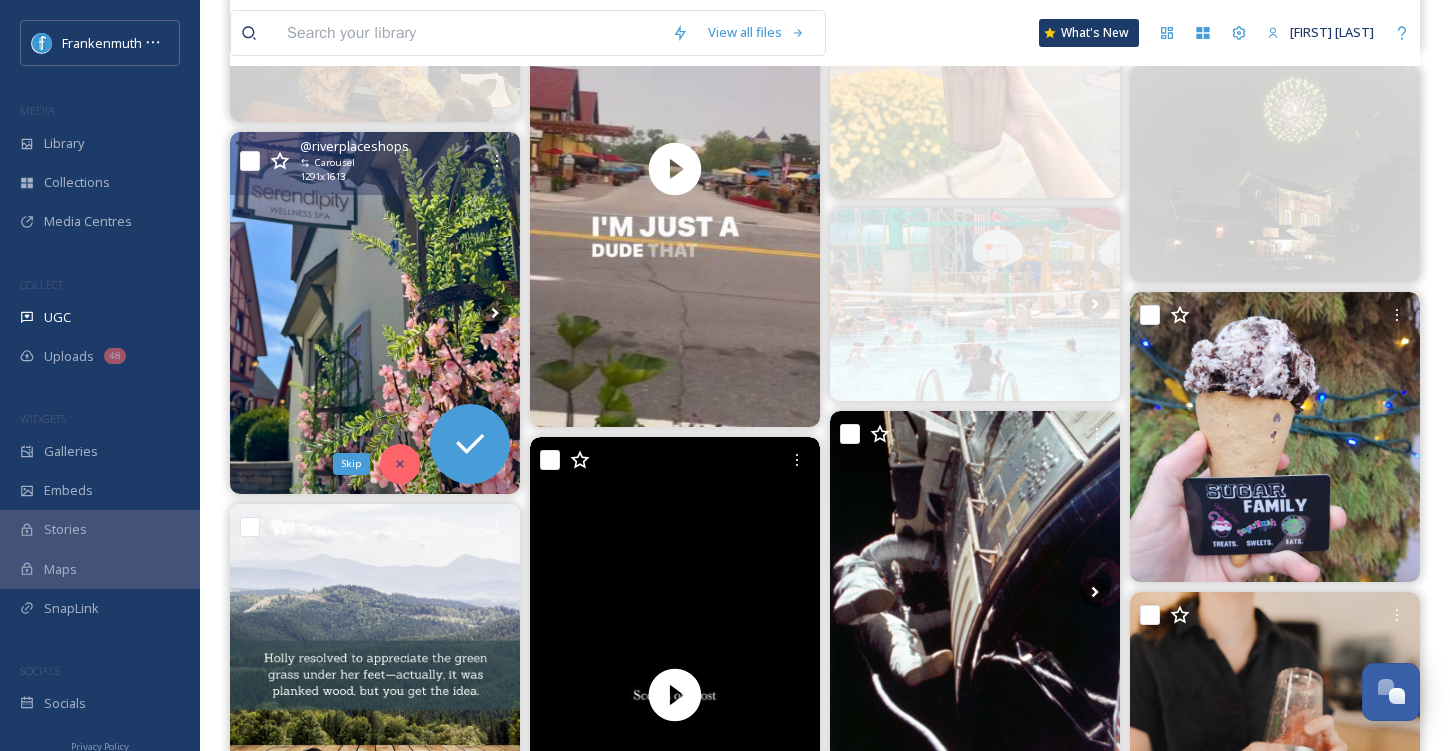 click on "Skip" at bounding box center [400, 464] 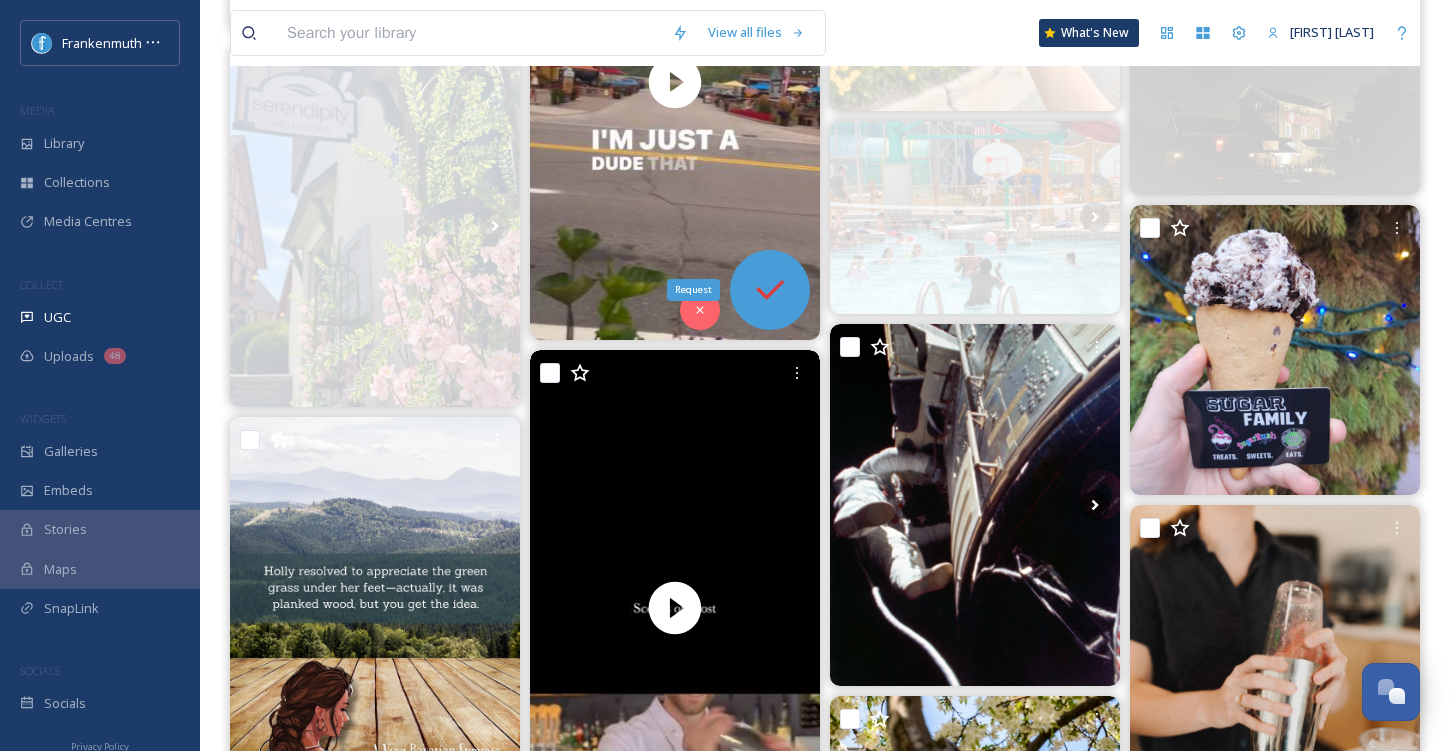 scroll, scrollTop: 857, scrollLeft: 0, axis: vertical 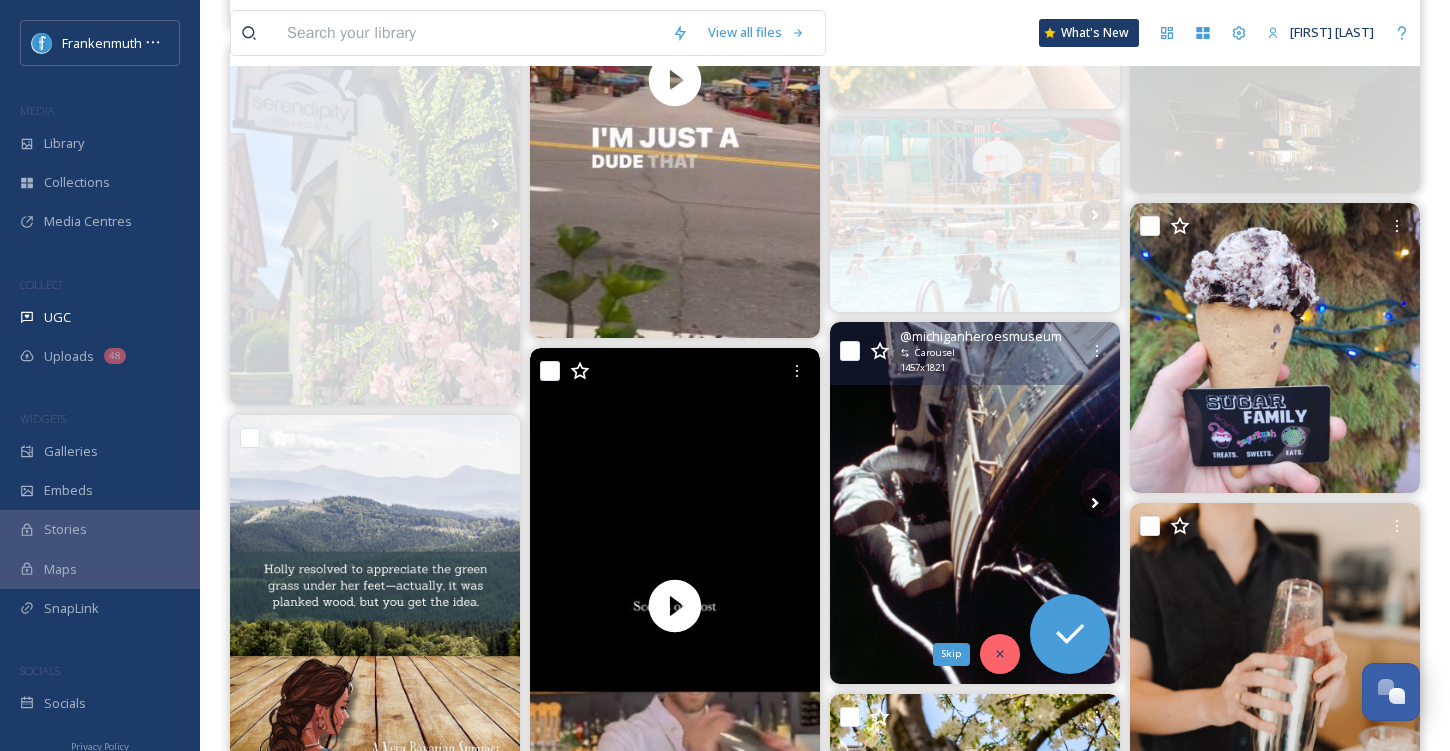click on "Skip" at bounding box center (1000, 654) 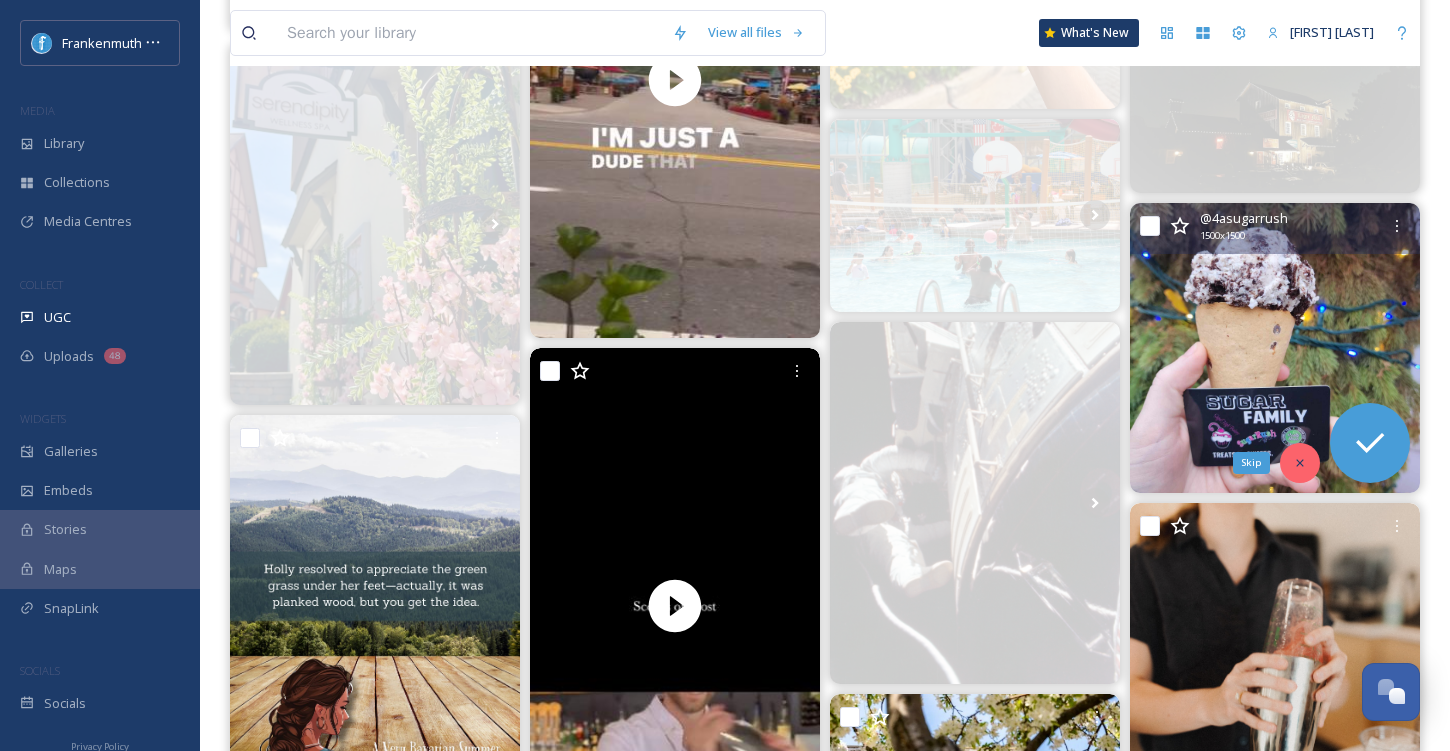 click 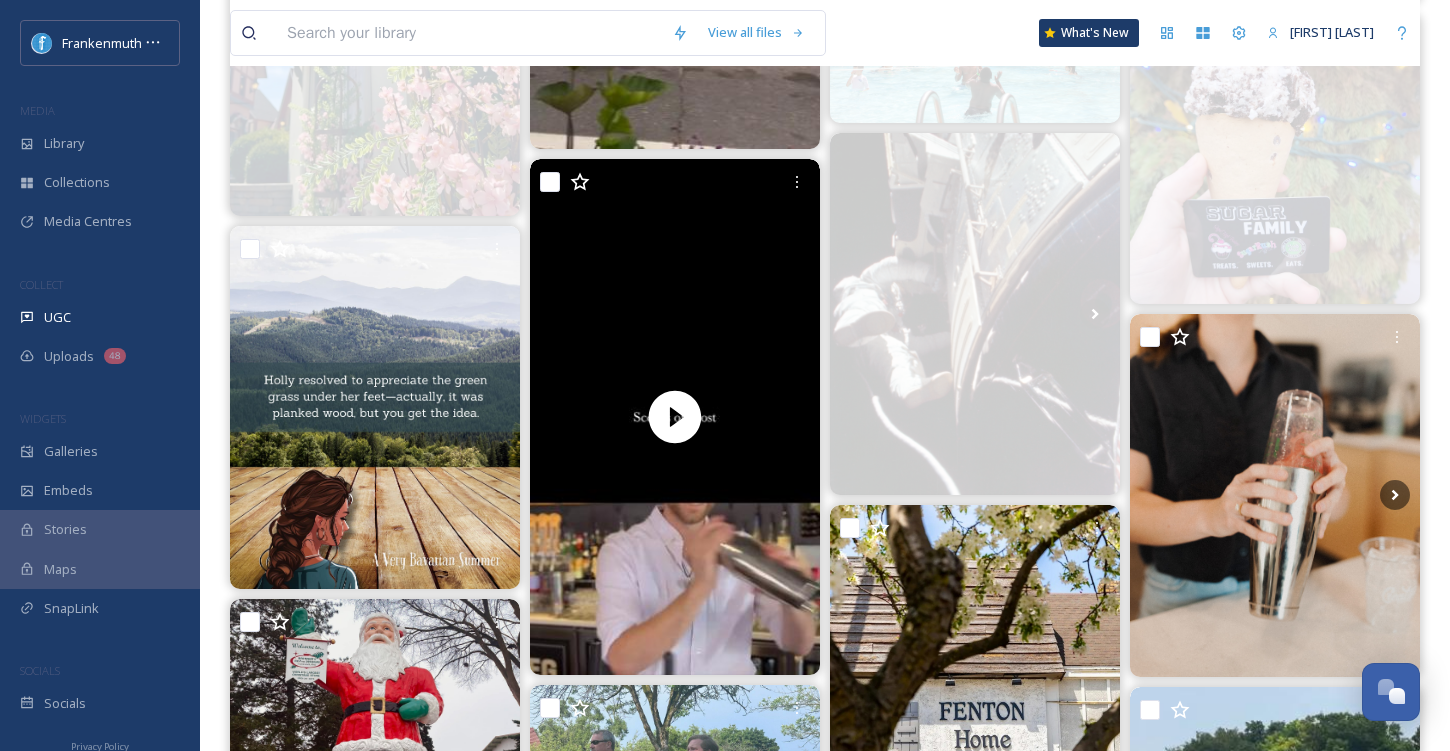 scroll, scrollTop: 1061, scrollLeft: 0, axis: vertical 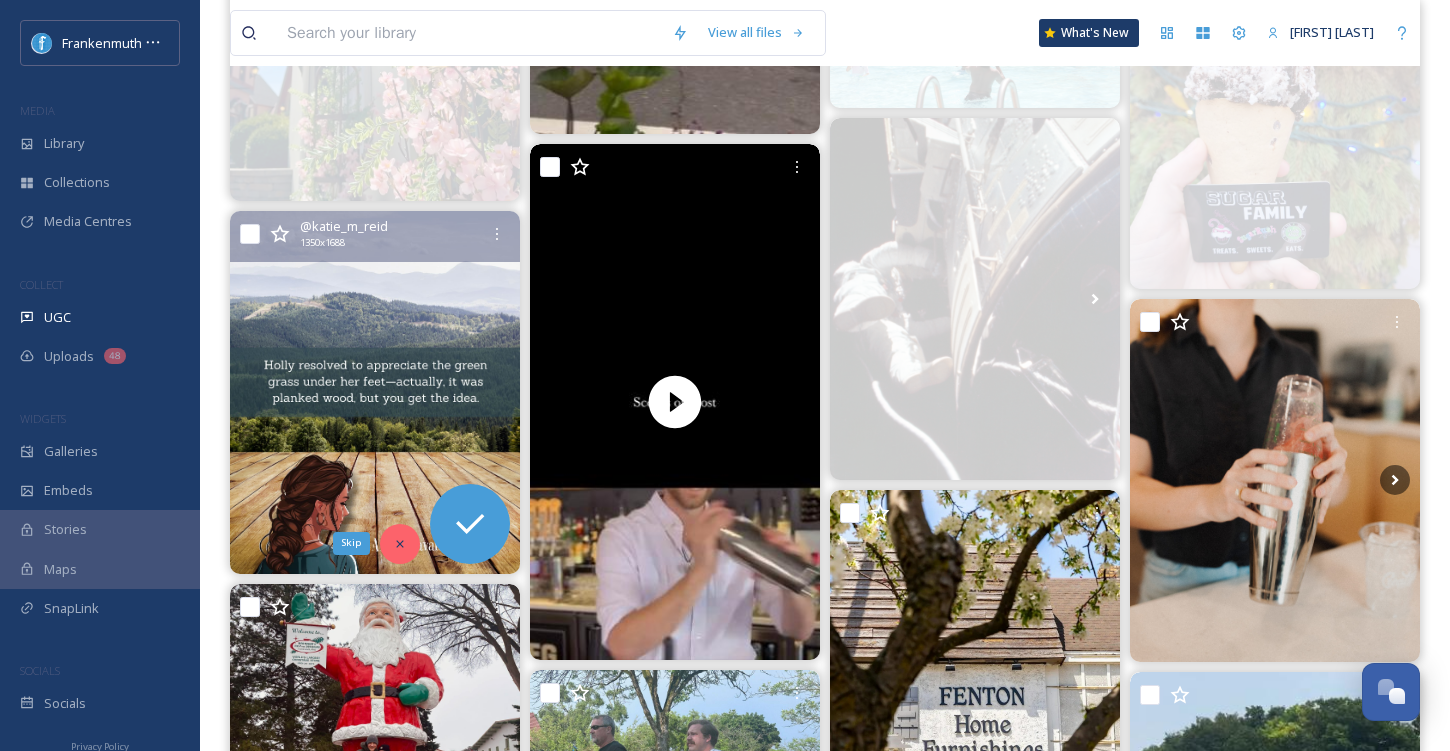 click 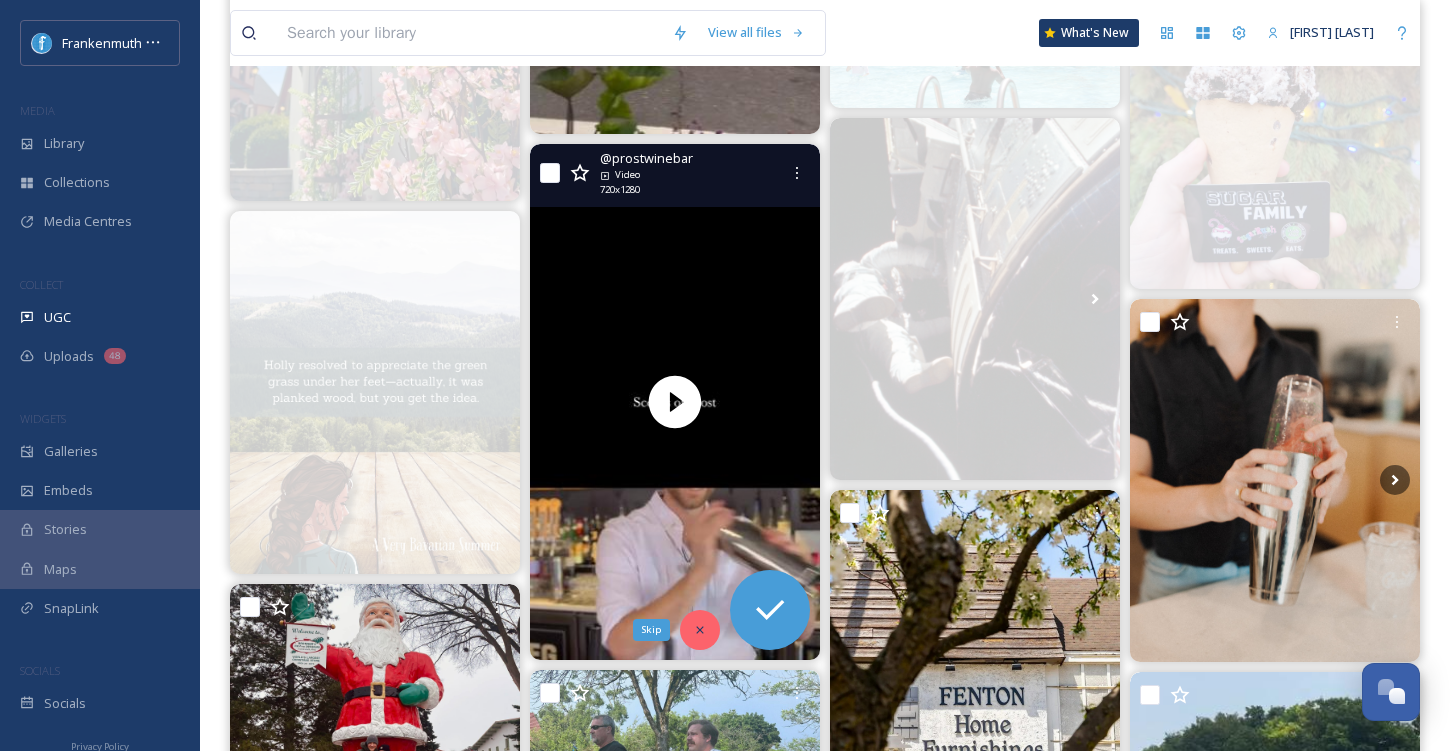 click on "Skip" at bounding box center (700, 630) 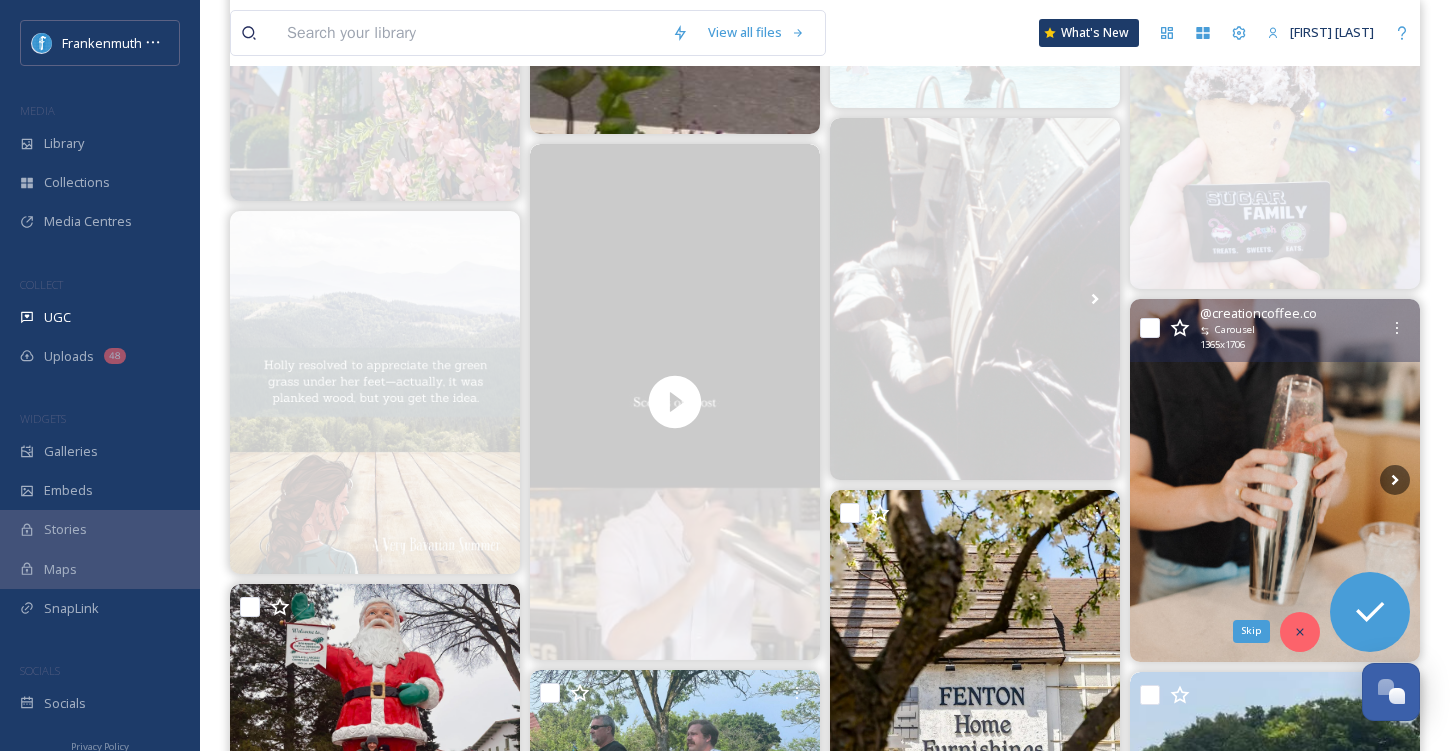 click on "Skip" at bounding box center (1300, 632) 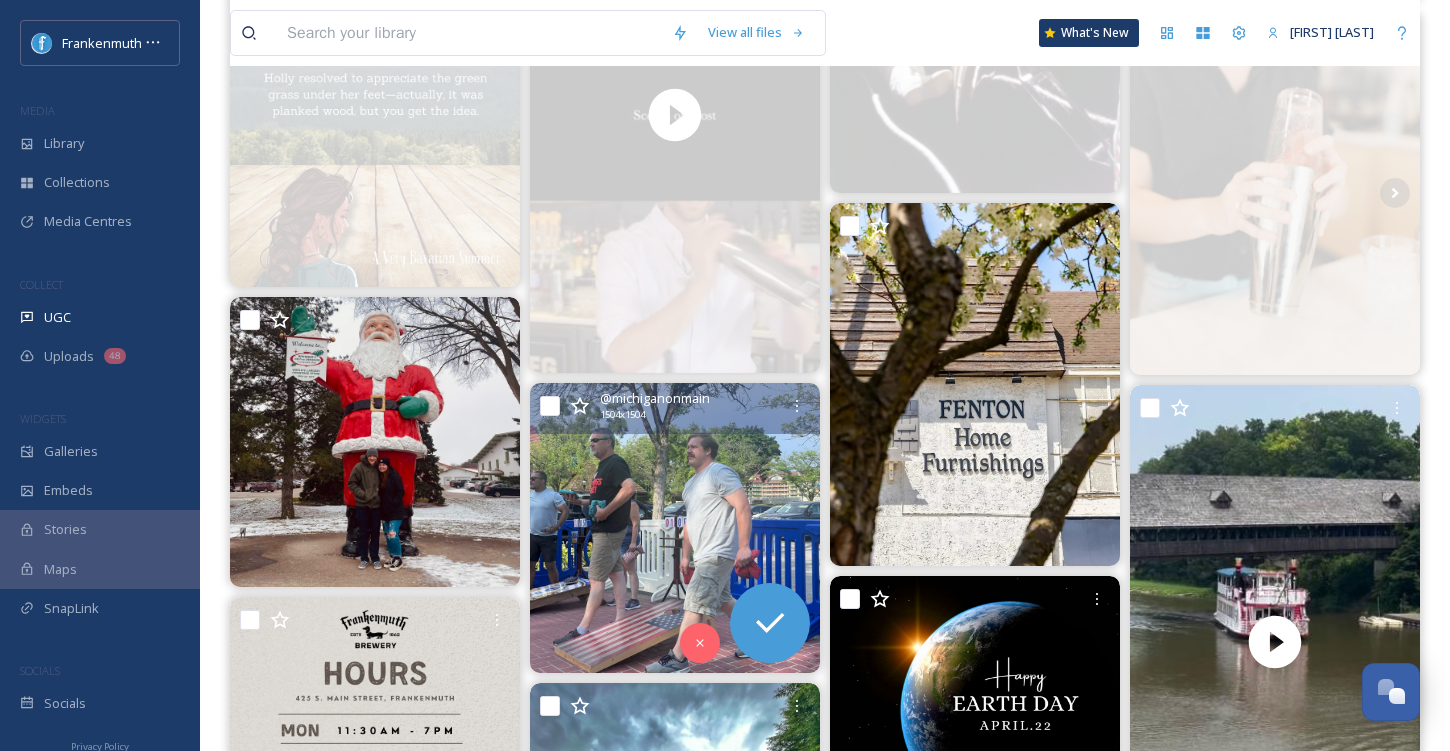 scroll, scrollTop: 1355, scrollLeft: 0, axis: vertical 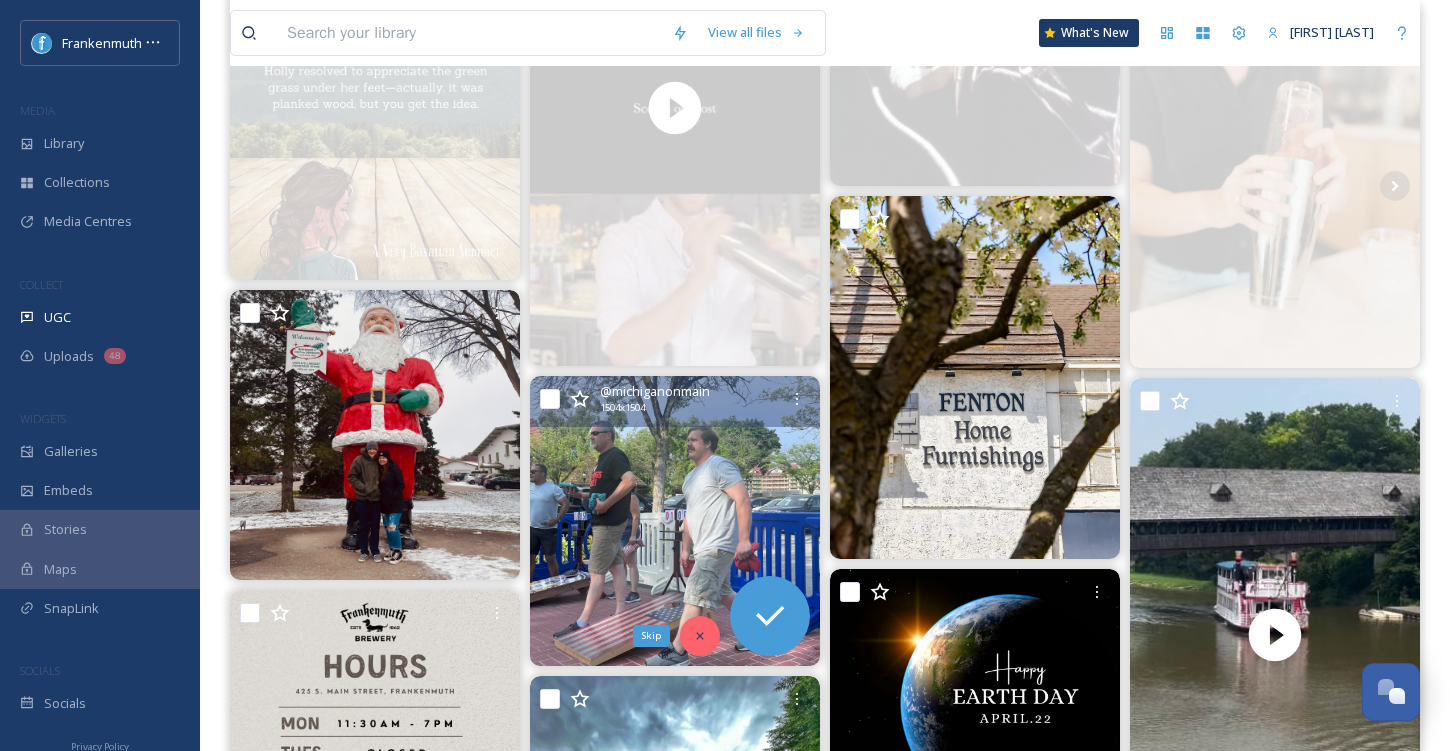 click 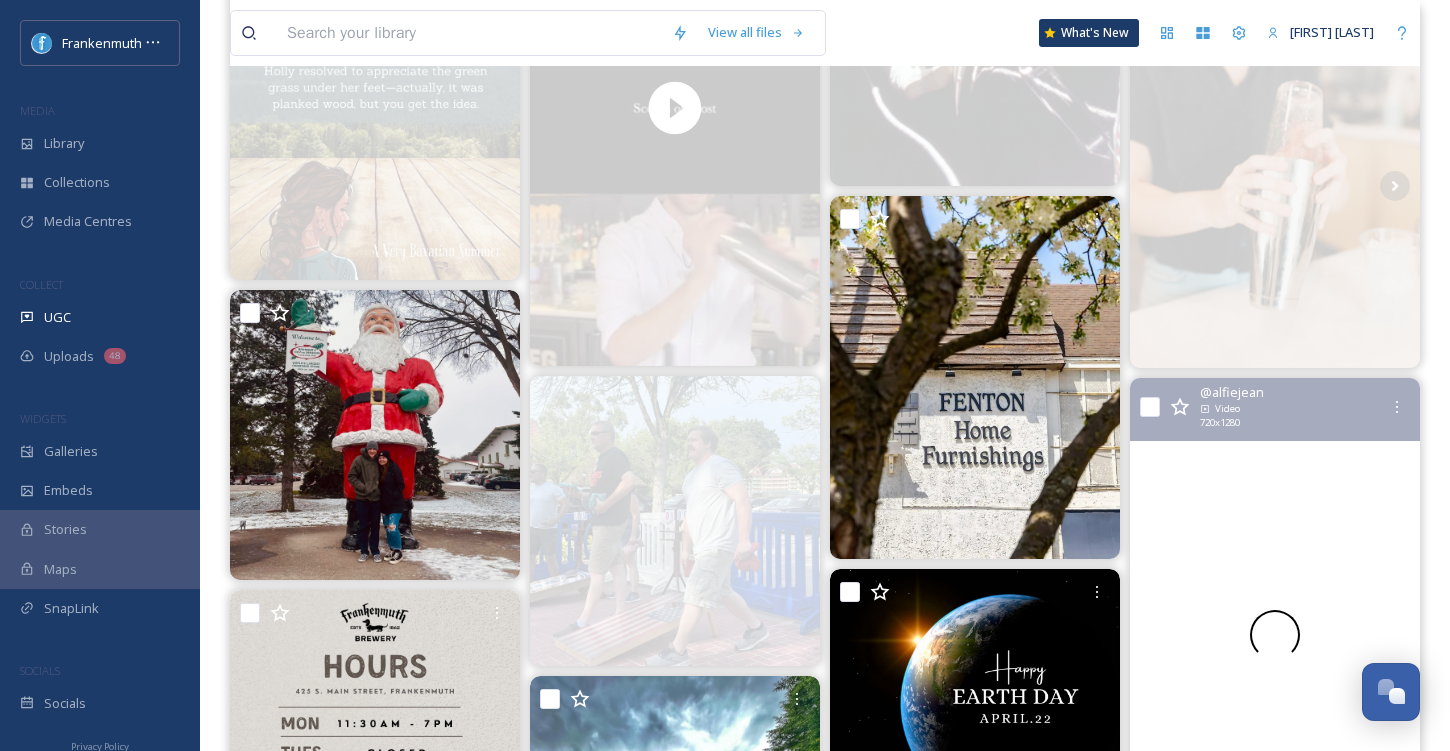 scroll, scrollTop: 1478, scrollLeft: 0, axis: vertical 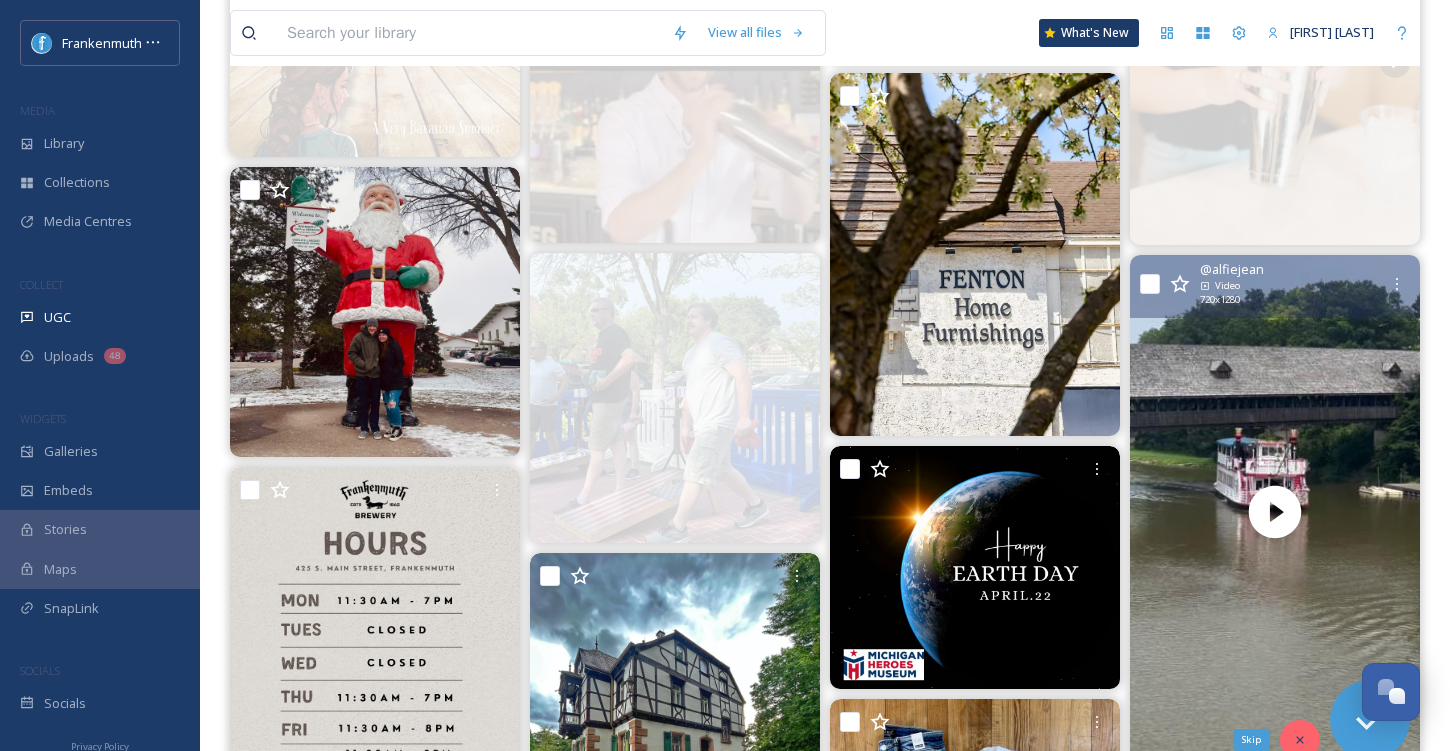 click on "Skip" at bounding box center [1300, 740] 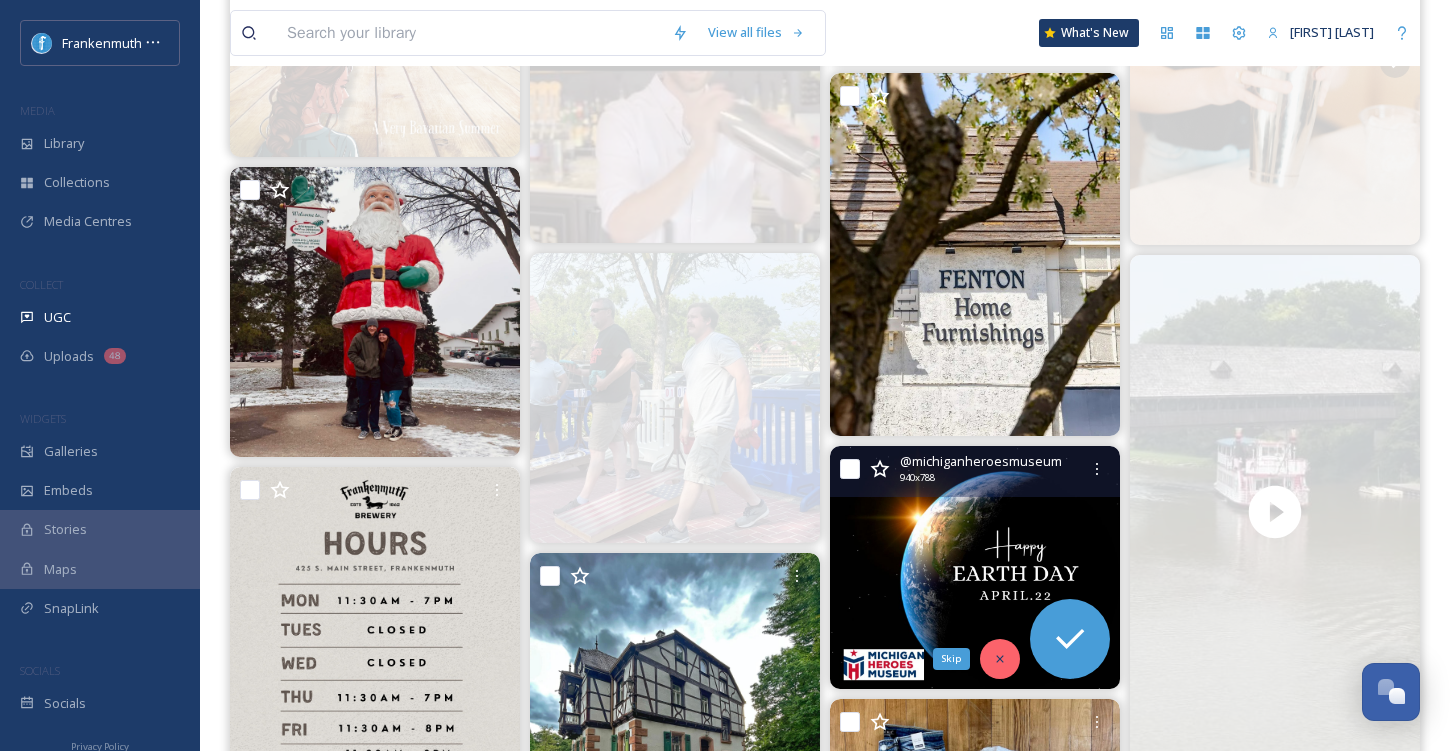 click on "Skip" at bounding box center [1000, 659] 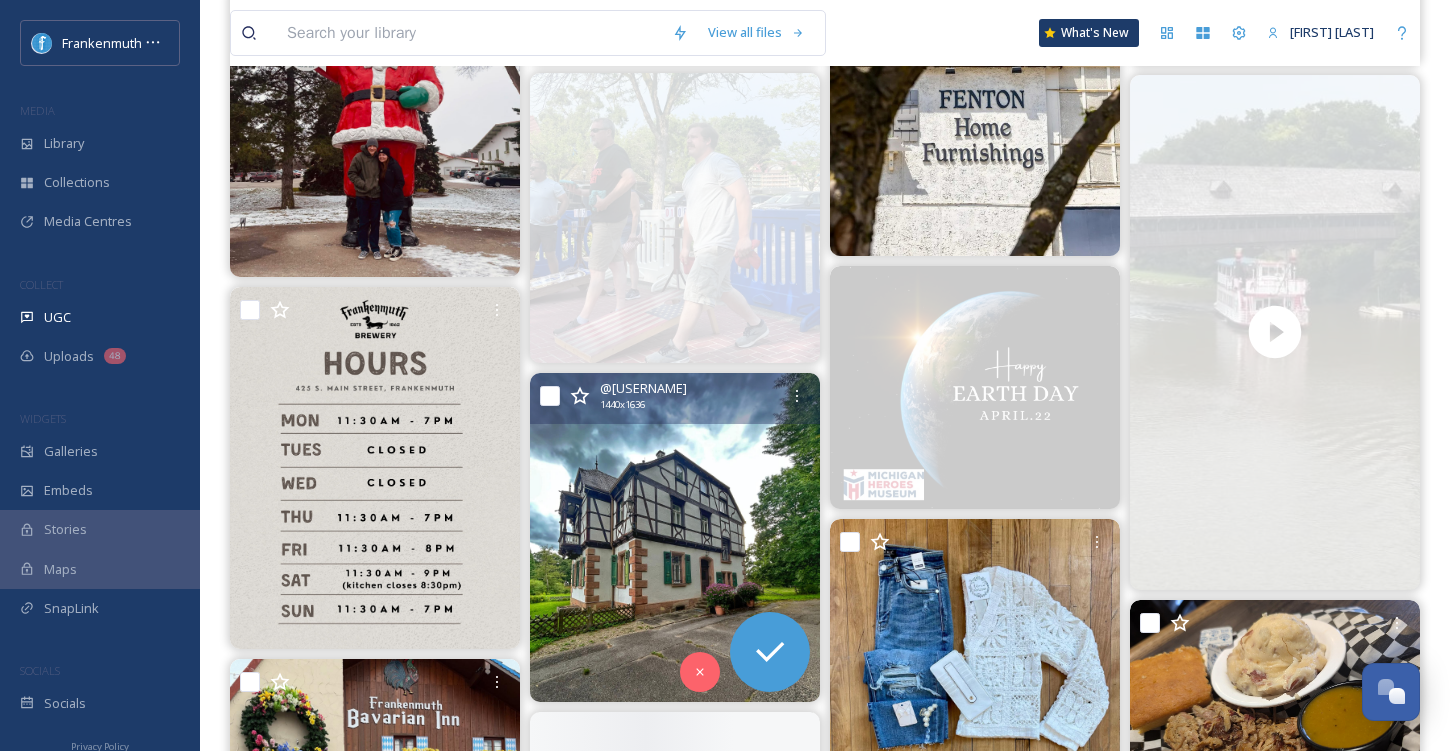 scroll, scrollTop: 1666, scrollLeft: 0, axis: vertical 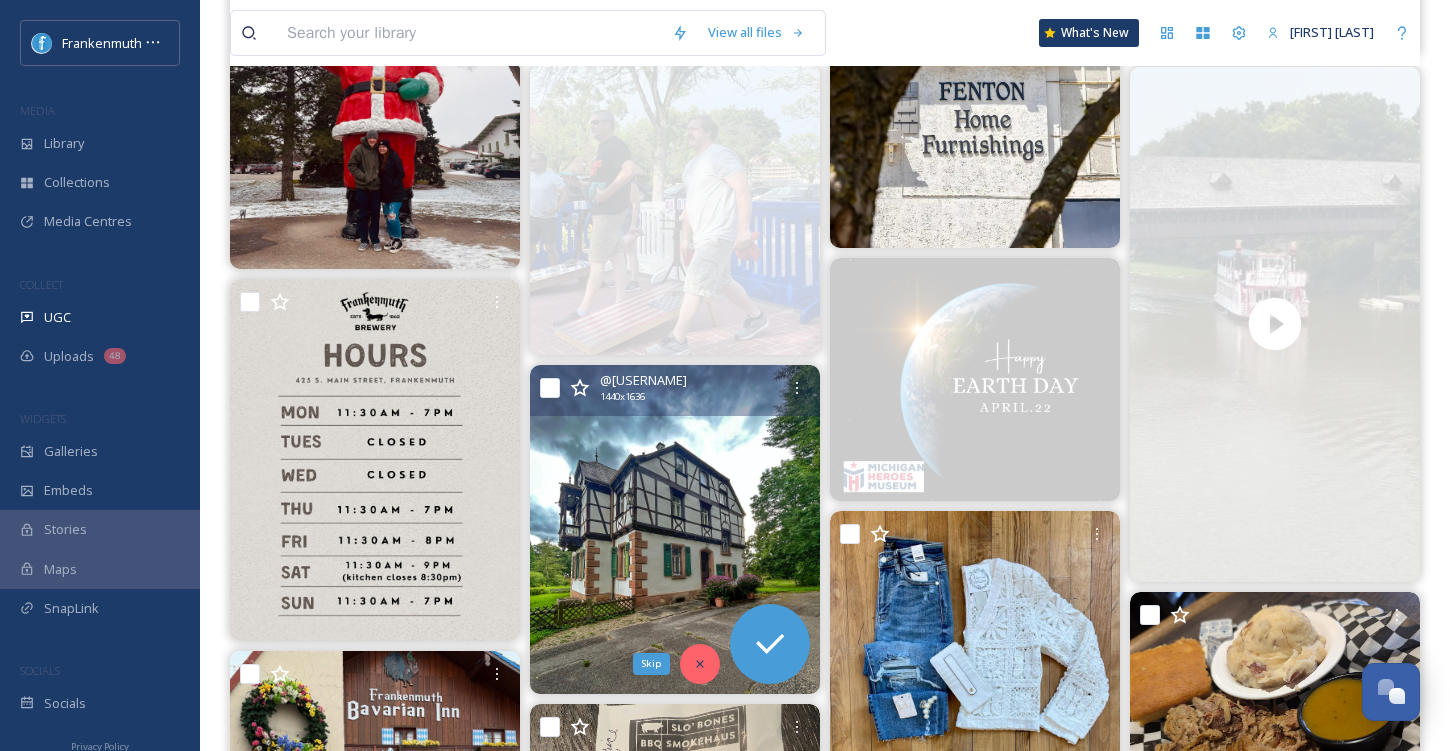 click 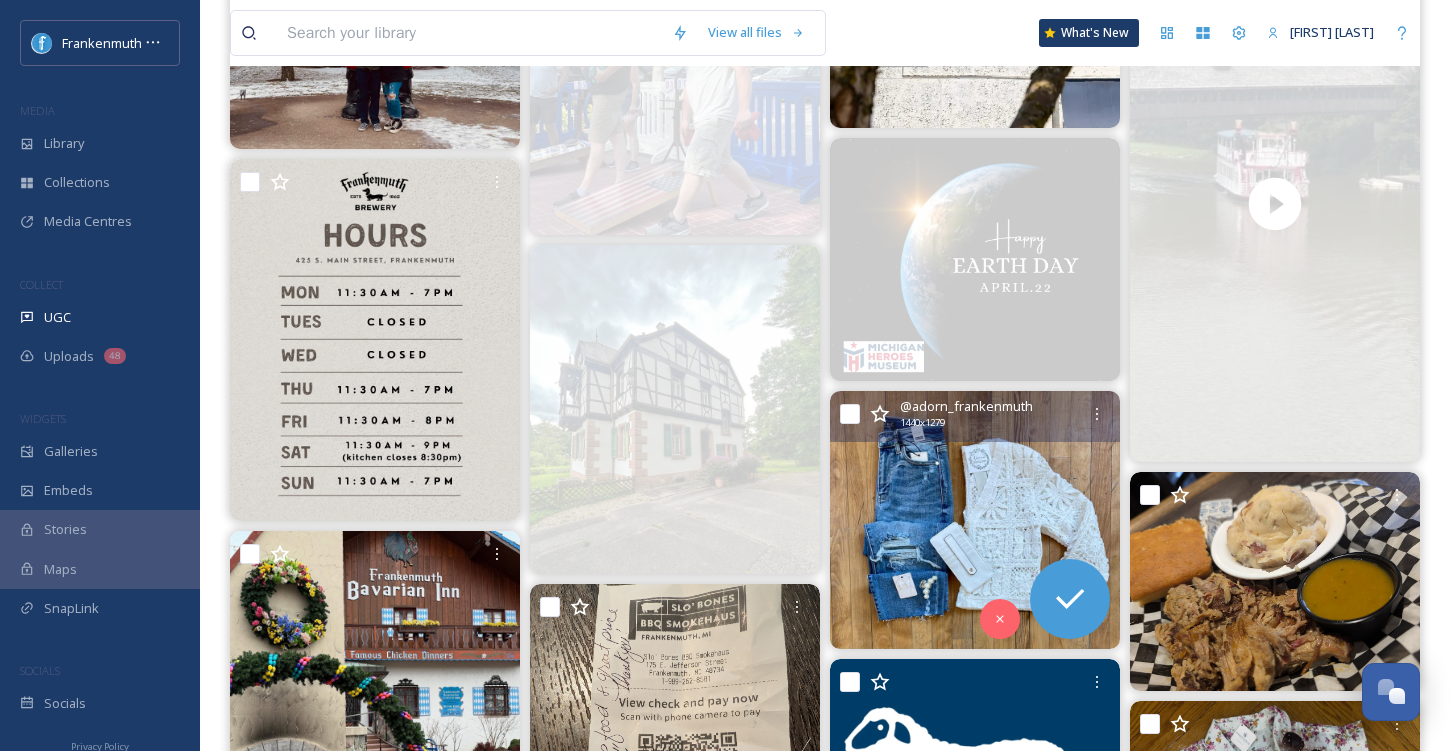 scroll, scrollTop: 1802, scrollLeft: 0, axis: vertical 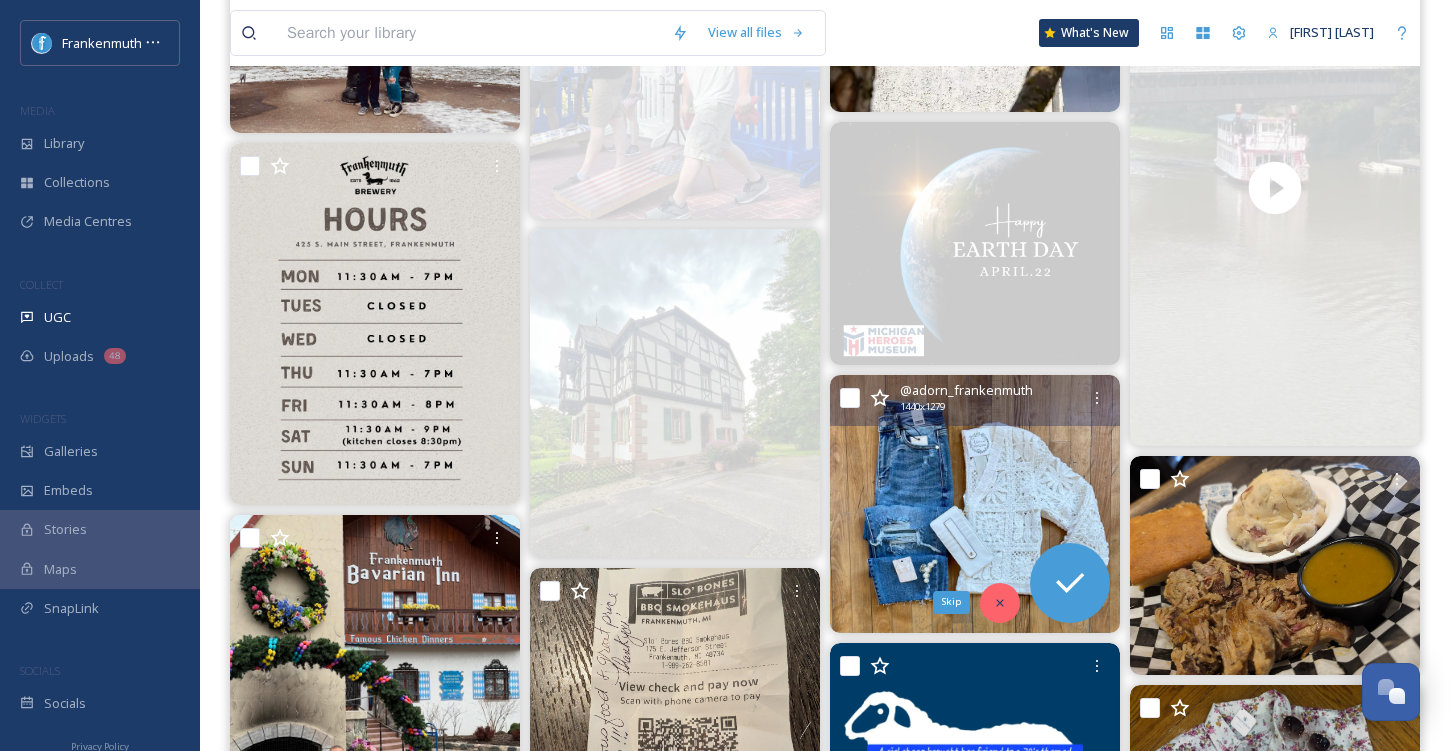 click 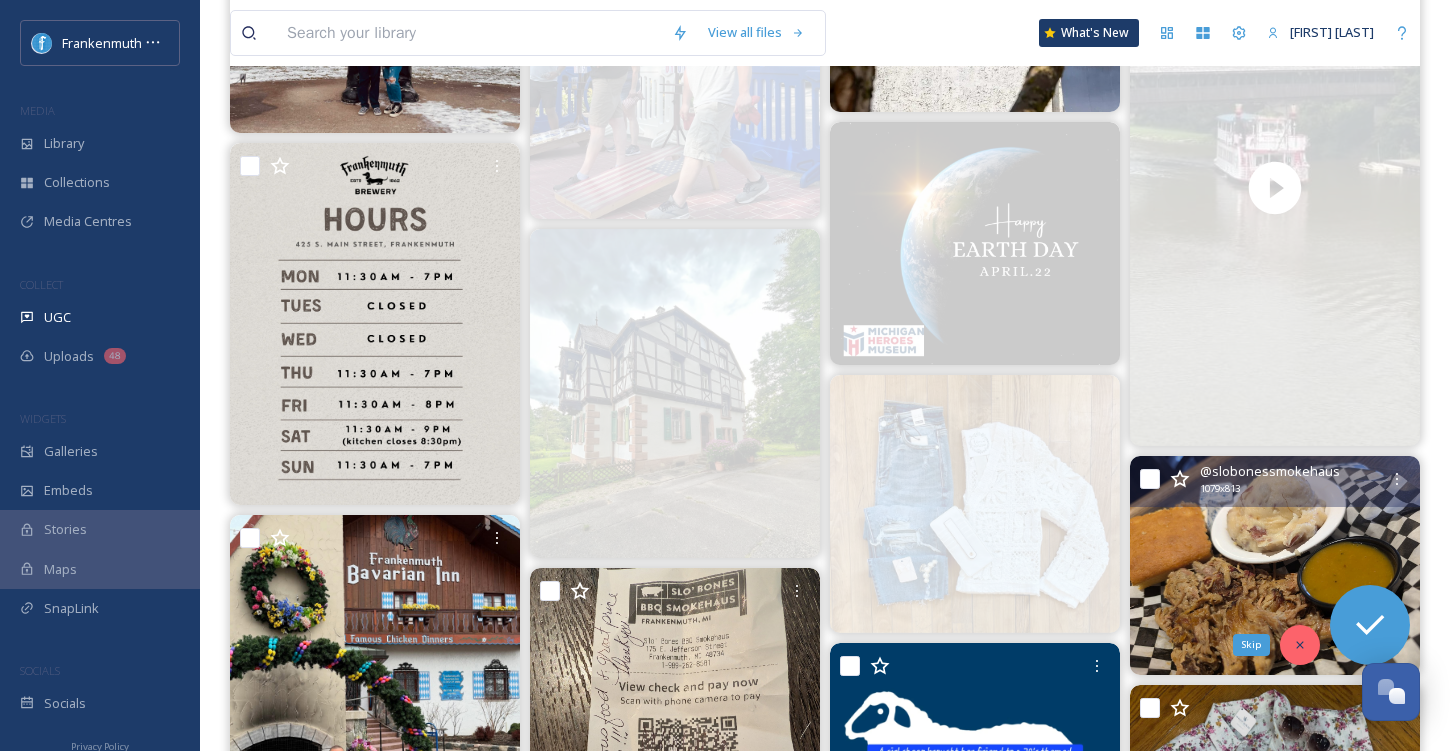 click on "Skip" at bounding box center [1300, 645] 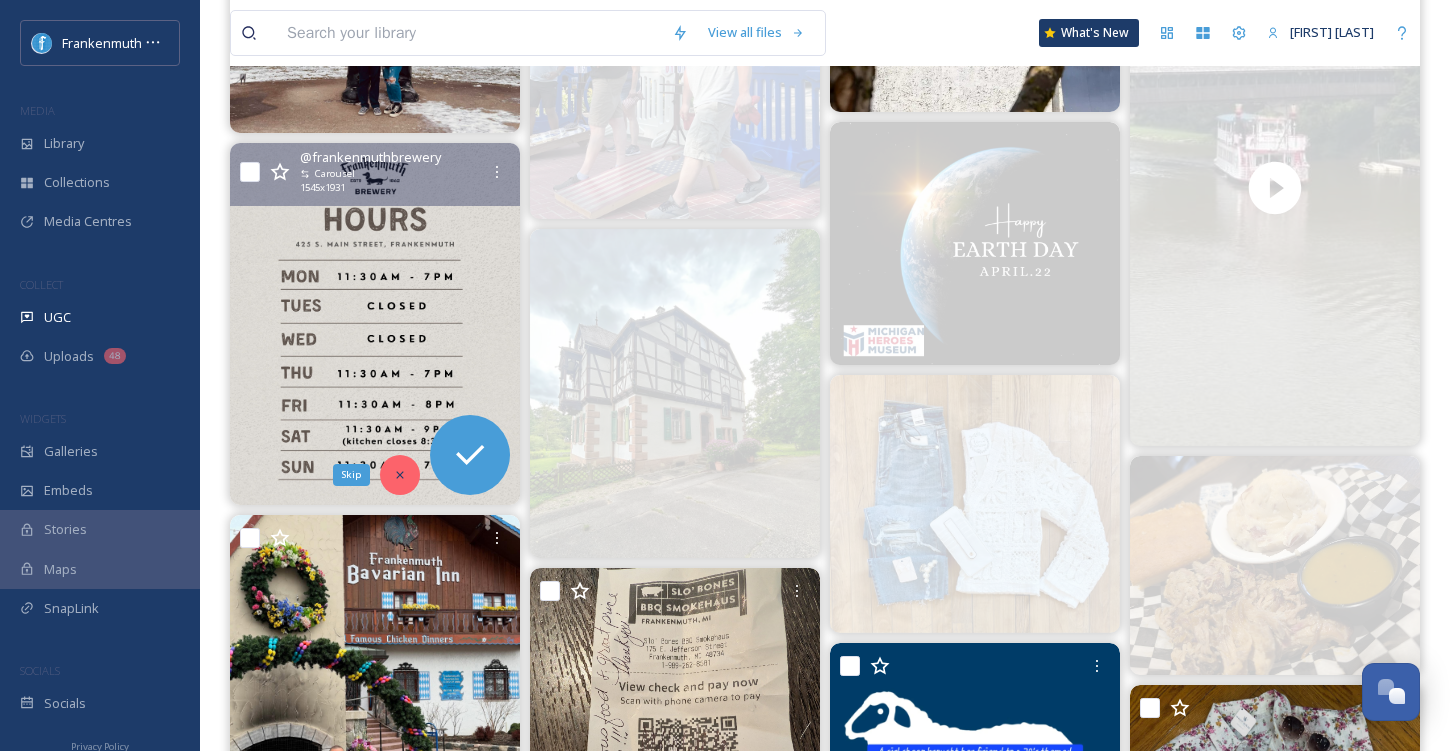 click on "Skip" at bounding box center [400, 475] 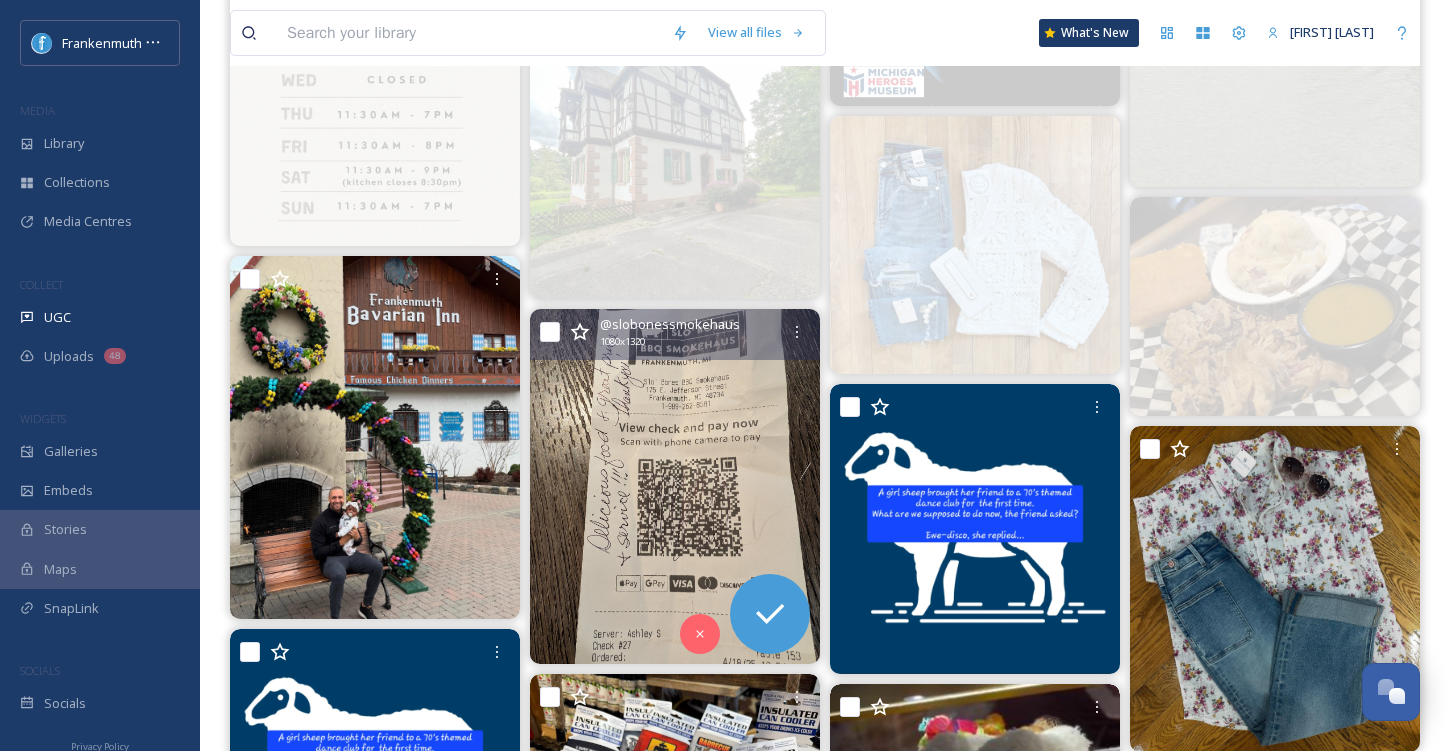 scroll, scrollTop: 2083, scrollLeft: 0, axis: vertical 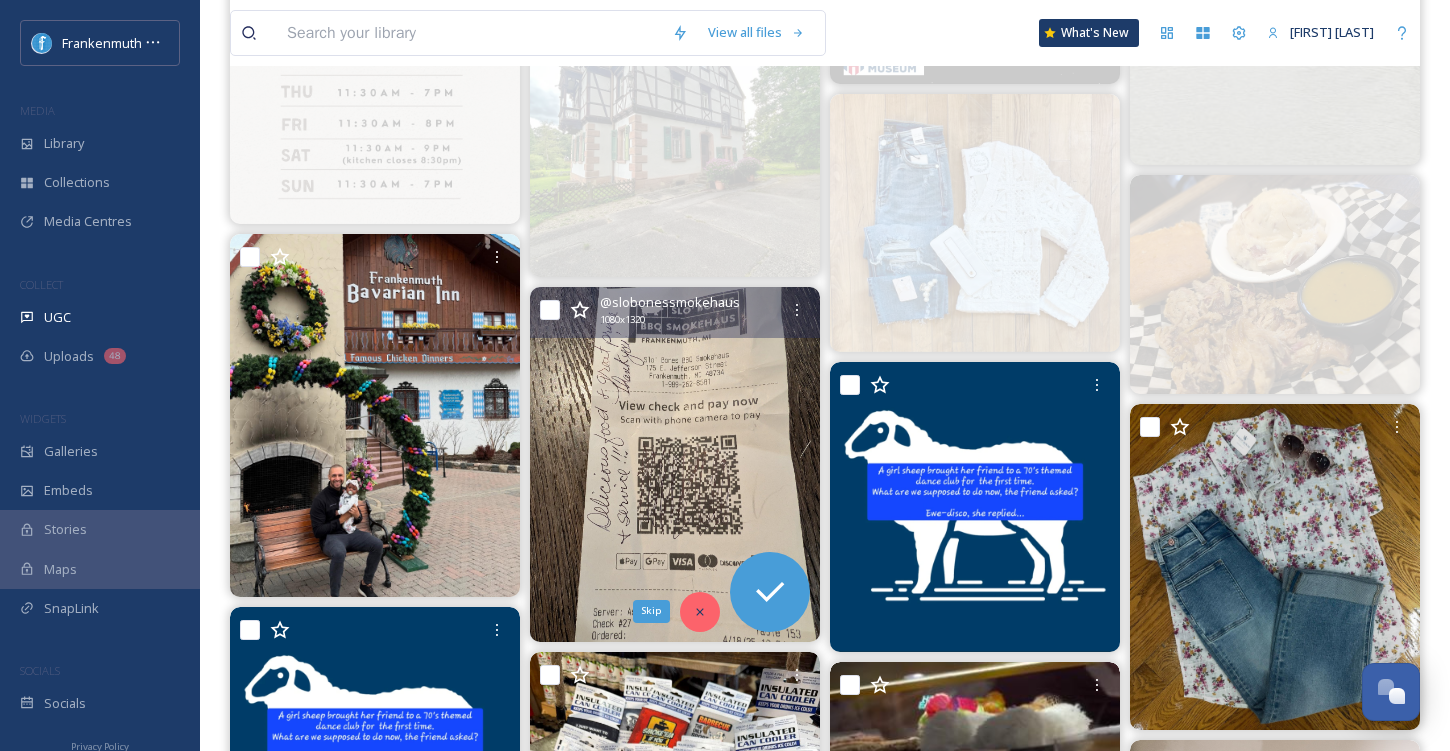 click on "Skip" at bounding box center [700, 612] 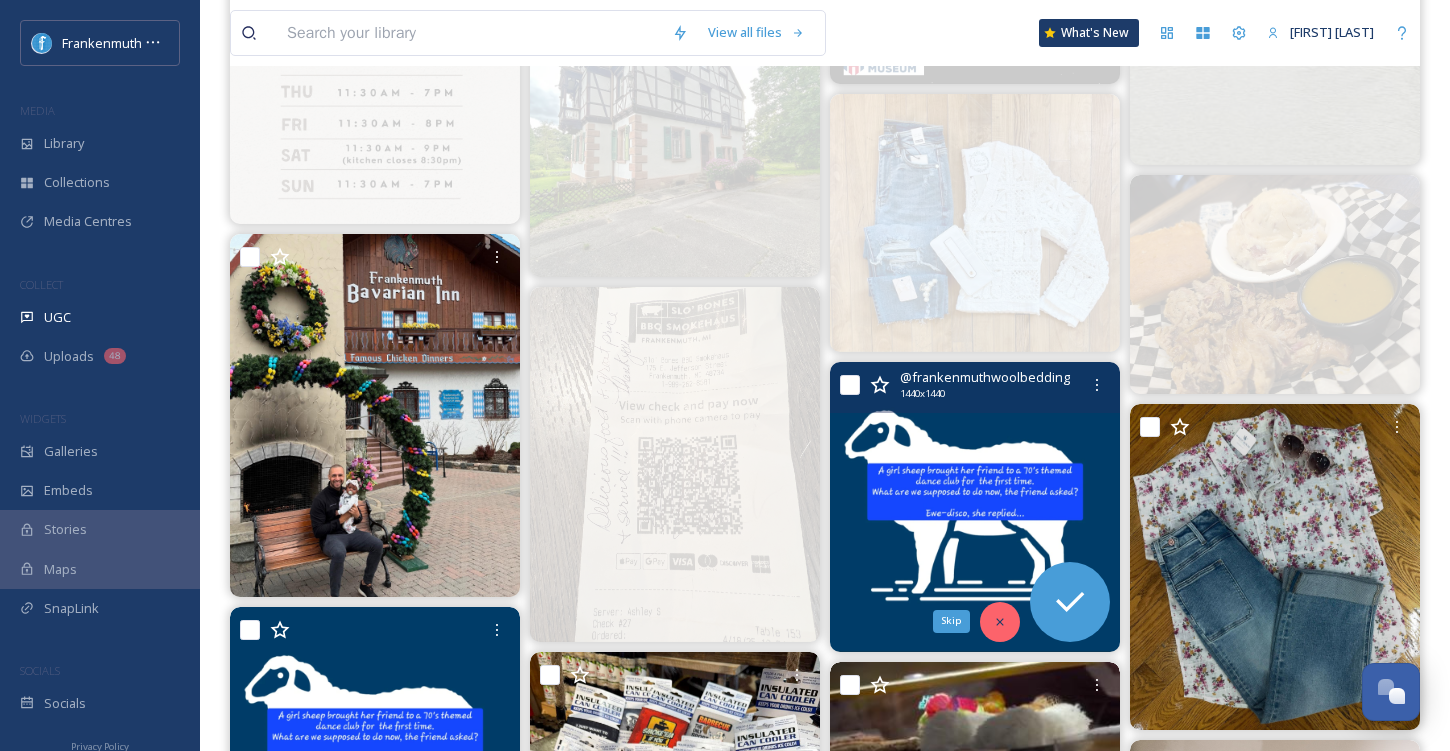 click on "Skip" at bounding box center [1000, 622] 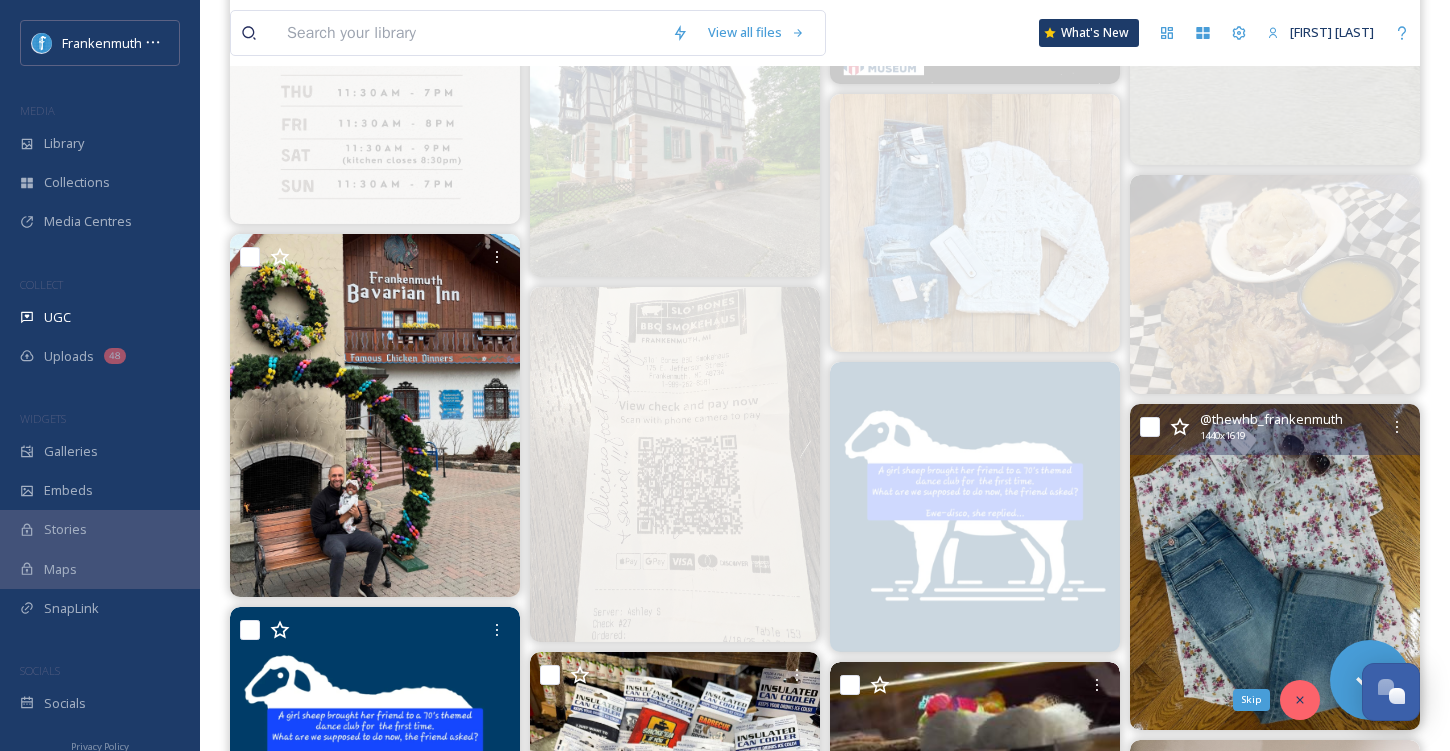click 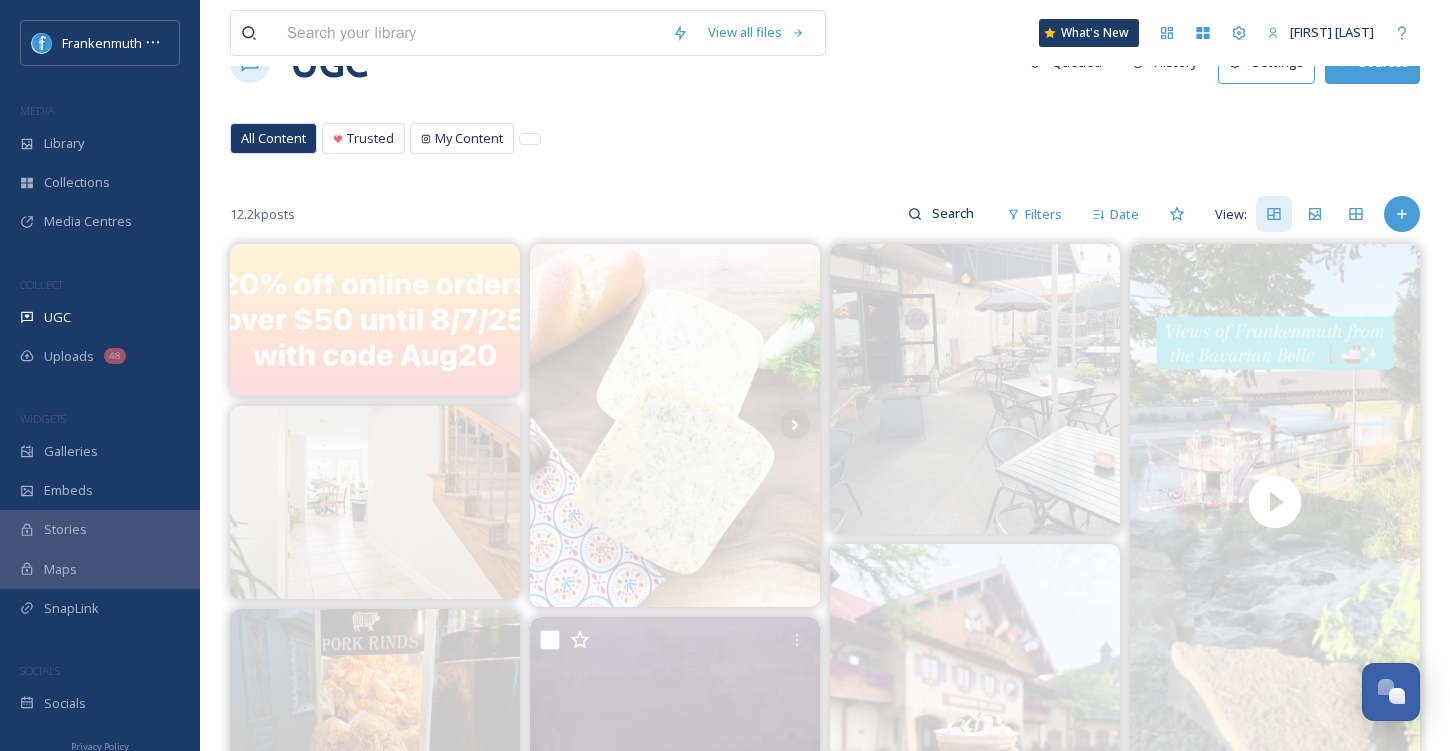 scroll, scrollTop: 0, scrollLeft: 0, axis: both 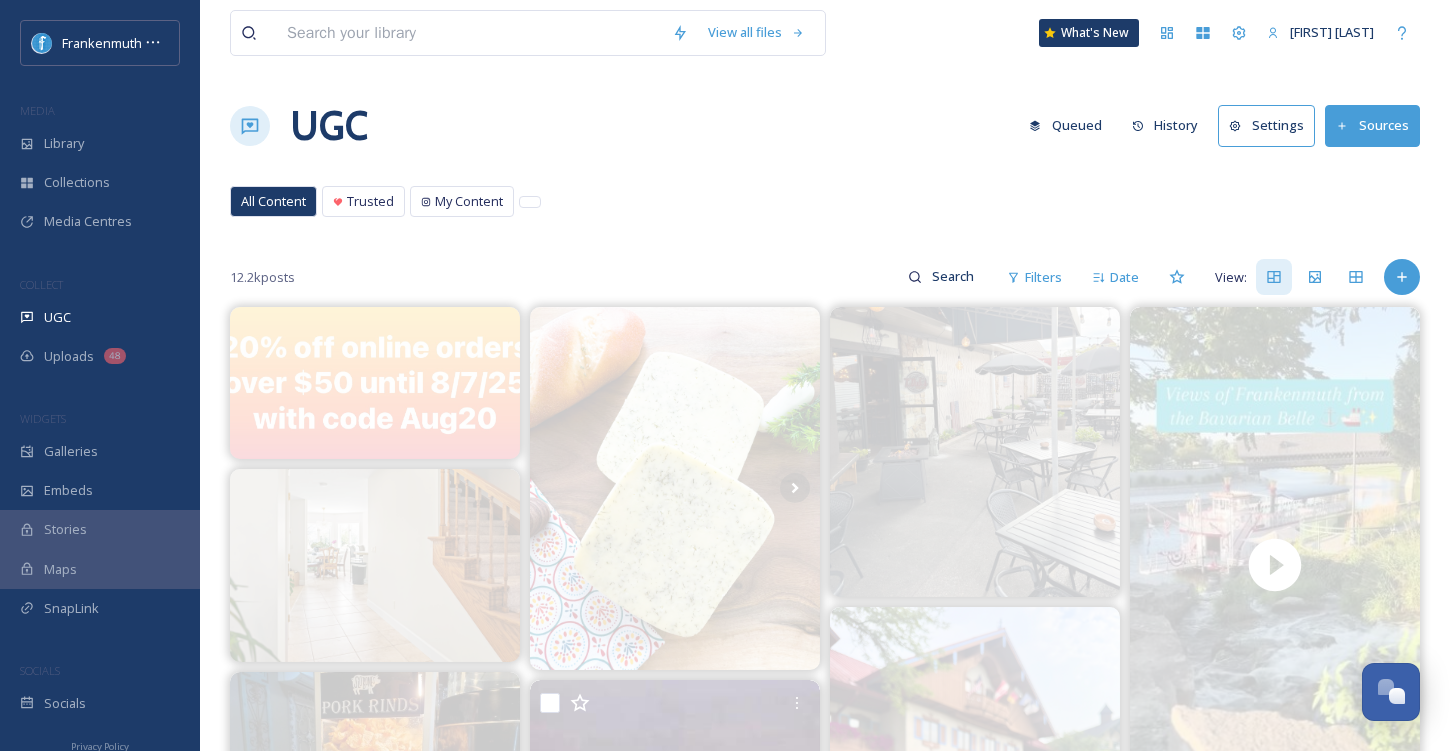 click on "All Content Trusted My Content All Content Trusted My Content" at bounding box center [825, 206] 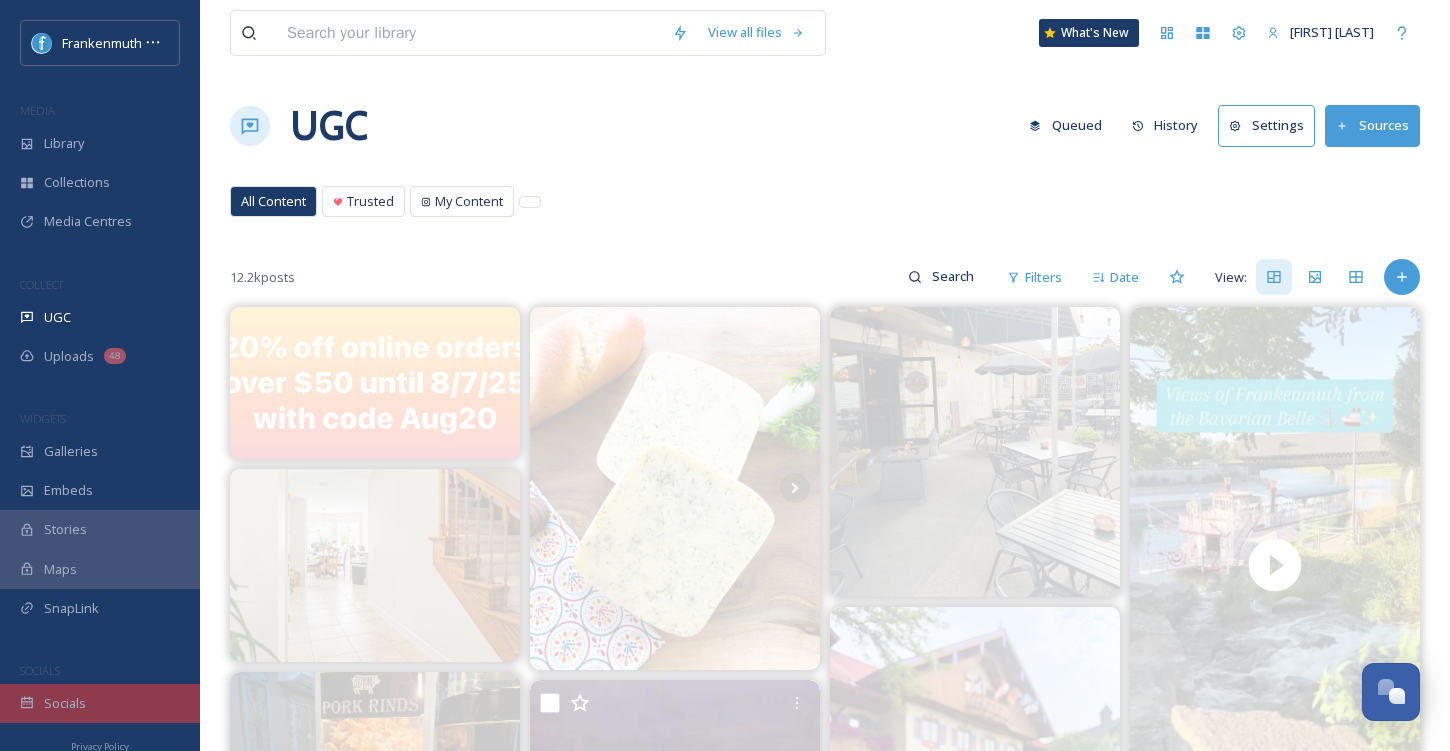 click on "Socials" at bounding box center [65, 703] 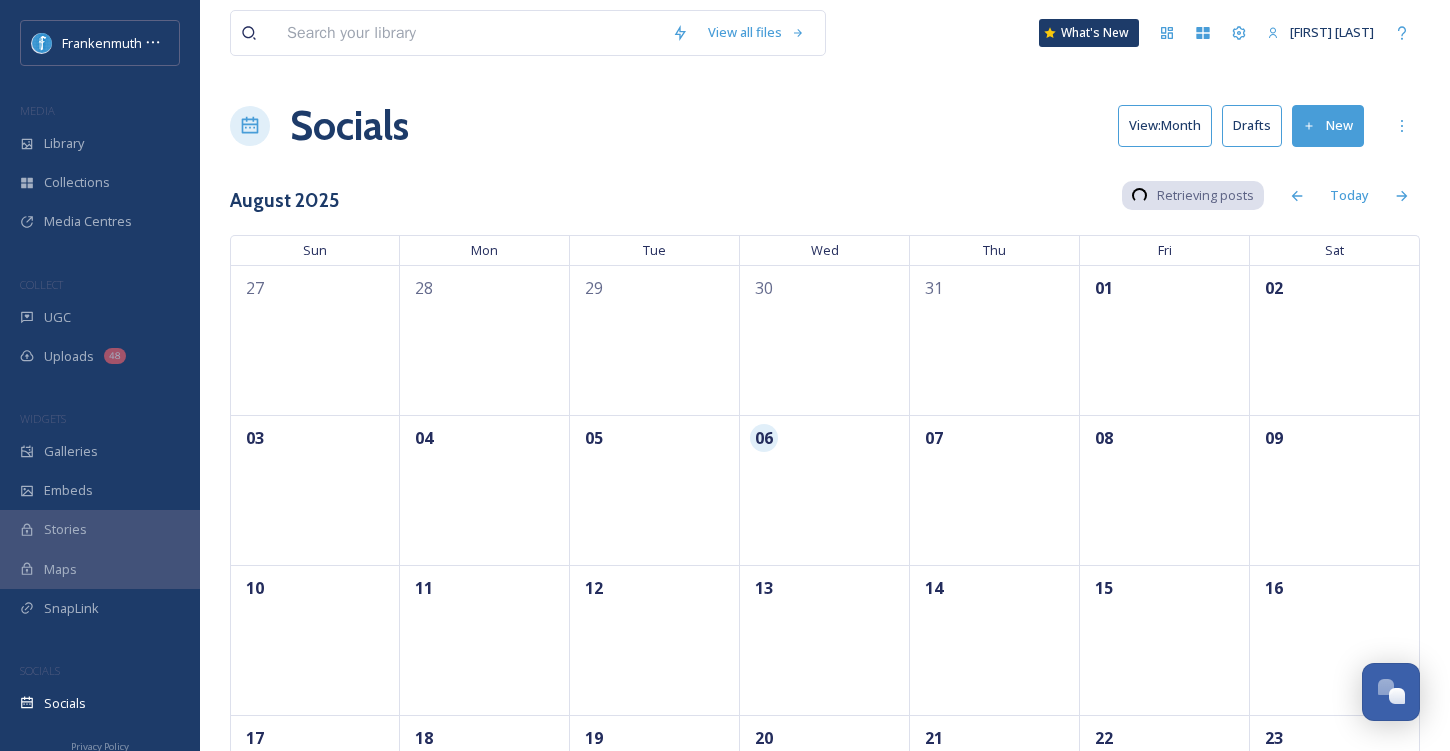 click on "Socials" at bounding box center [65, 703] 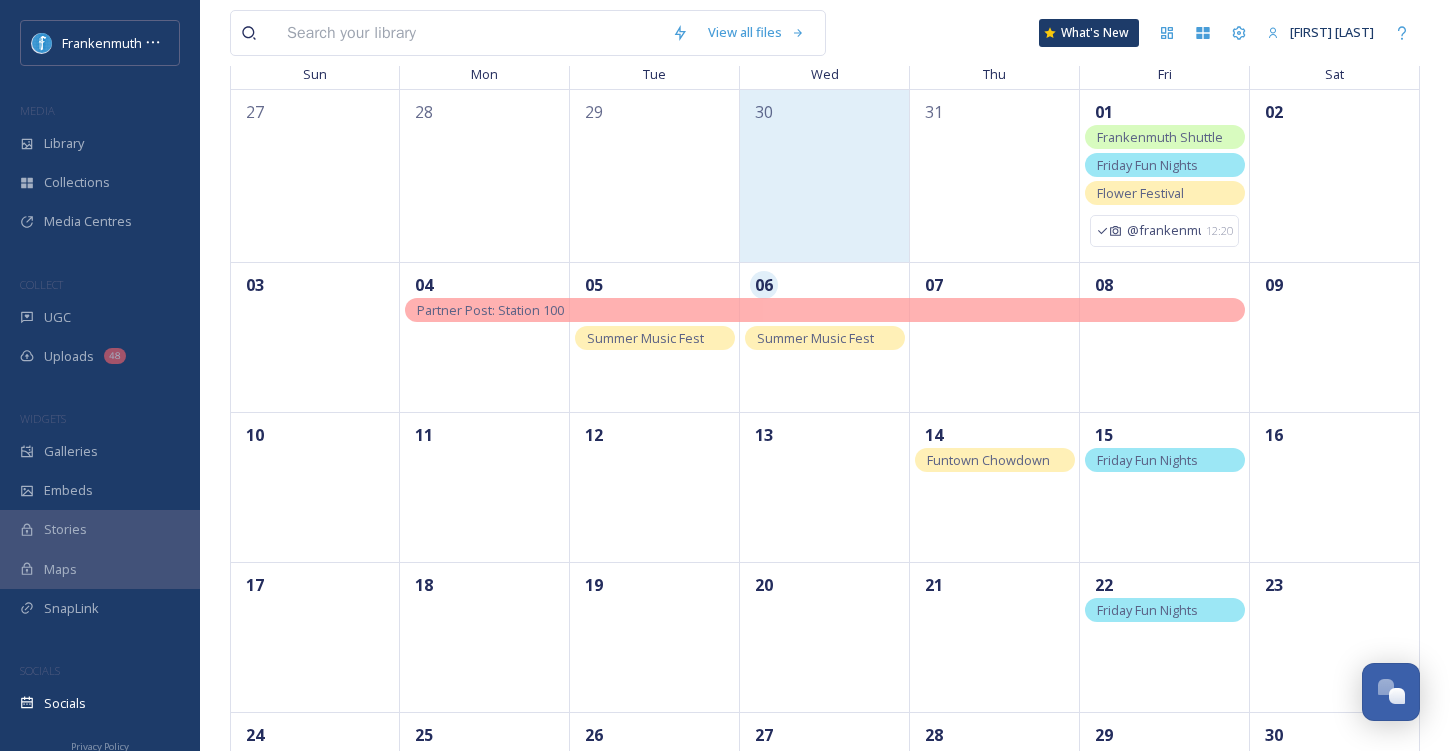 scroll, scrollTop: 181, scrollLeft: 0, axis: vertical 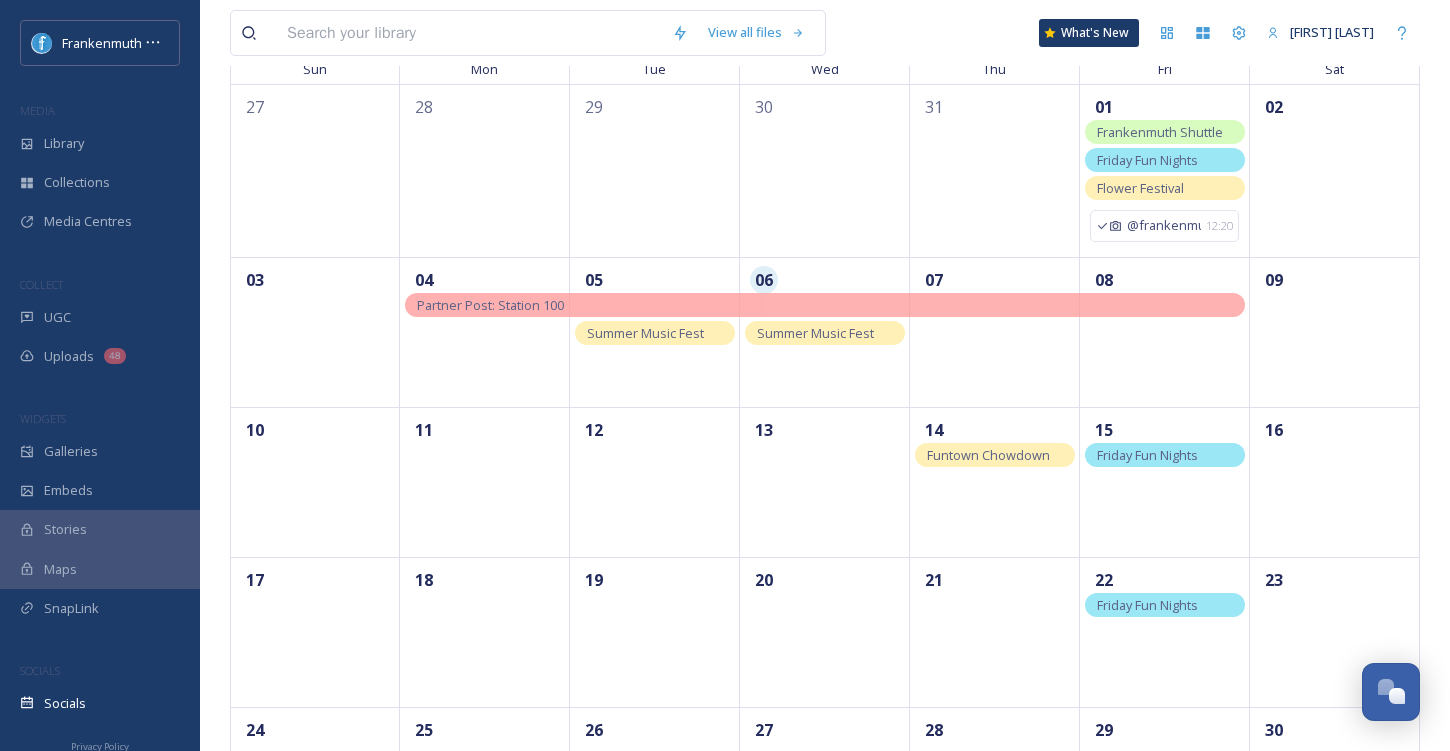 click on "Summer Music Fest" at bounding box center [655, 333] 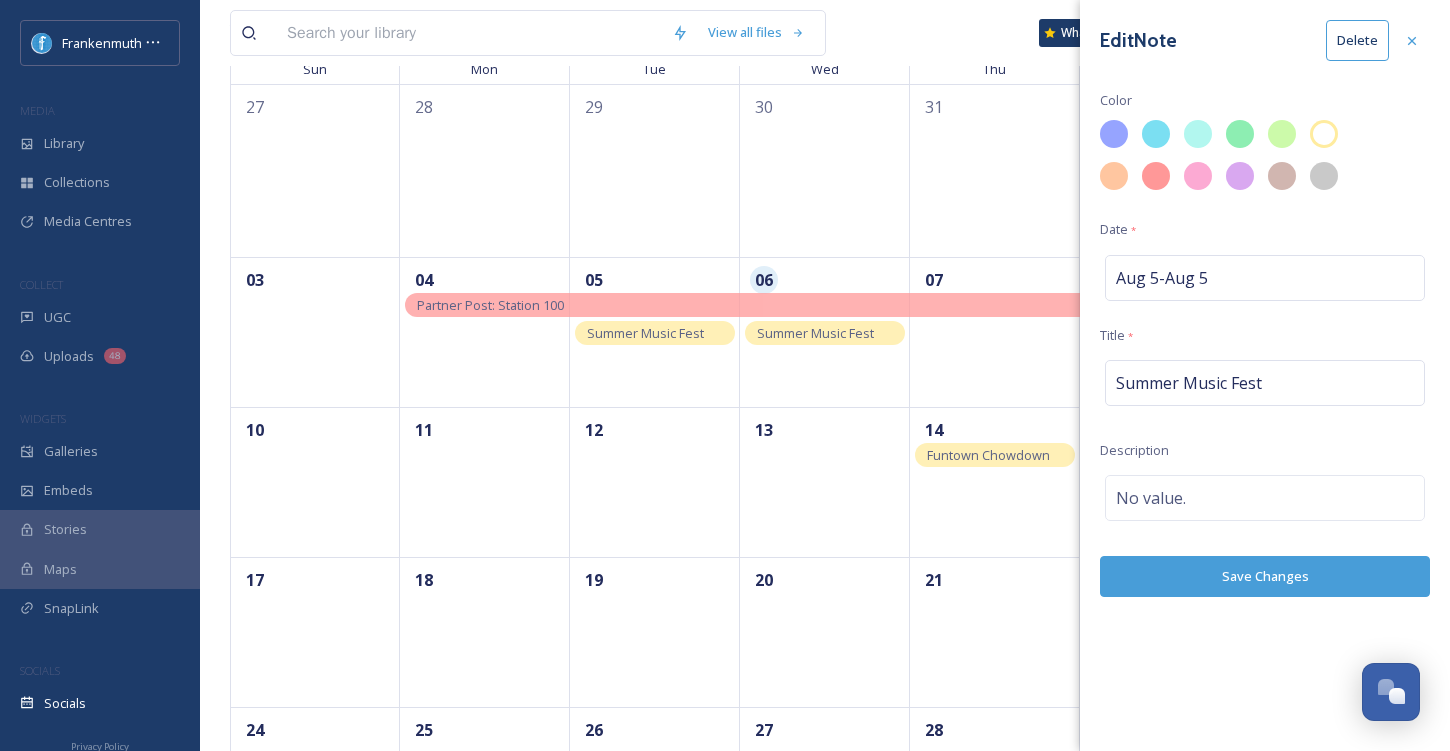 click on "Delete" at bounding box center (1357, 40) 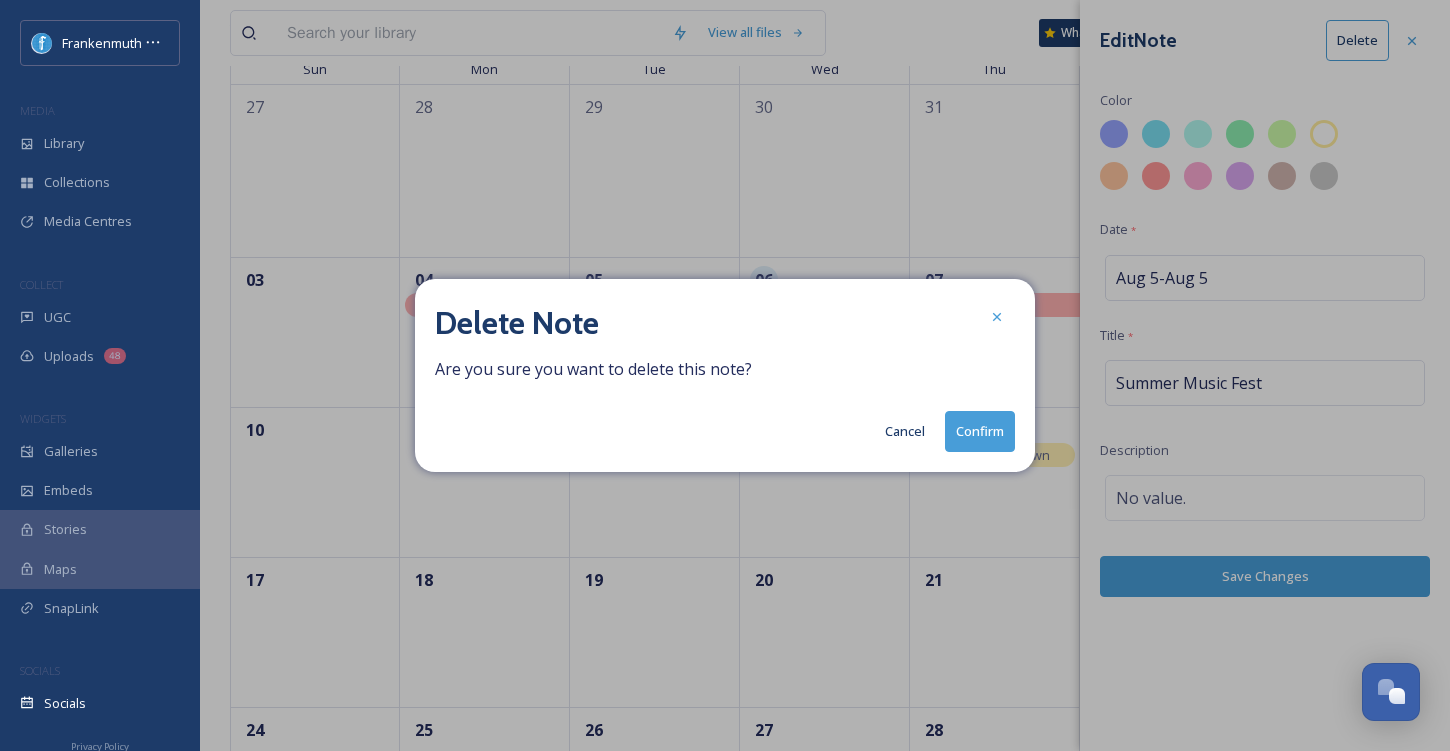click on "Confirm" at bounding box center [980, 431] 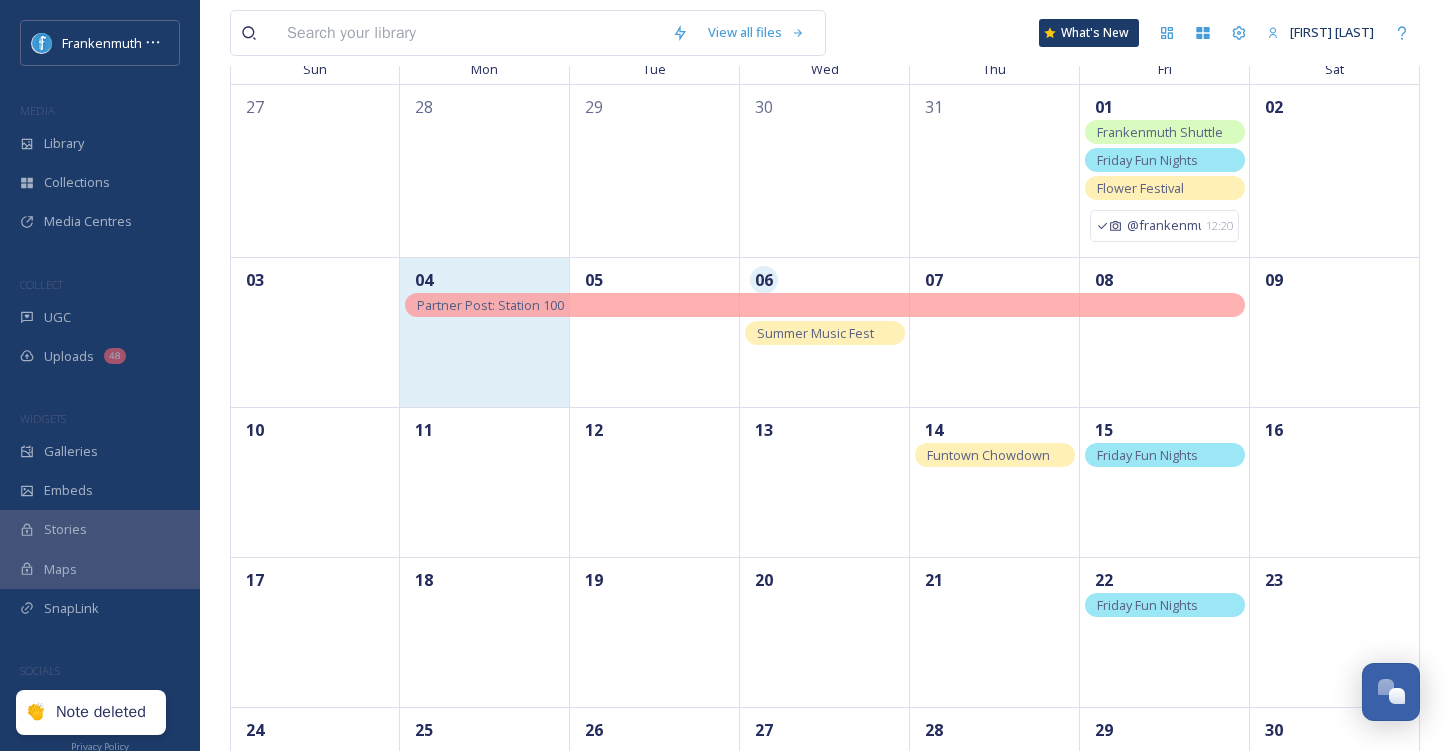 click on "04" at bounding box center (485, 332) 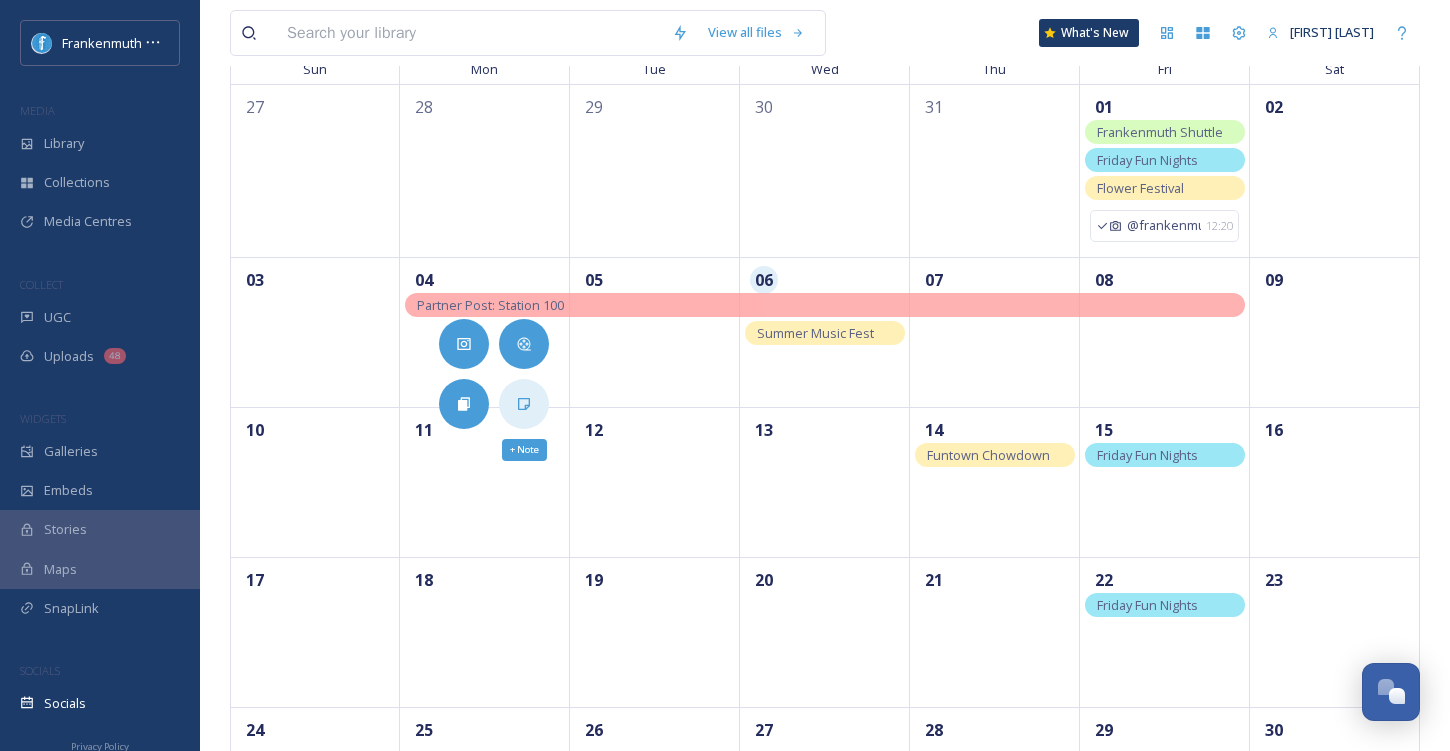 click 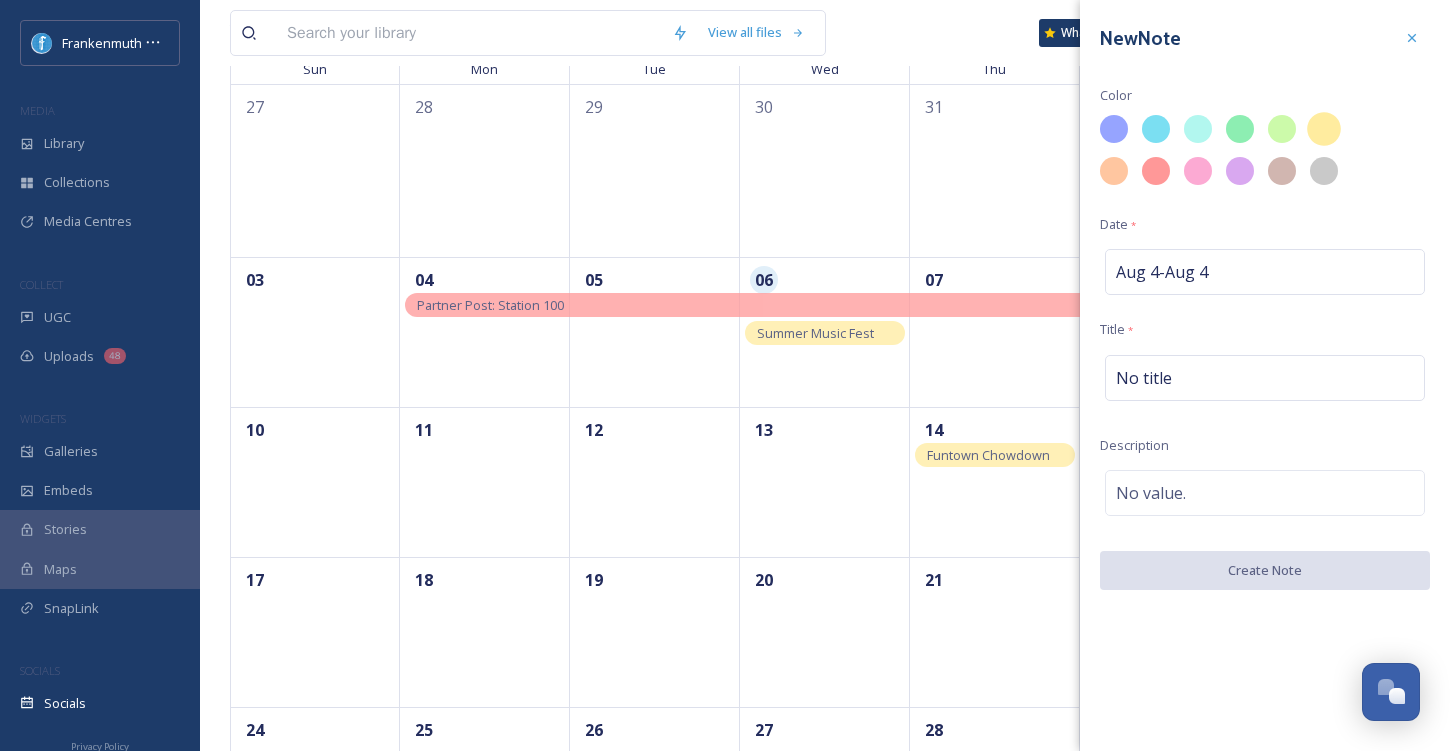 click at bounding box center [1331, 136] 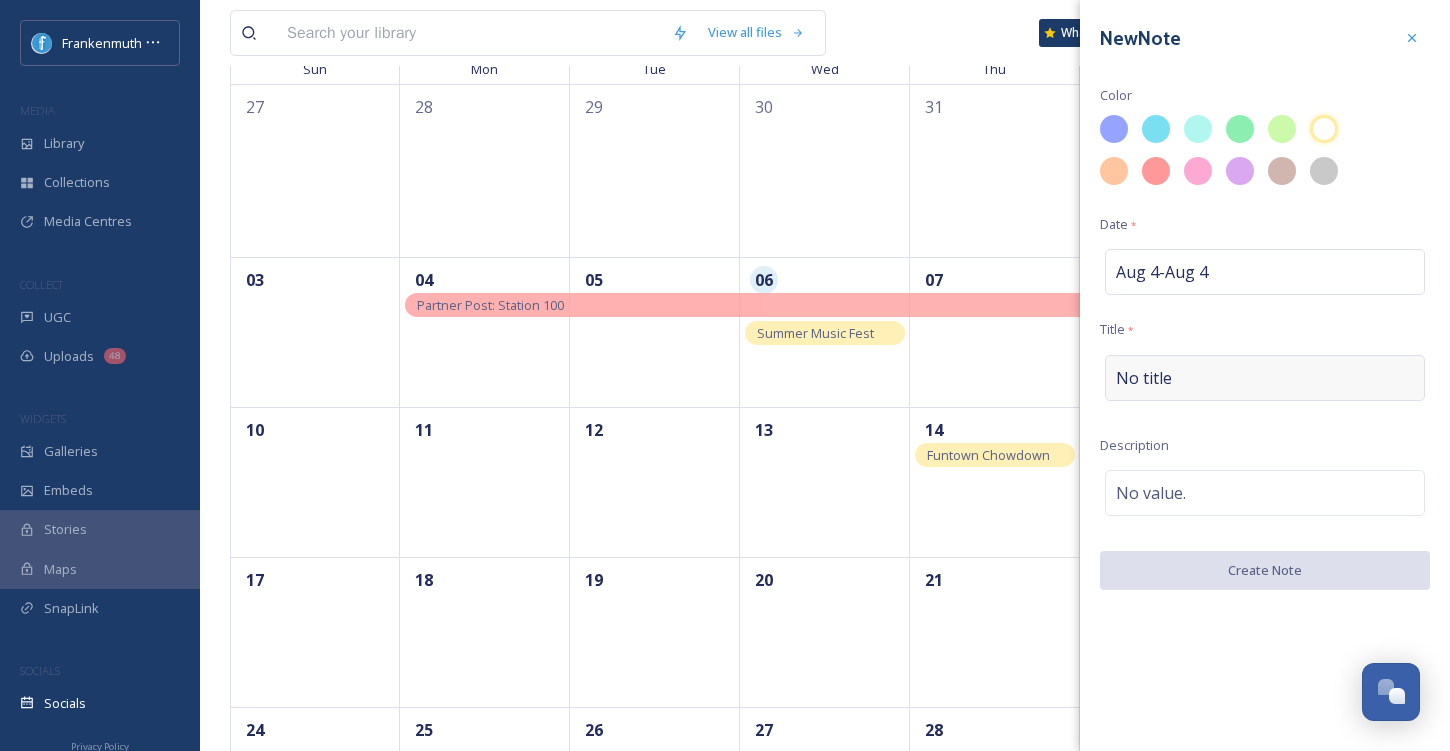 click on "No title" at bounding box center [1265, 378] 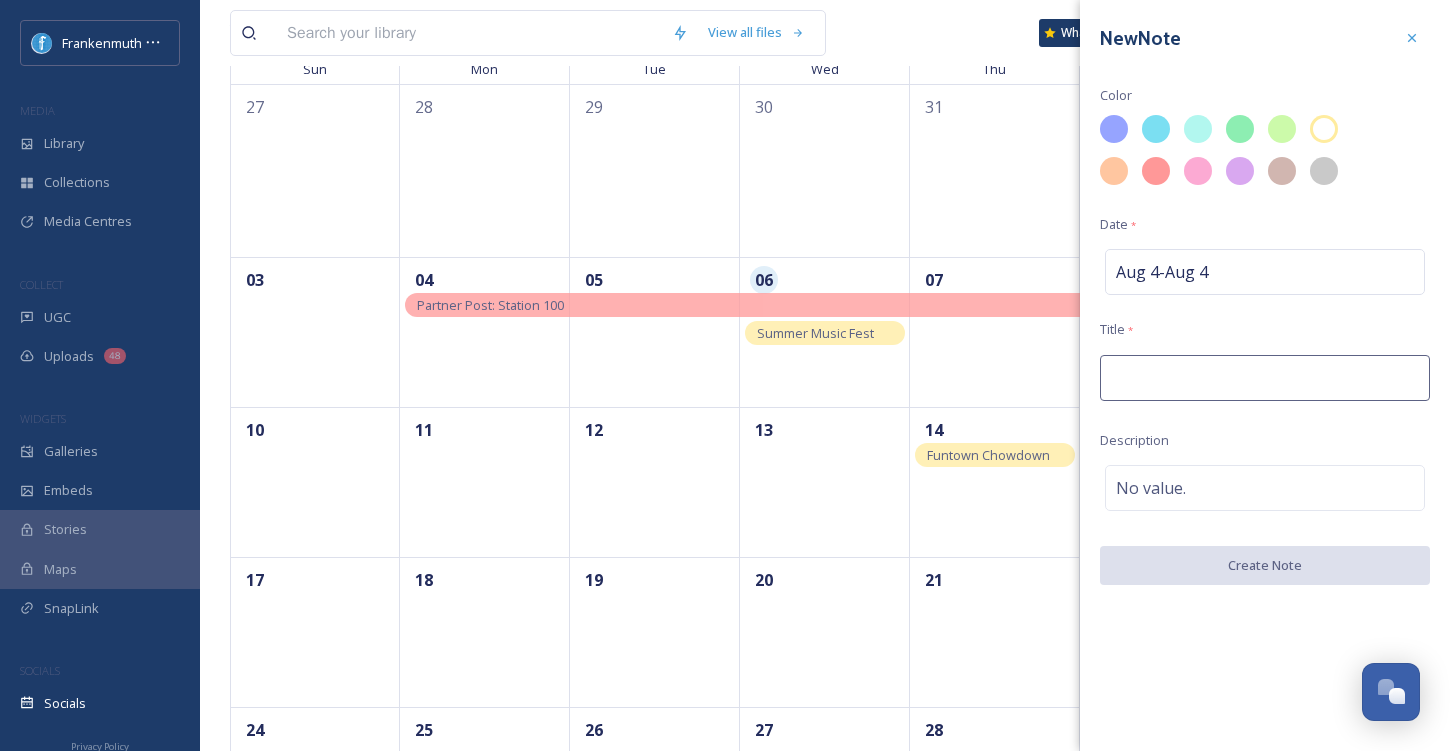 type on "E" 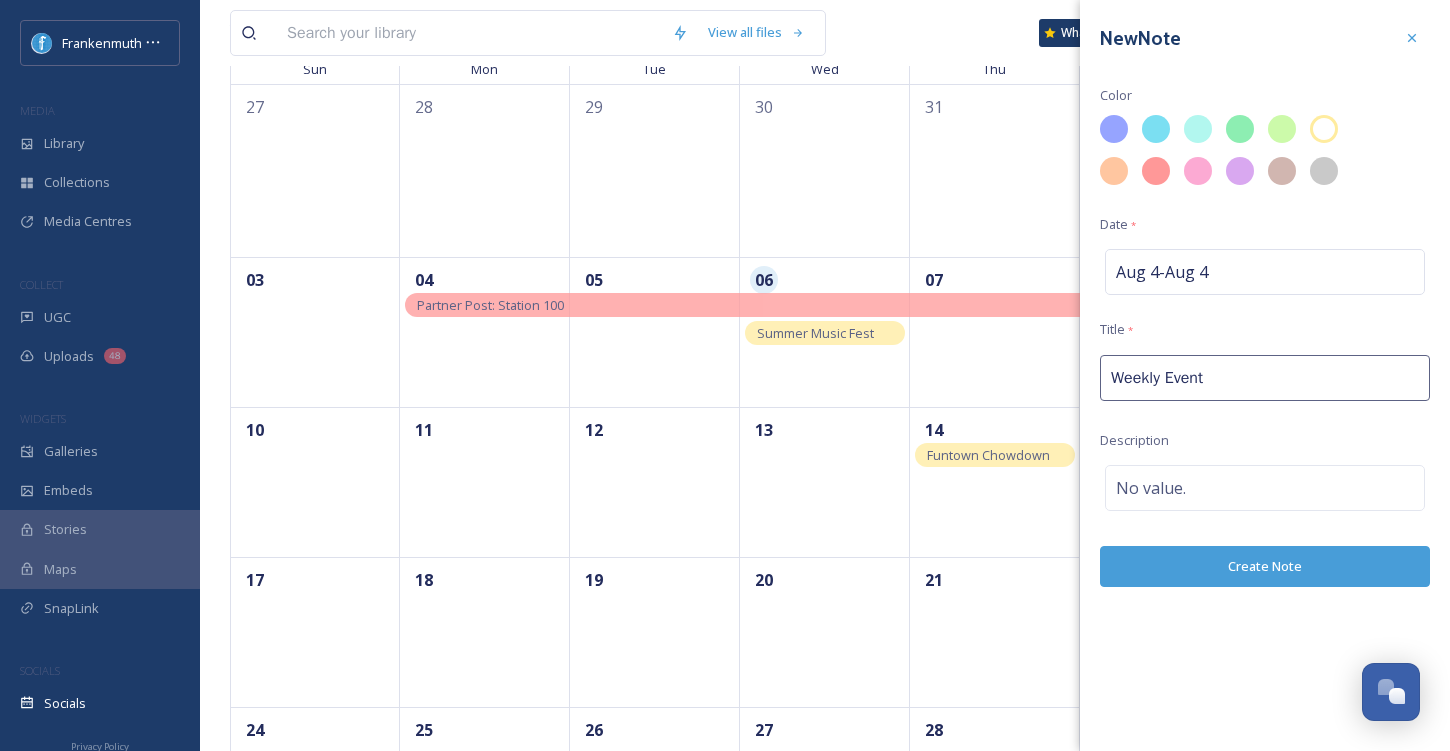 type on "Weekly Events" 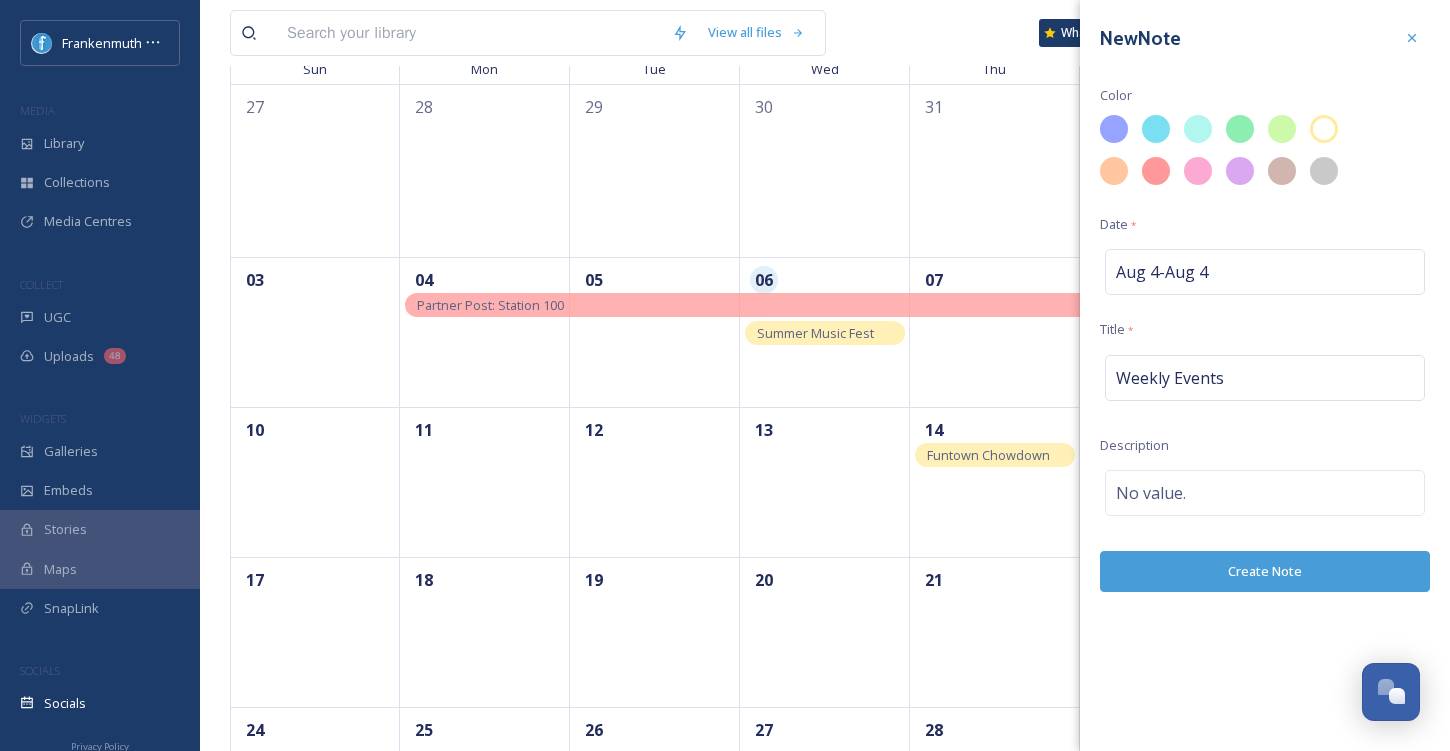 click on "Create Note" at bounding box center (1265, 571) 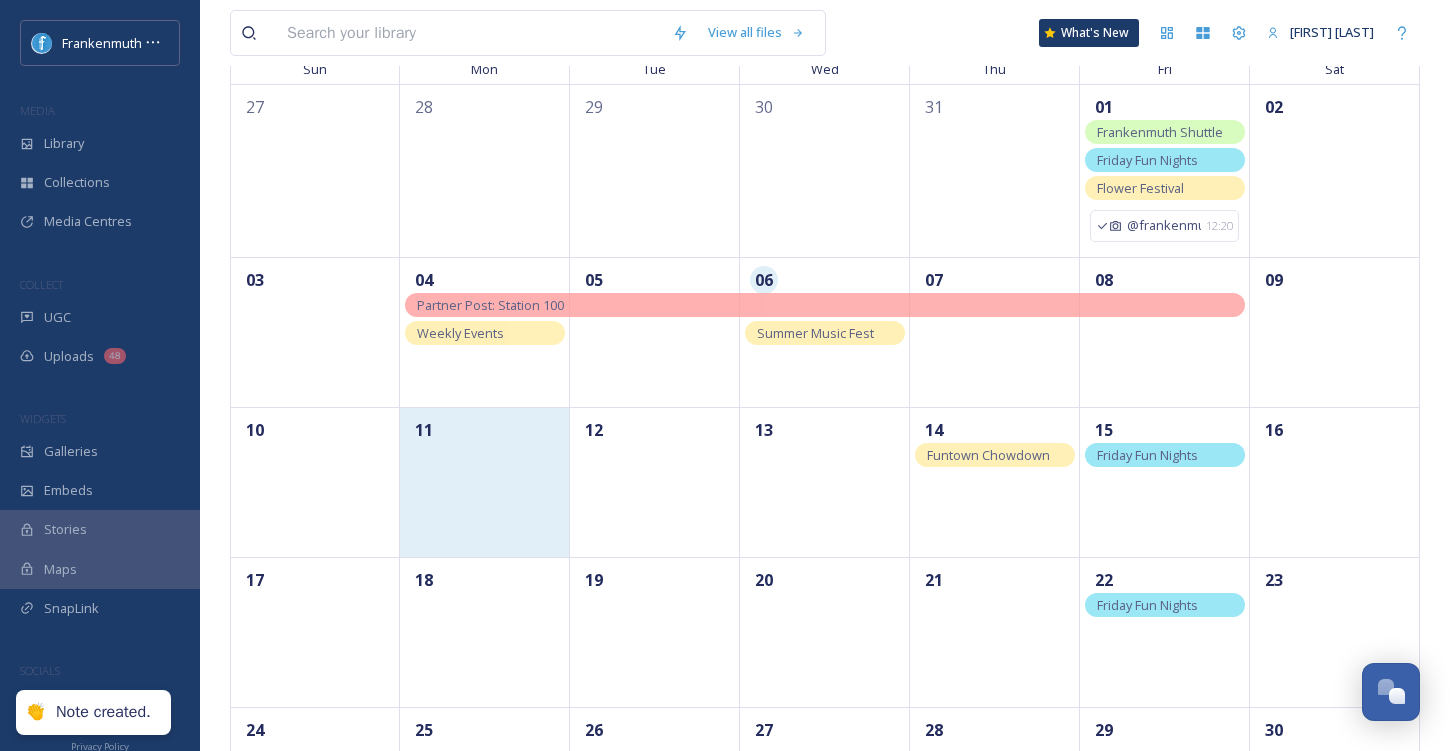 click on "11" at bounding box center [485, 482] 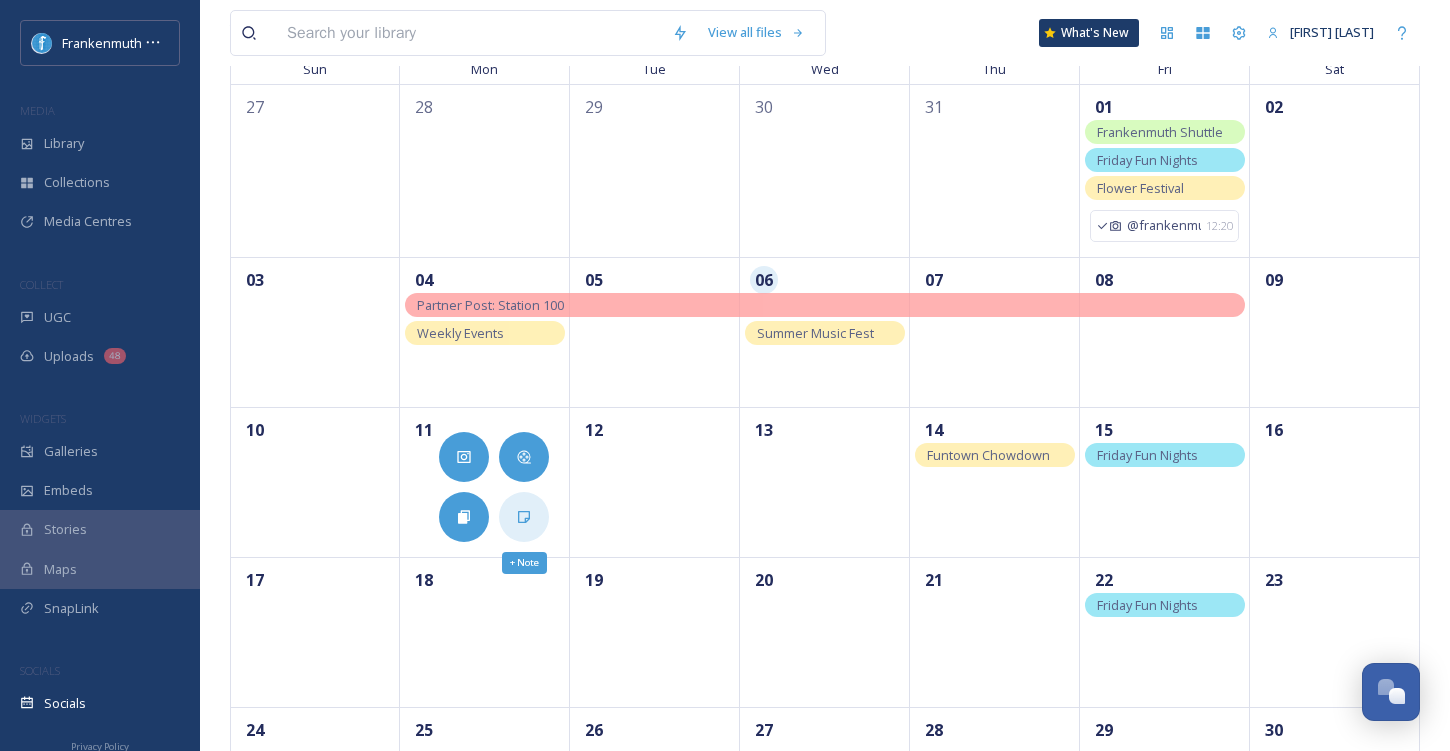 click 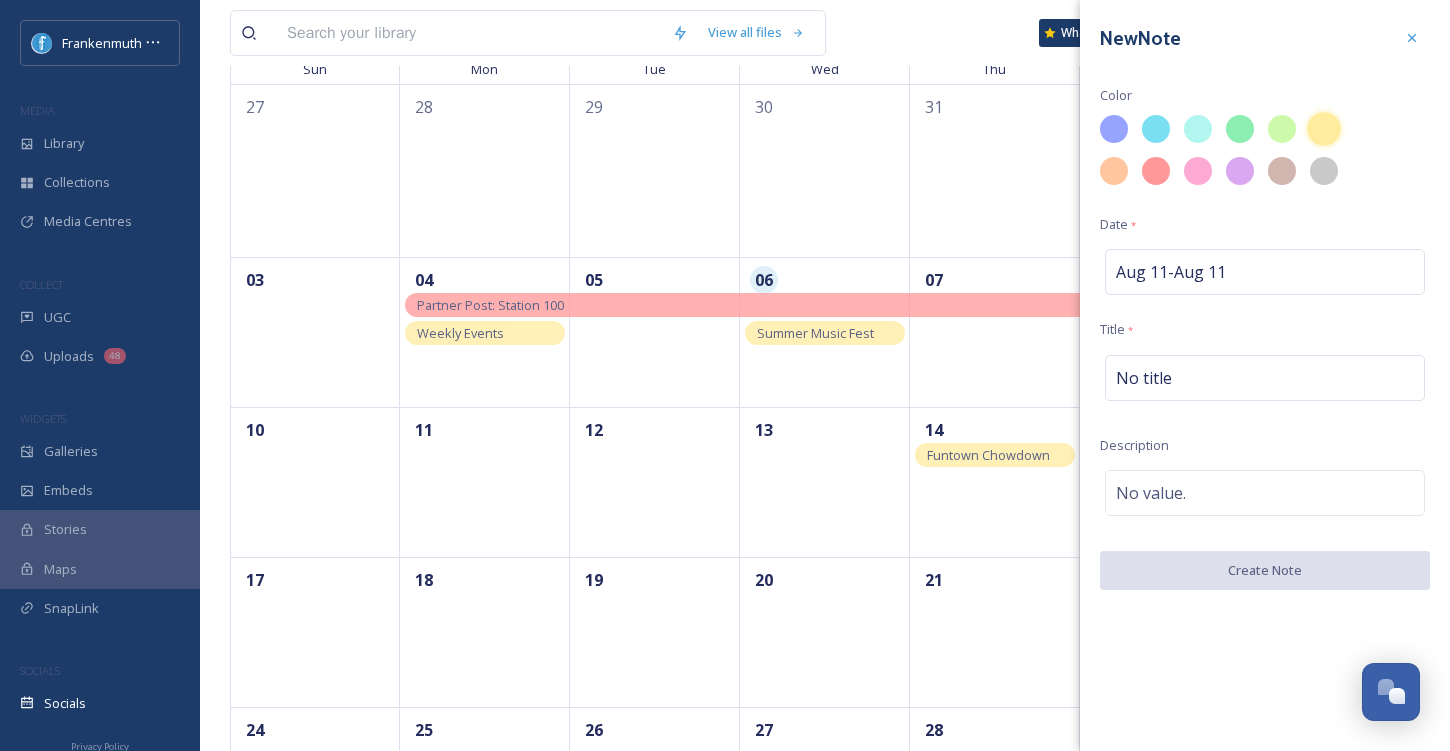 click at bounding box center [1324, 129] 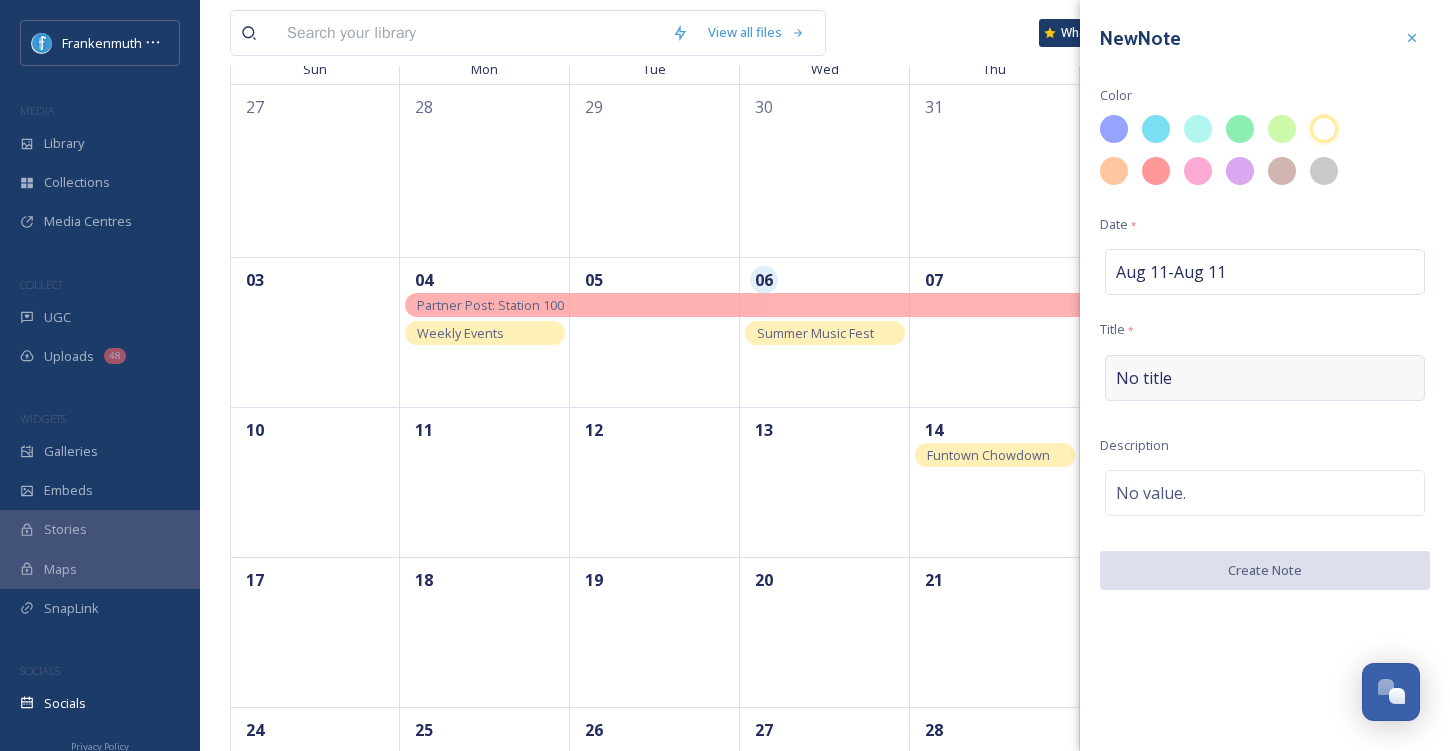 click on "No title" at bounding box center (1265, 378) 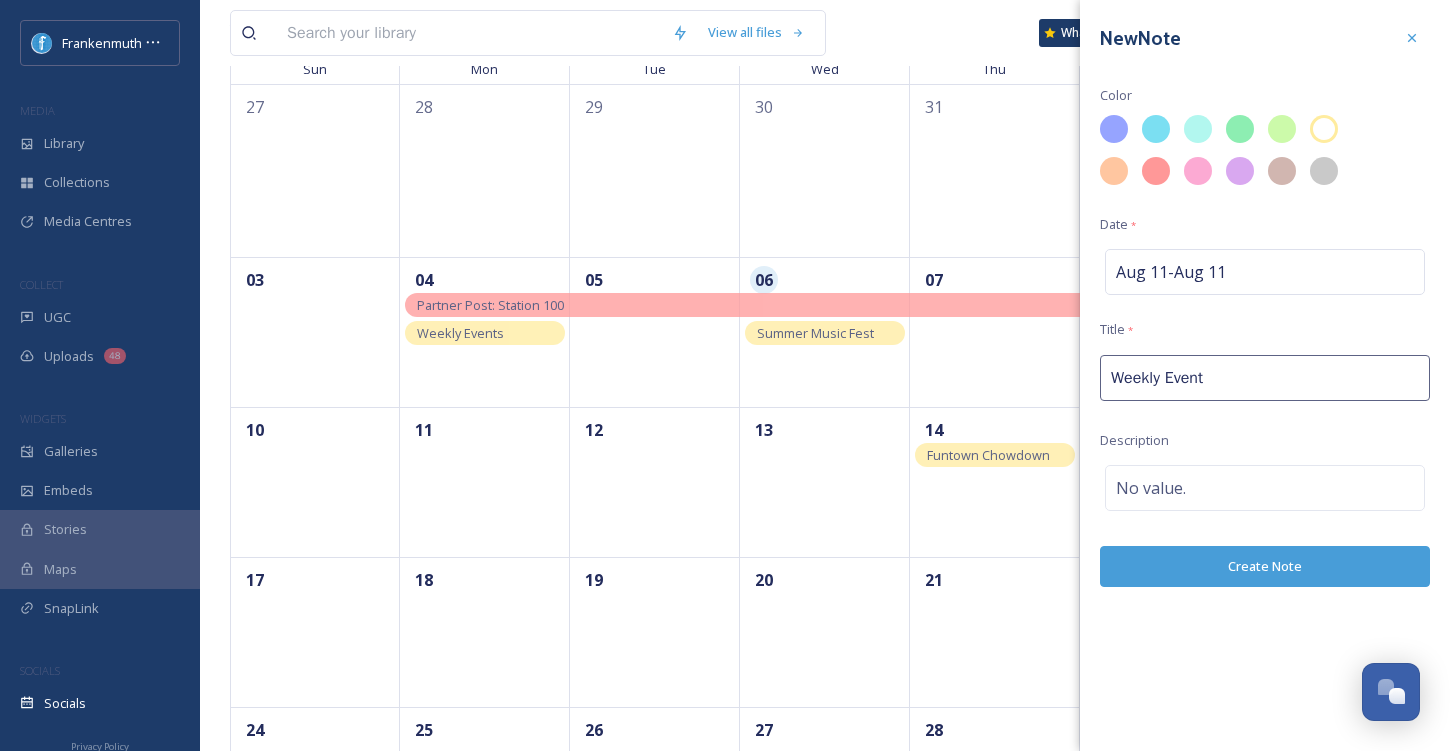 type on "Weekly Events" 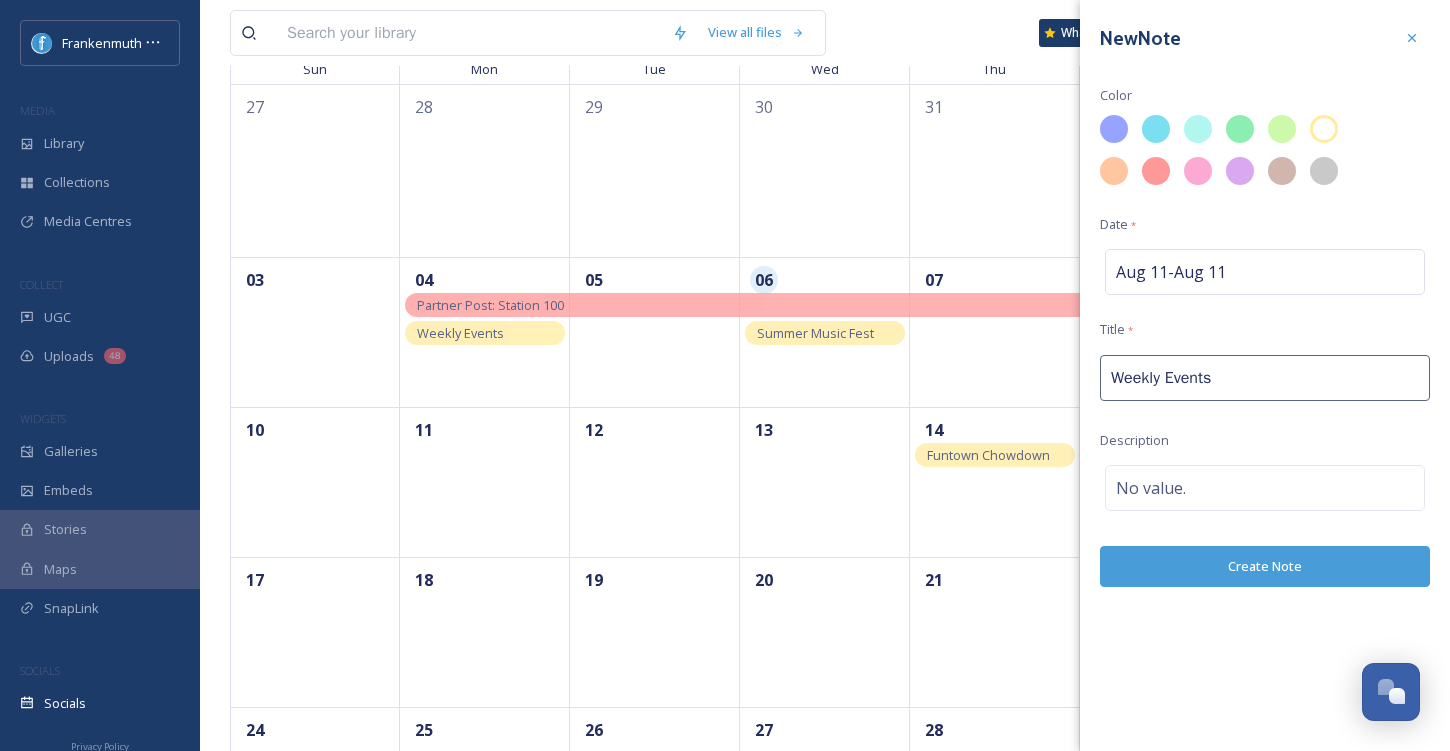 click on "Create Note" at bounding box center [1265, 566] 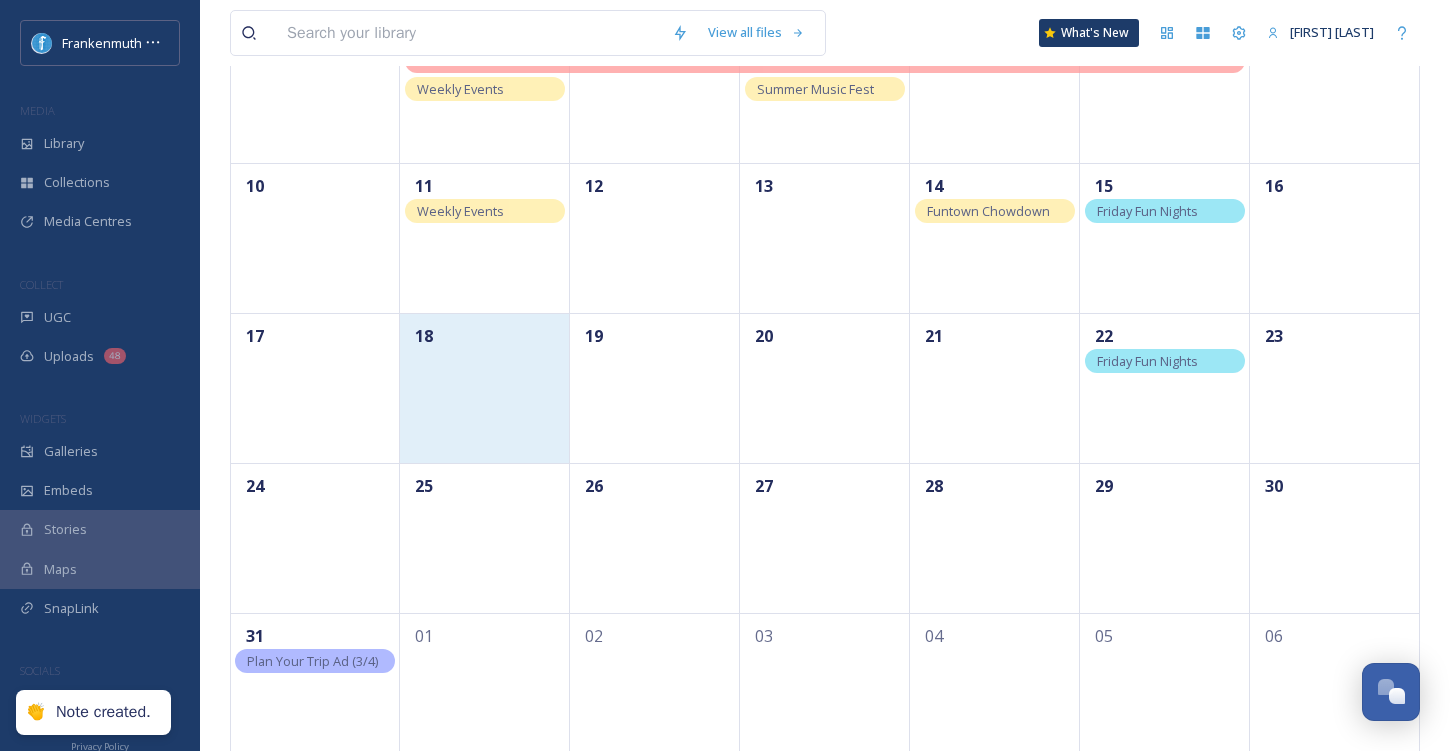 scroll, scrollTop: 424, scrollLeft: 0, axis: vertical 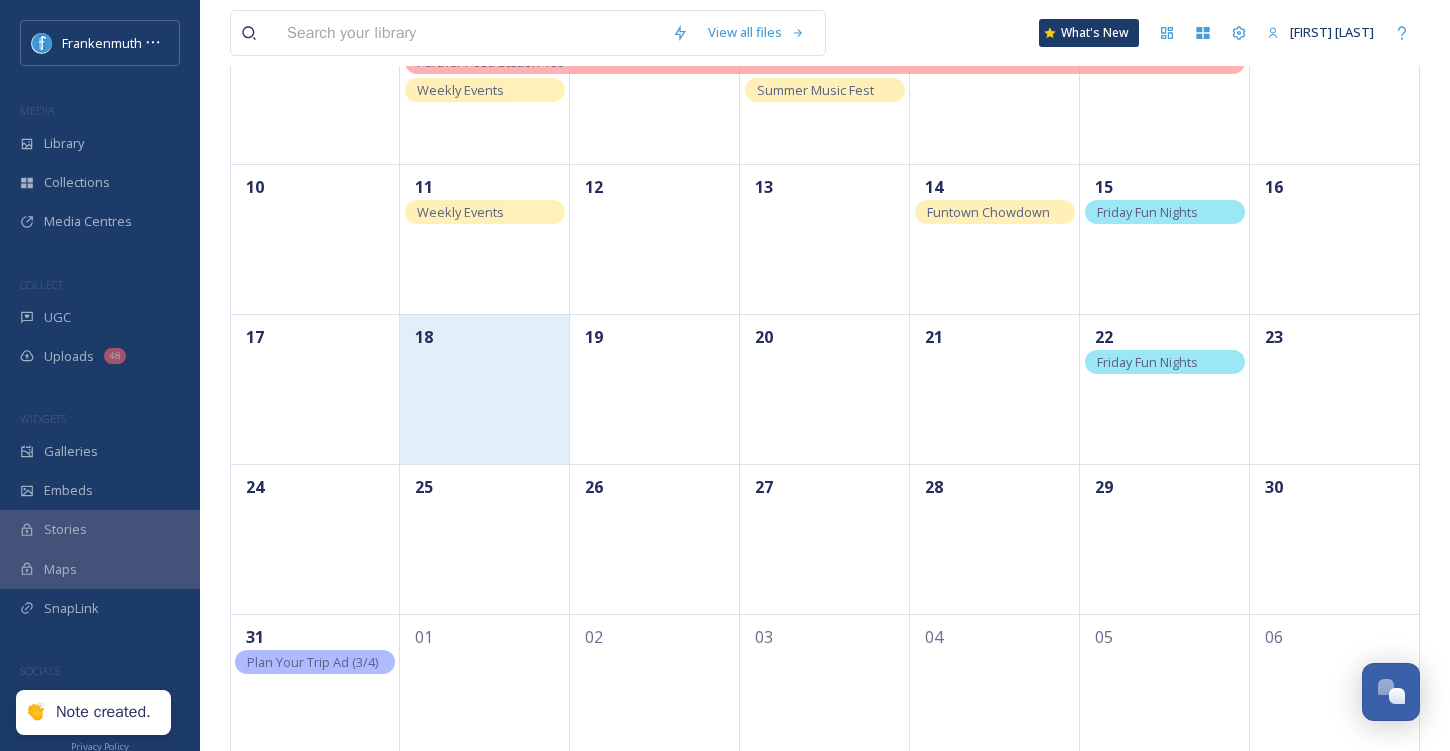 click on "18" at bounding box center (485, 389) 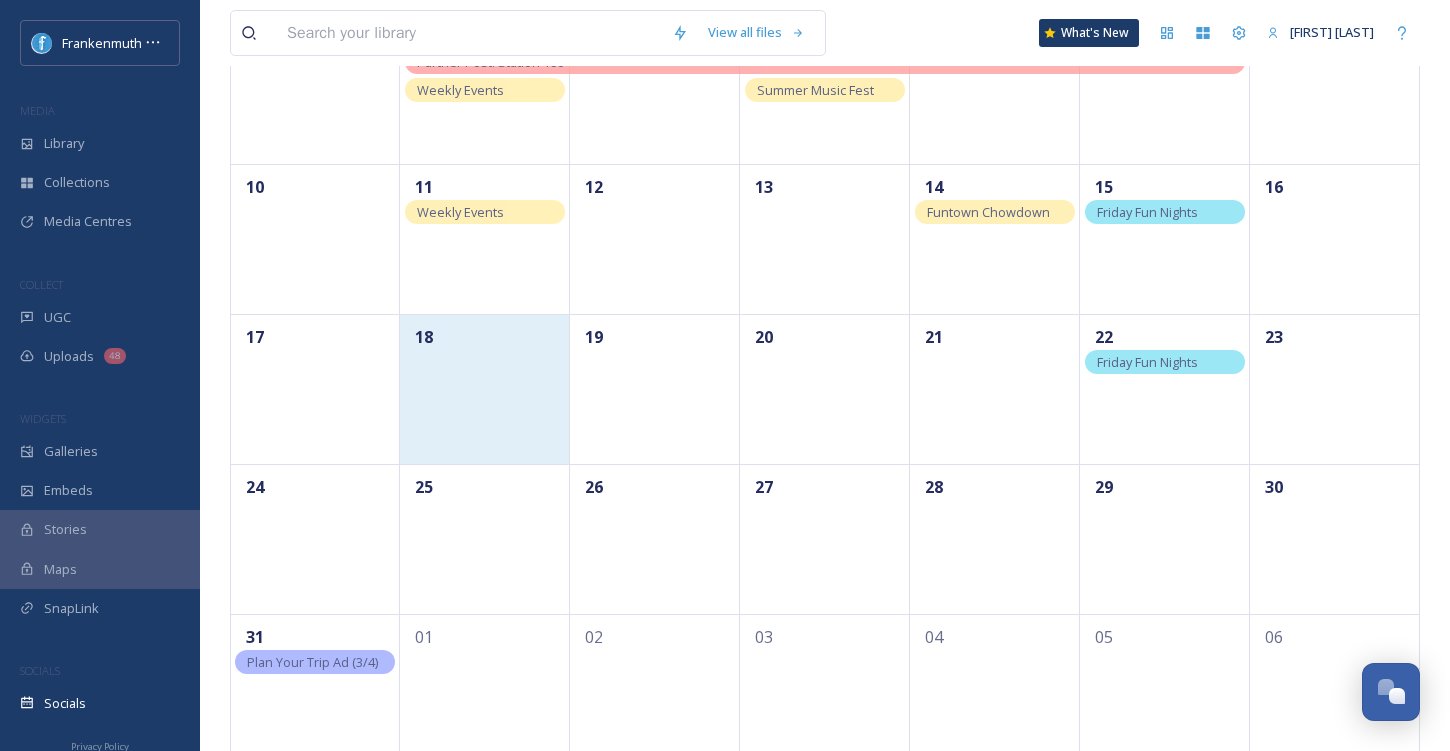 click on "18" at bounding box center (485, 389) 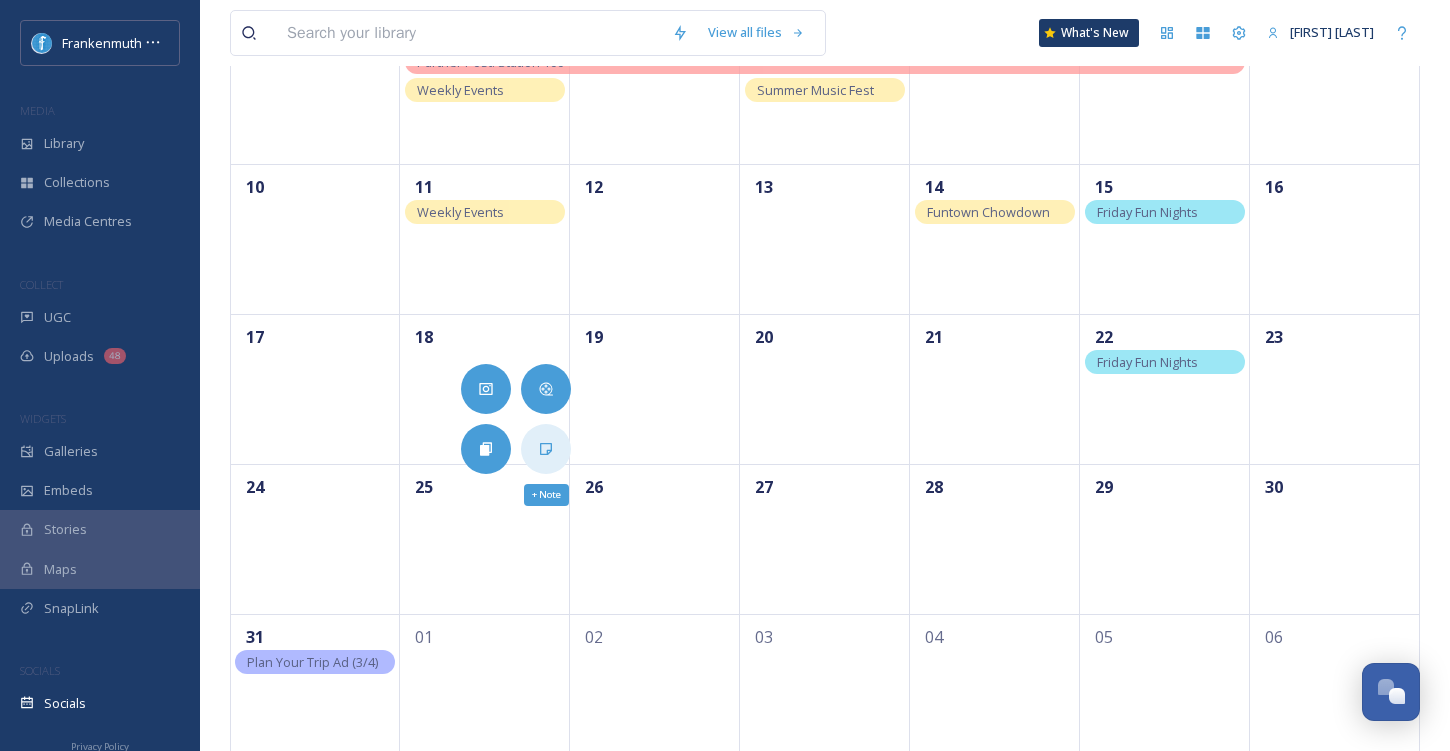 click 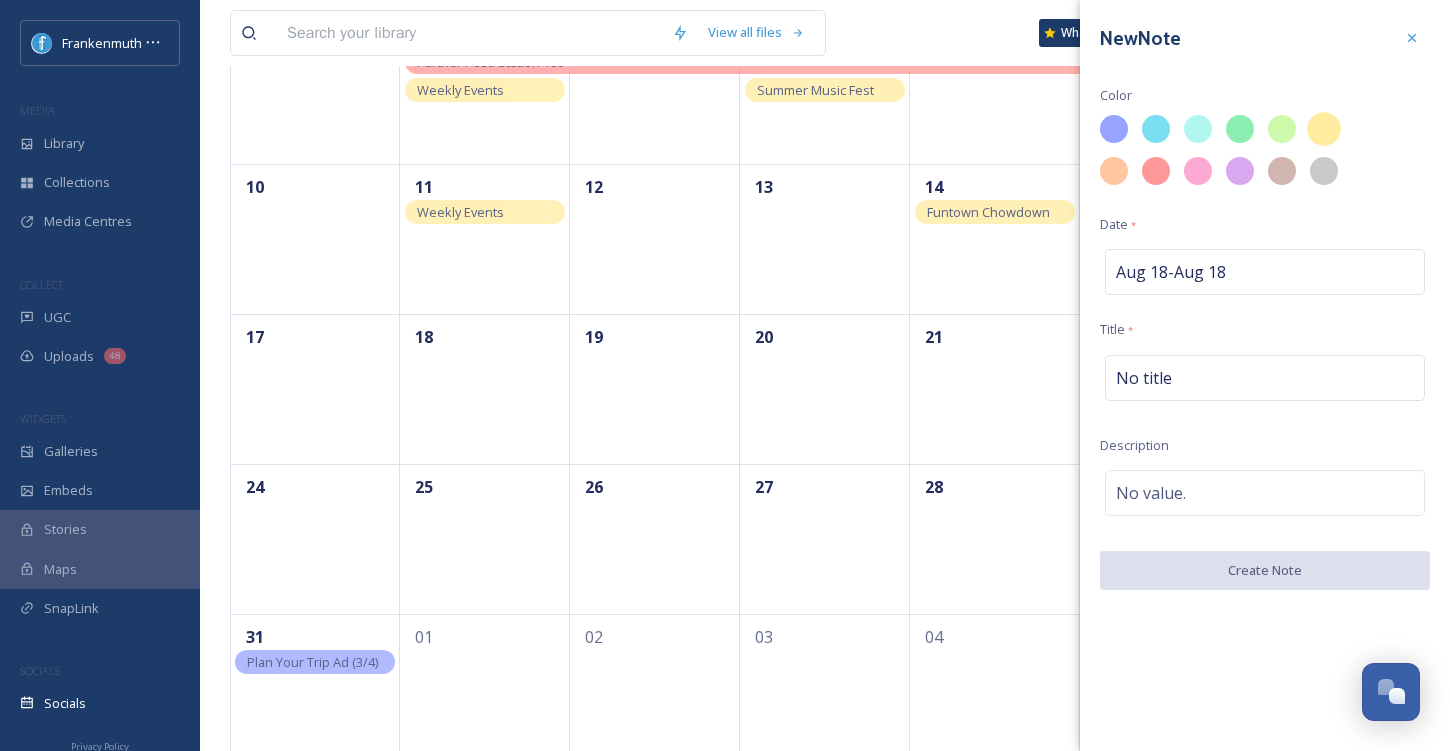 click at bounding box center [1324, 129] 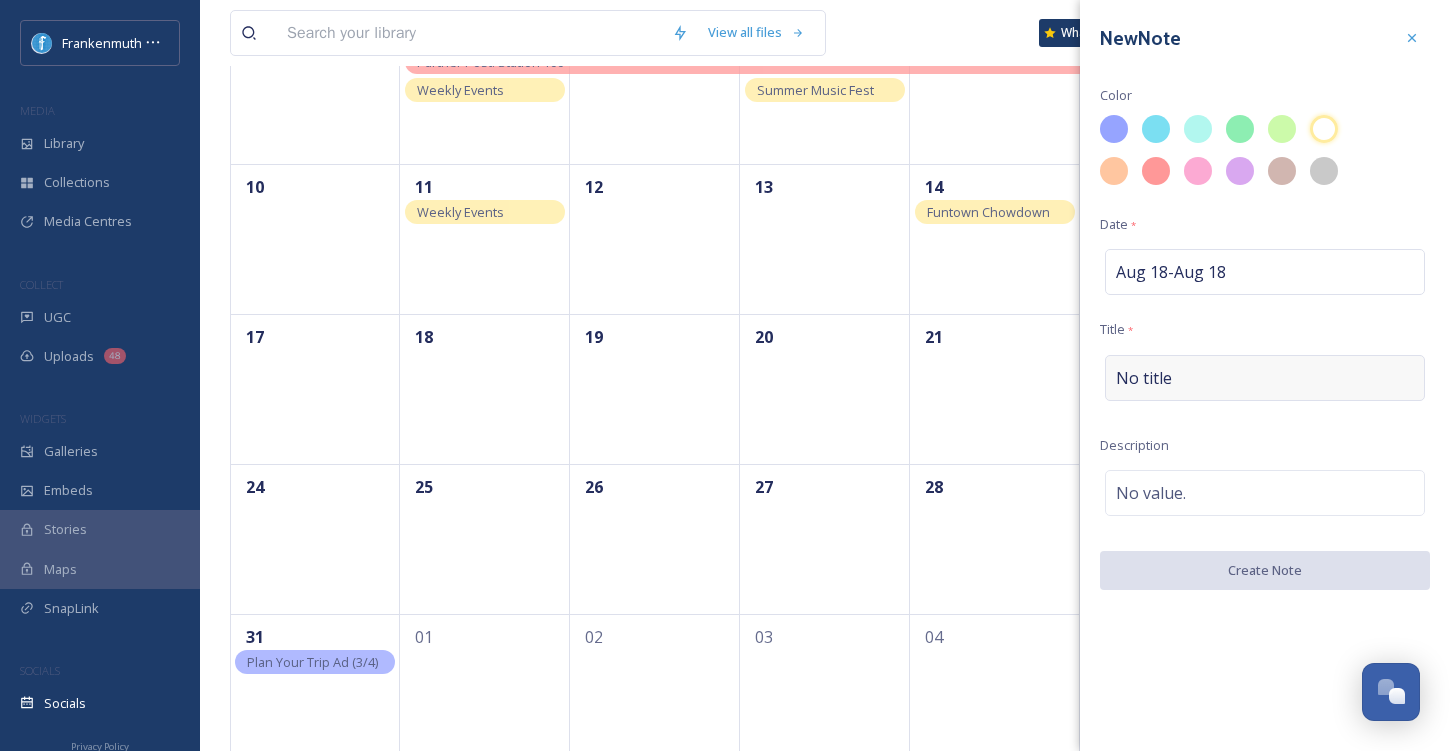 click on "No title" at bounding box center [1265, 378] 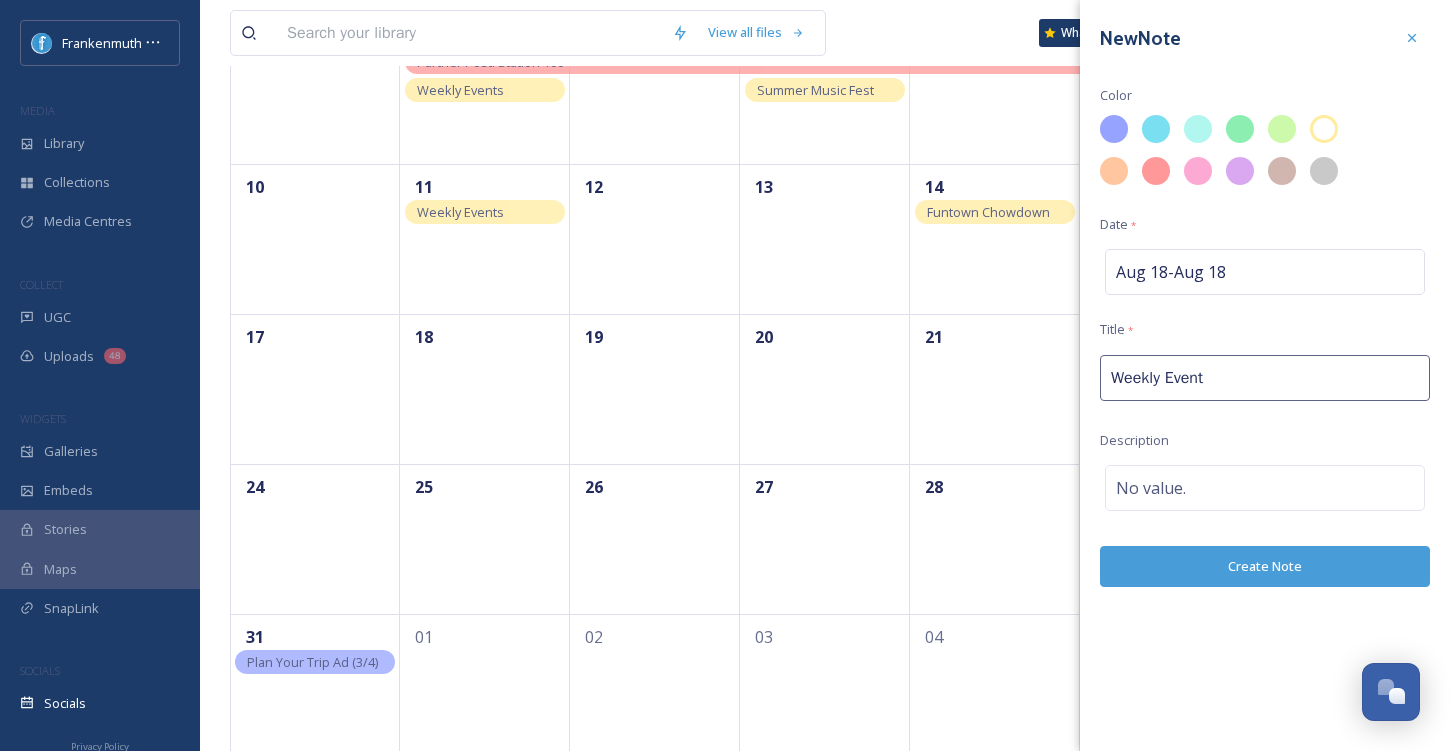 type on "Weekly Events" 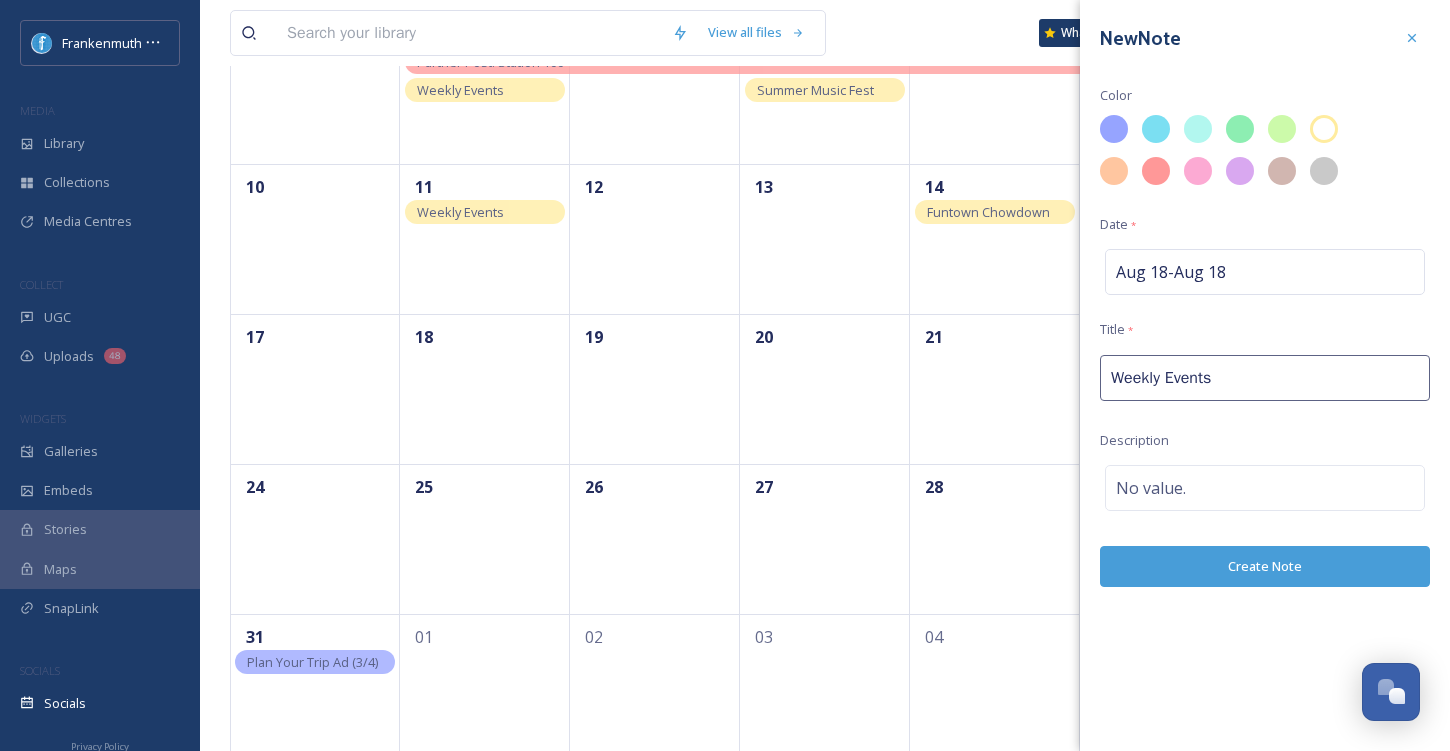 click on "Create Note" at bounding box center (1265, 566) 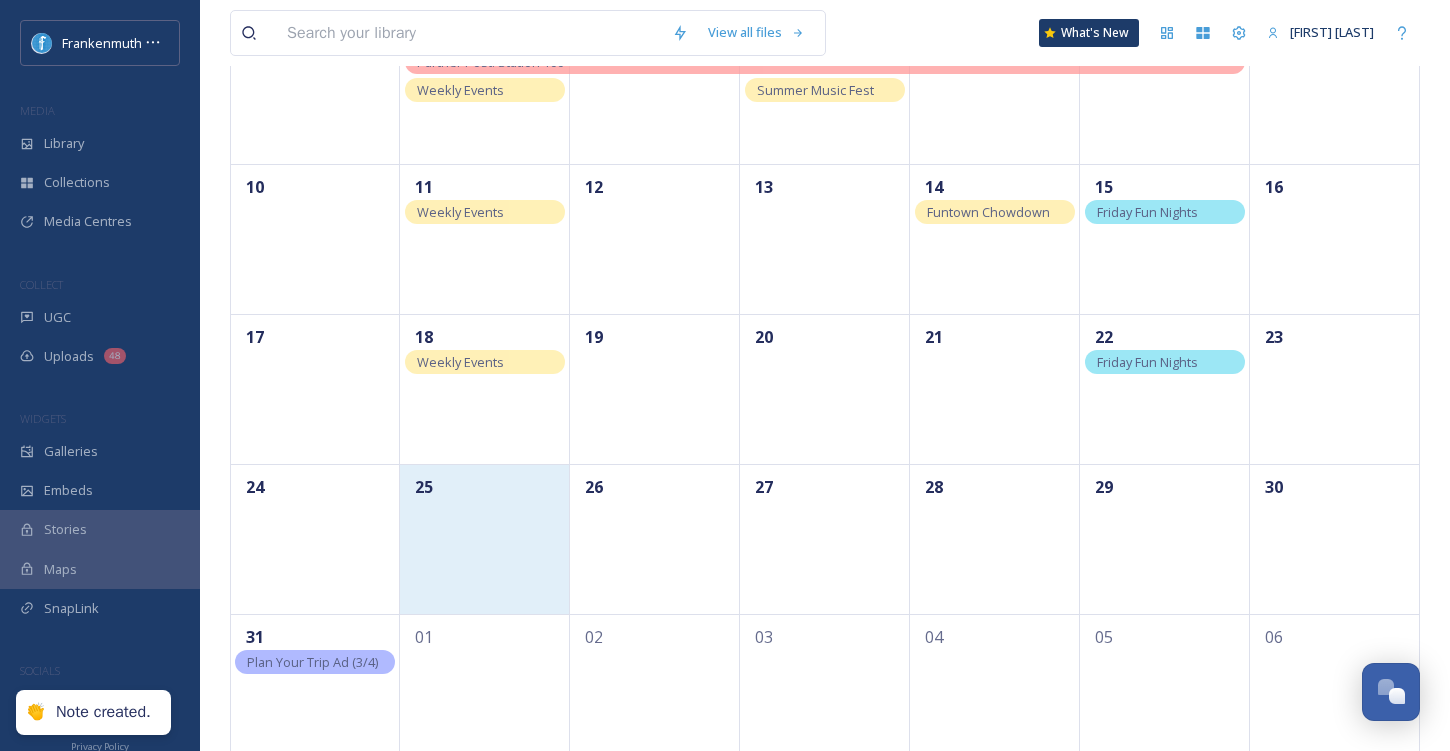 click on "25" at bounding box center [485, 539] 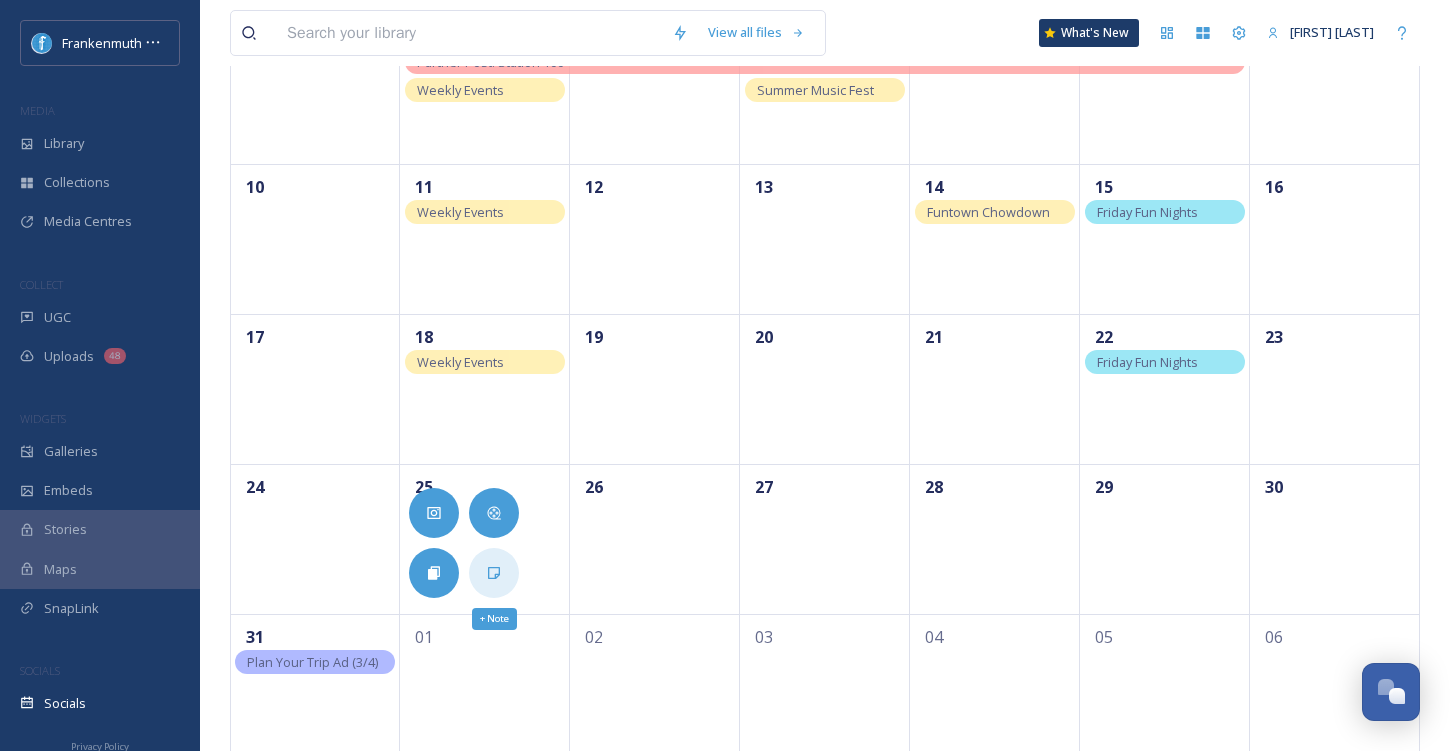 click on "+ Note" at bounding box center [494, 573] 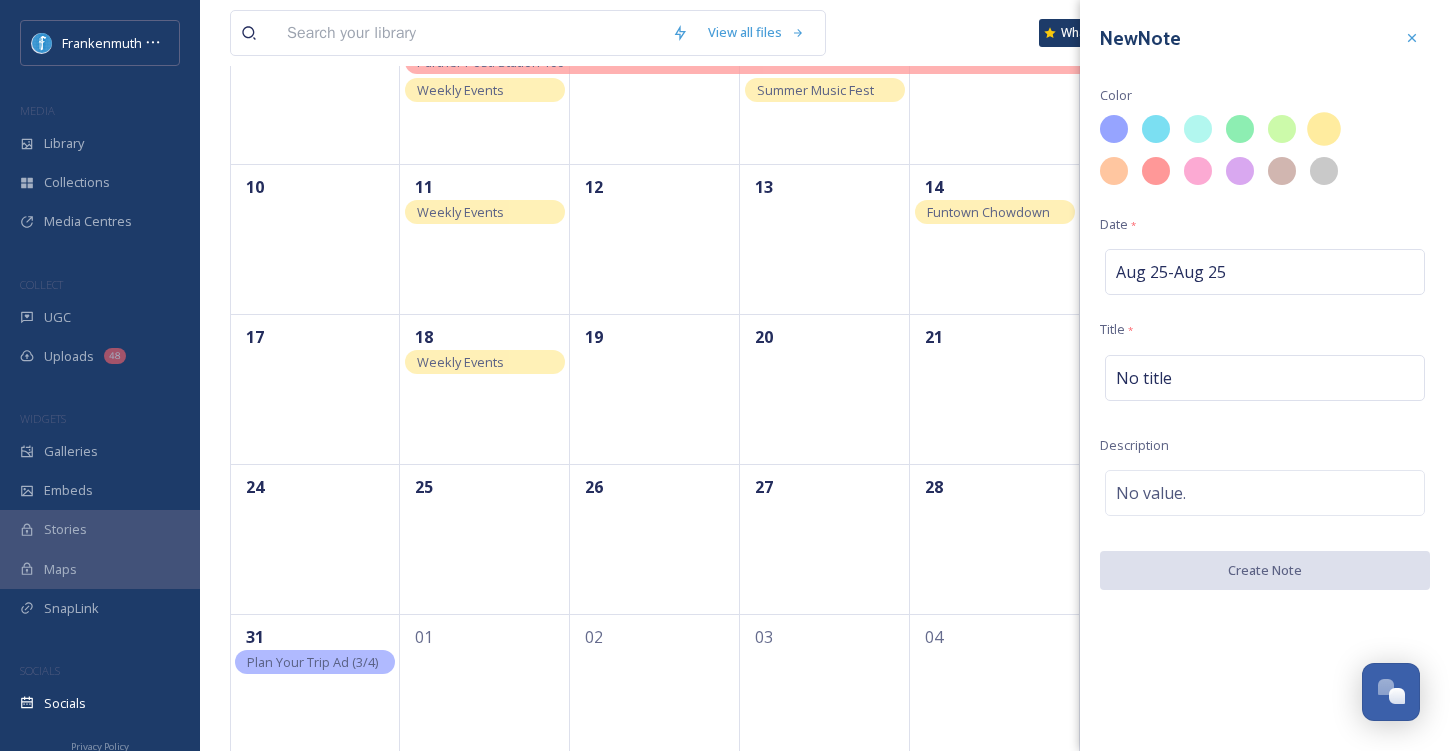 click at bounding box center [1324, 129] 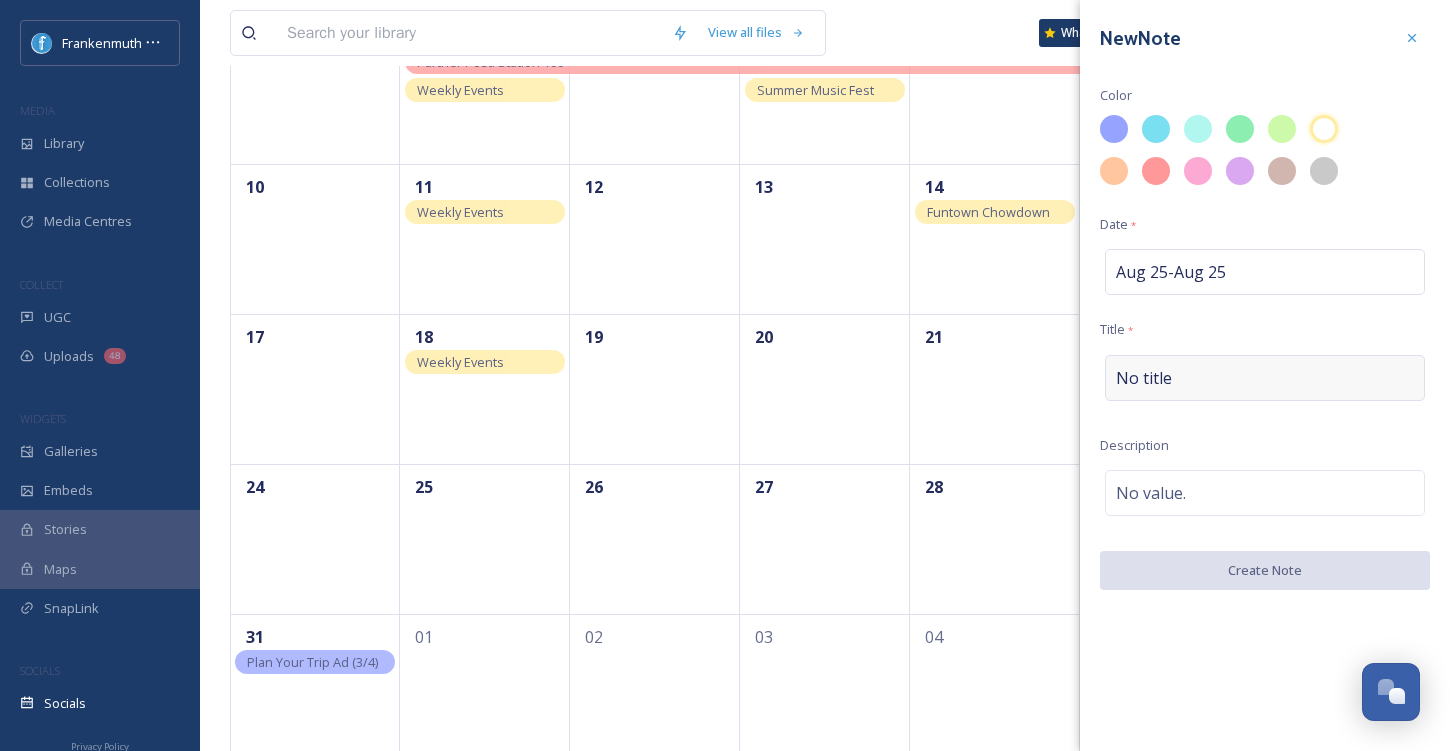 click on "No title" at bounding box center [1265, 378] 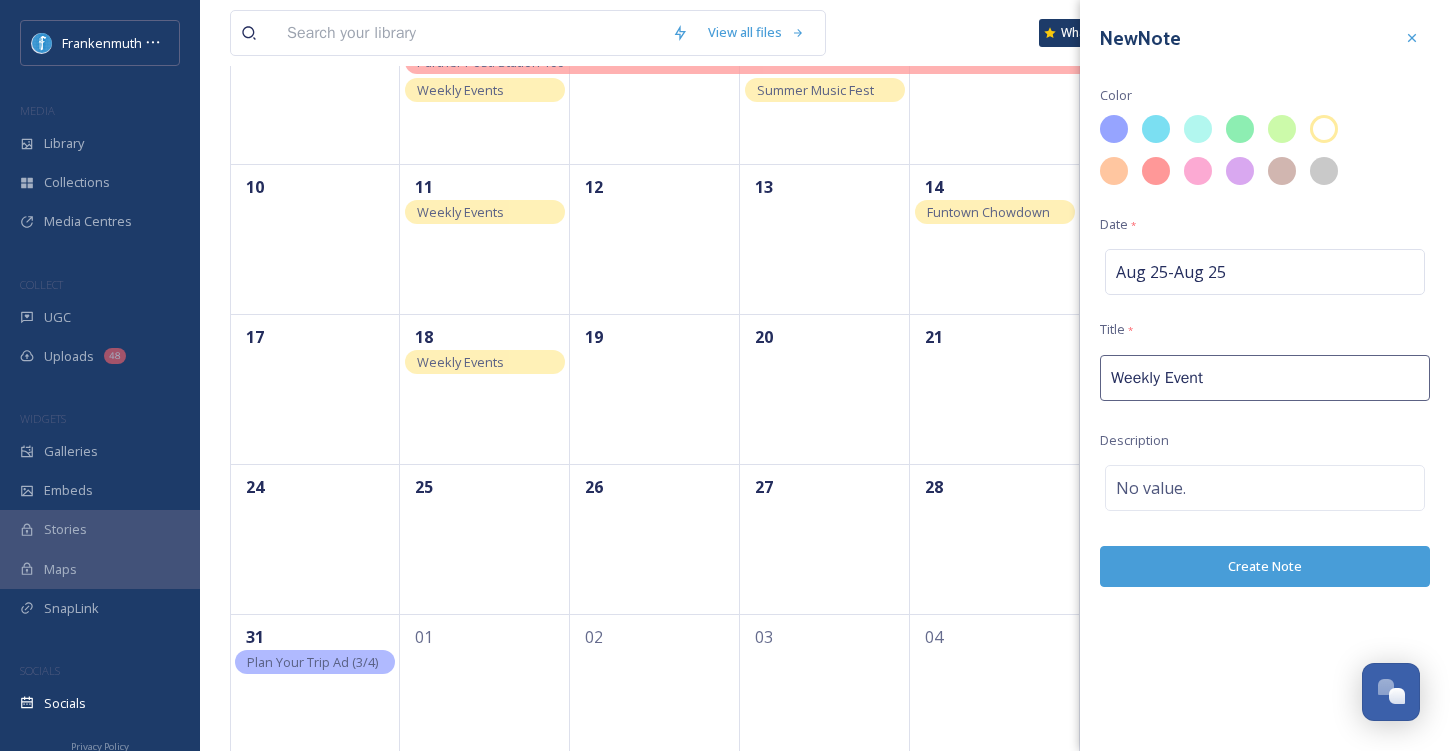 type on "Weekly Events" 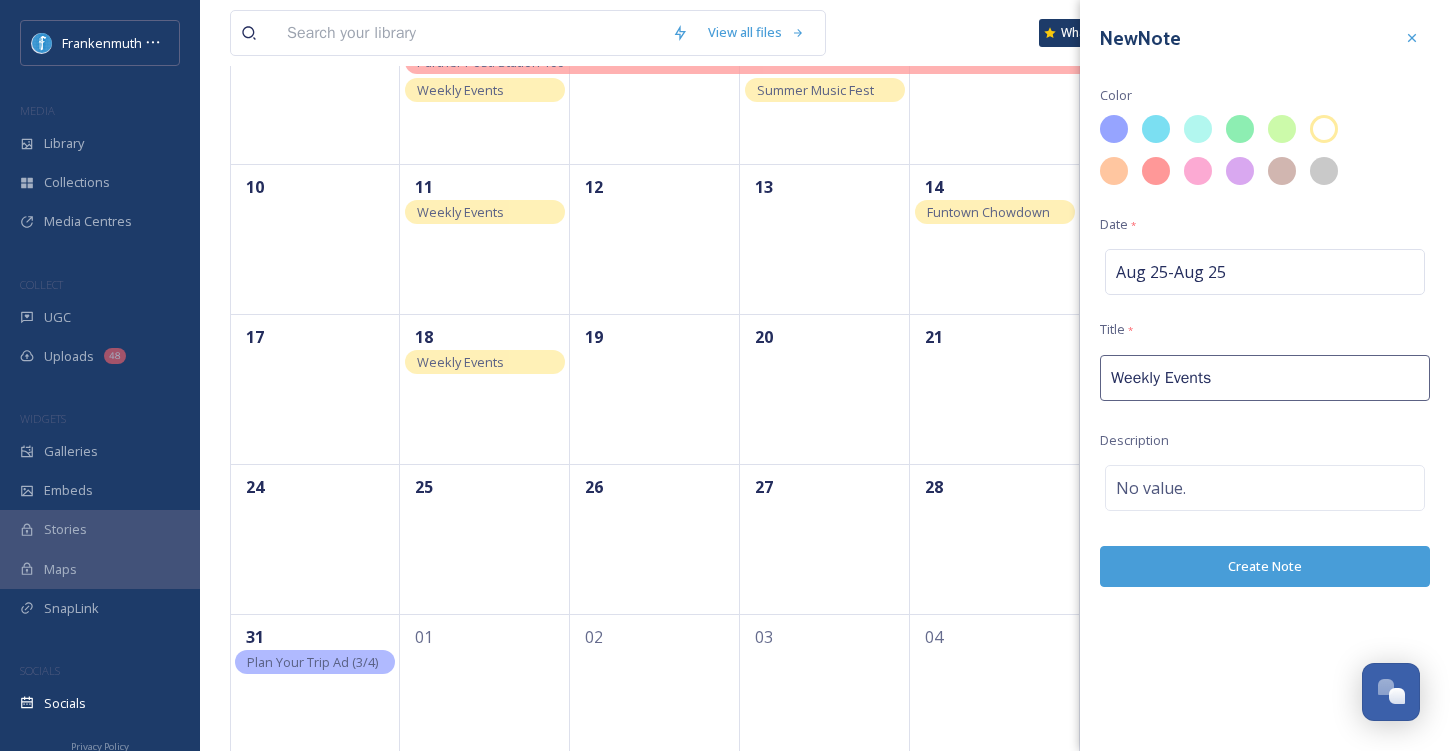 click on "Create Note" at bounding box center [1265, 566] 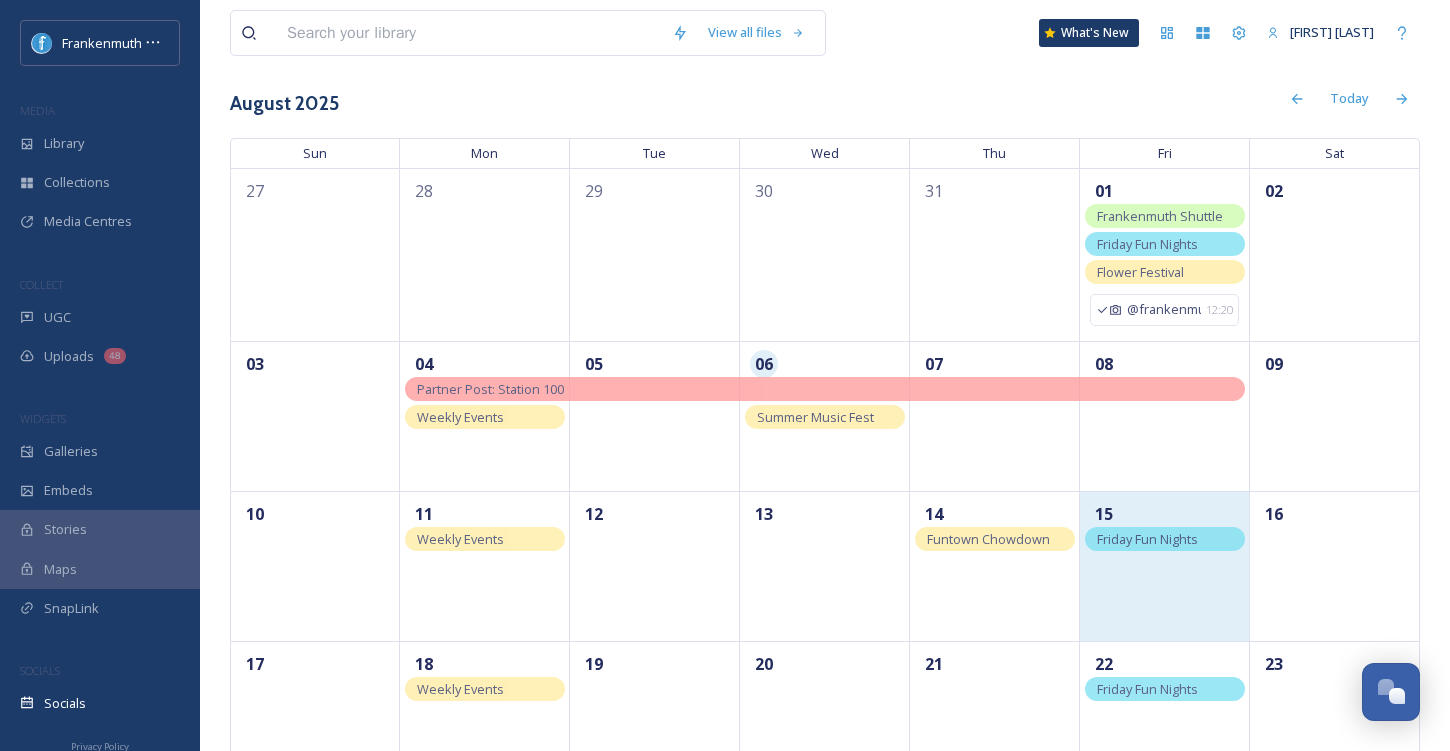 scroll, scrollTop: 107, scrollLeft: 0, axis: vertical 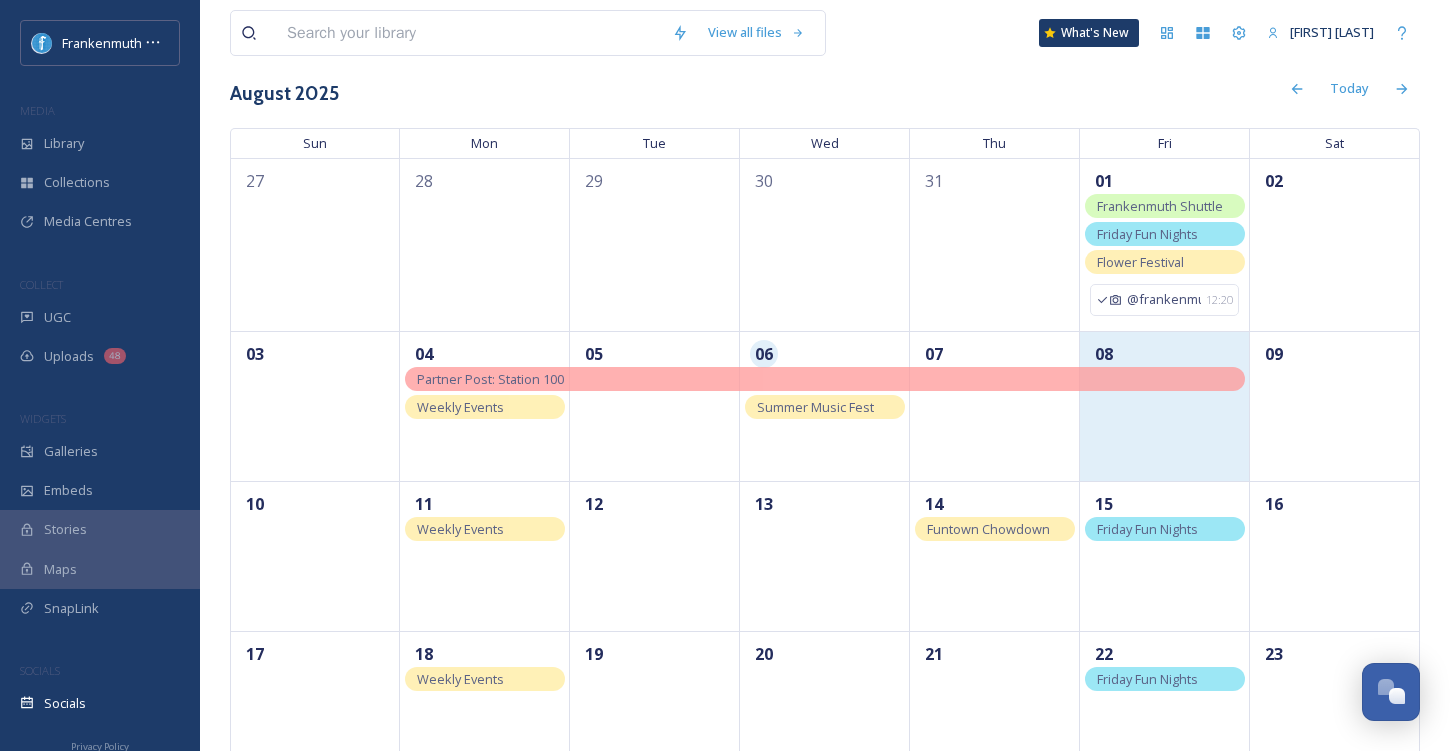 click on "08" at bounding box center (1165, 406) 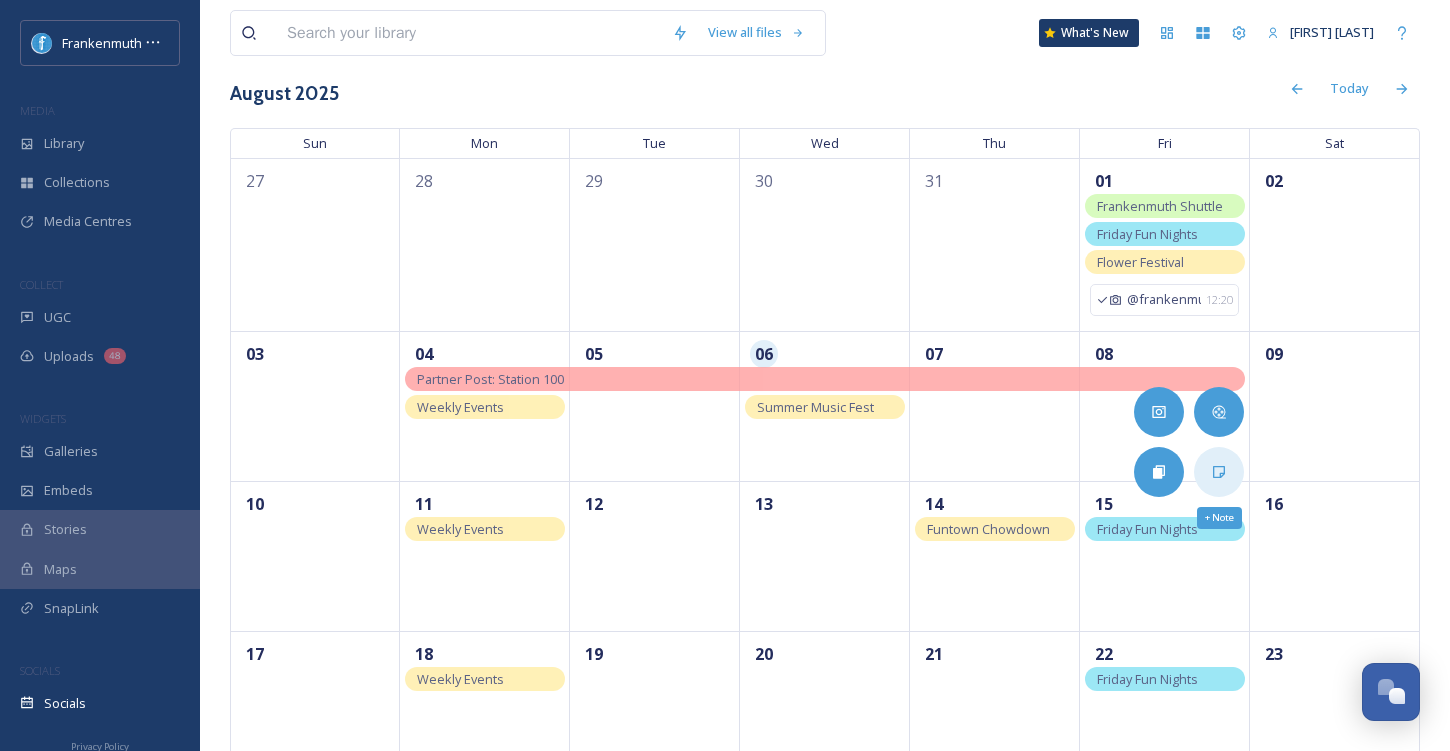 click 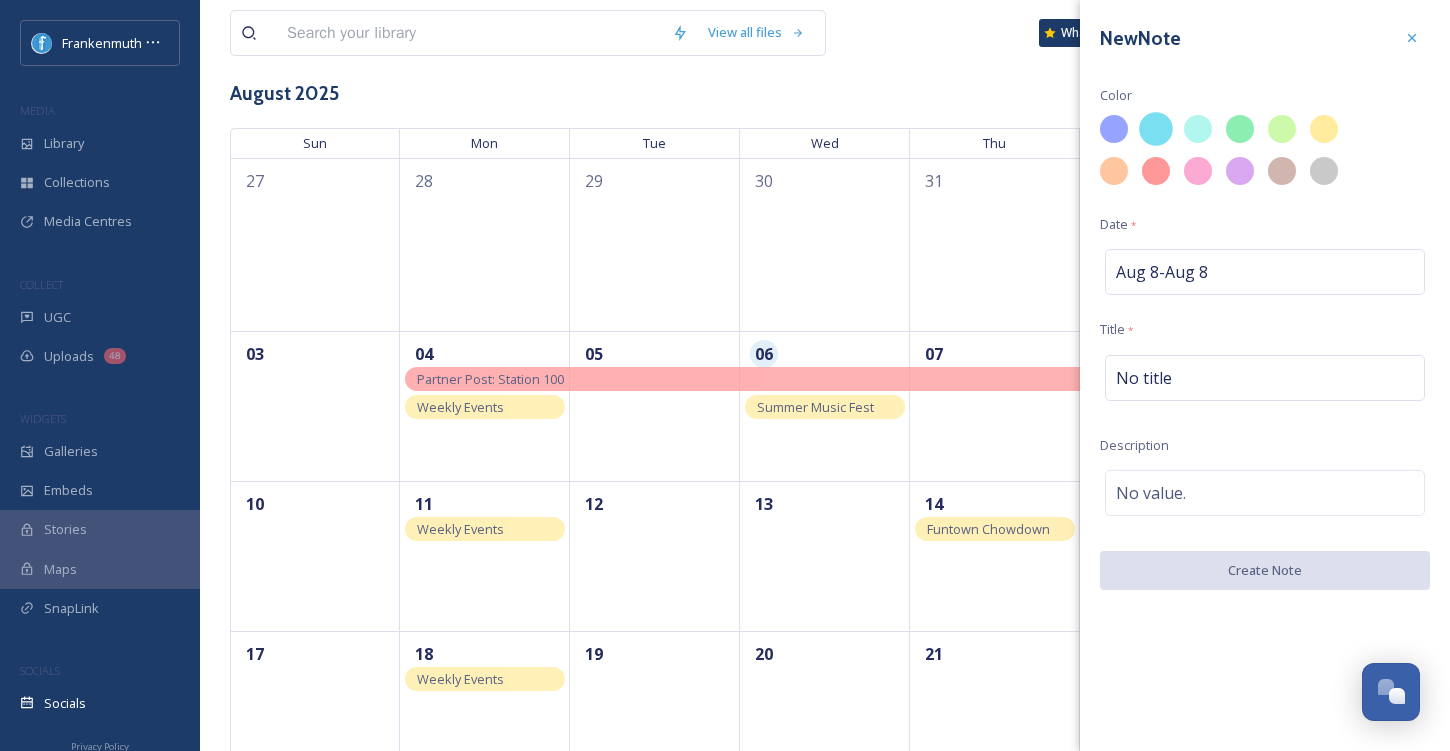 click at bounding box center (1156, 129) 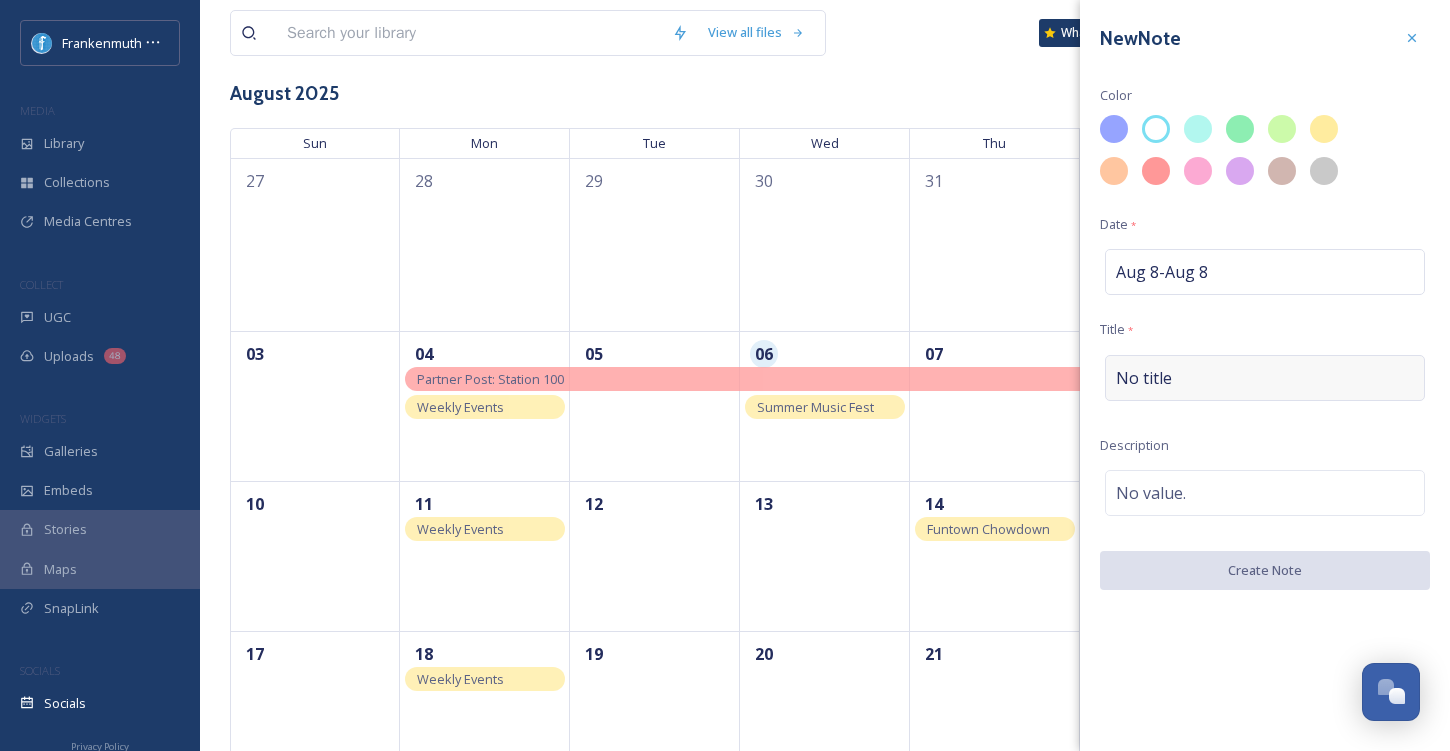 click on "No title" at bounding box center [1144, 378] 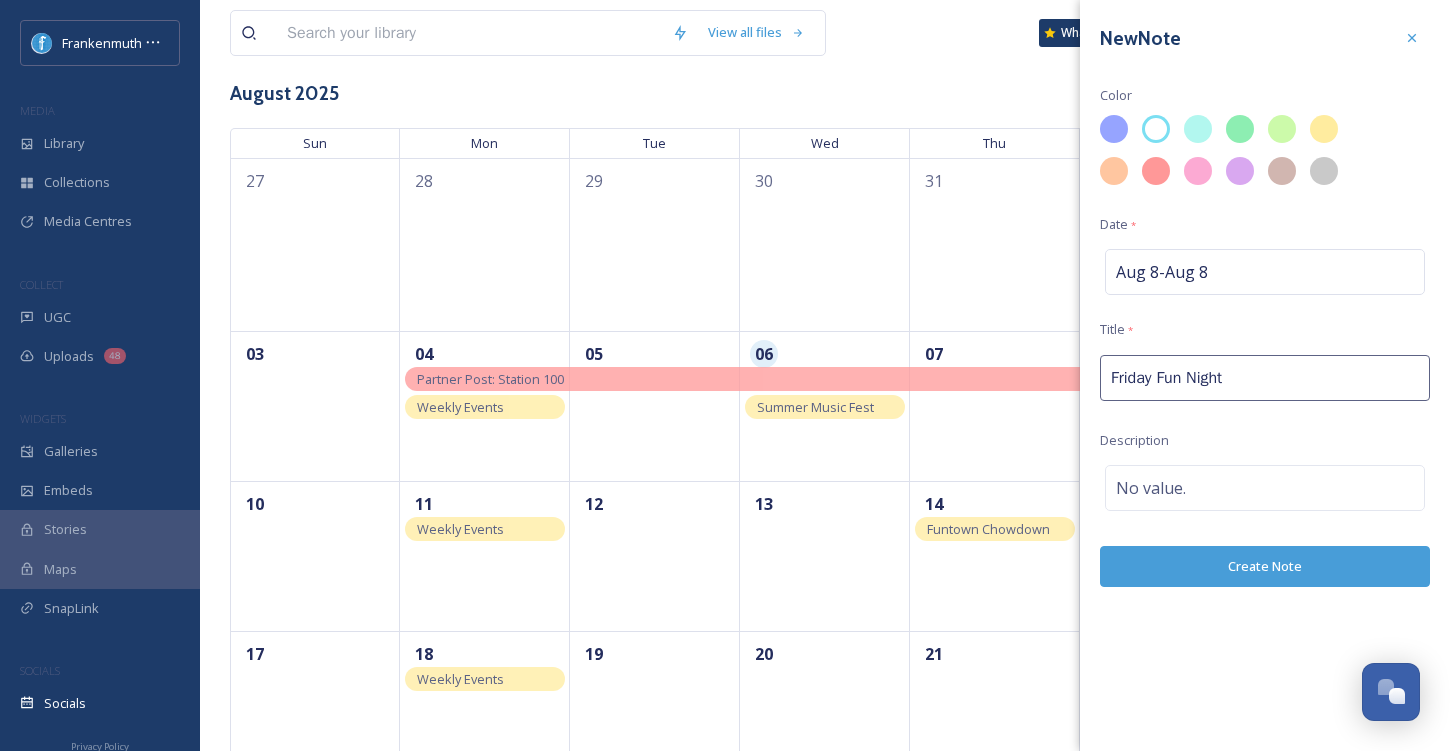 type on "Friday Fun Nights" 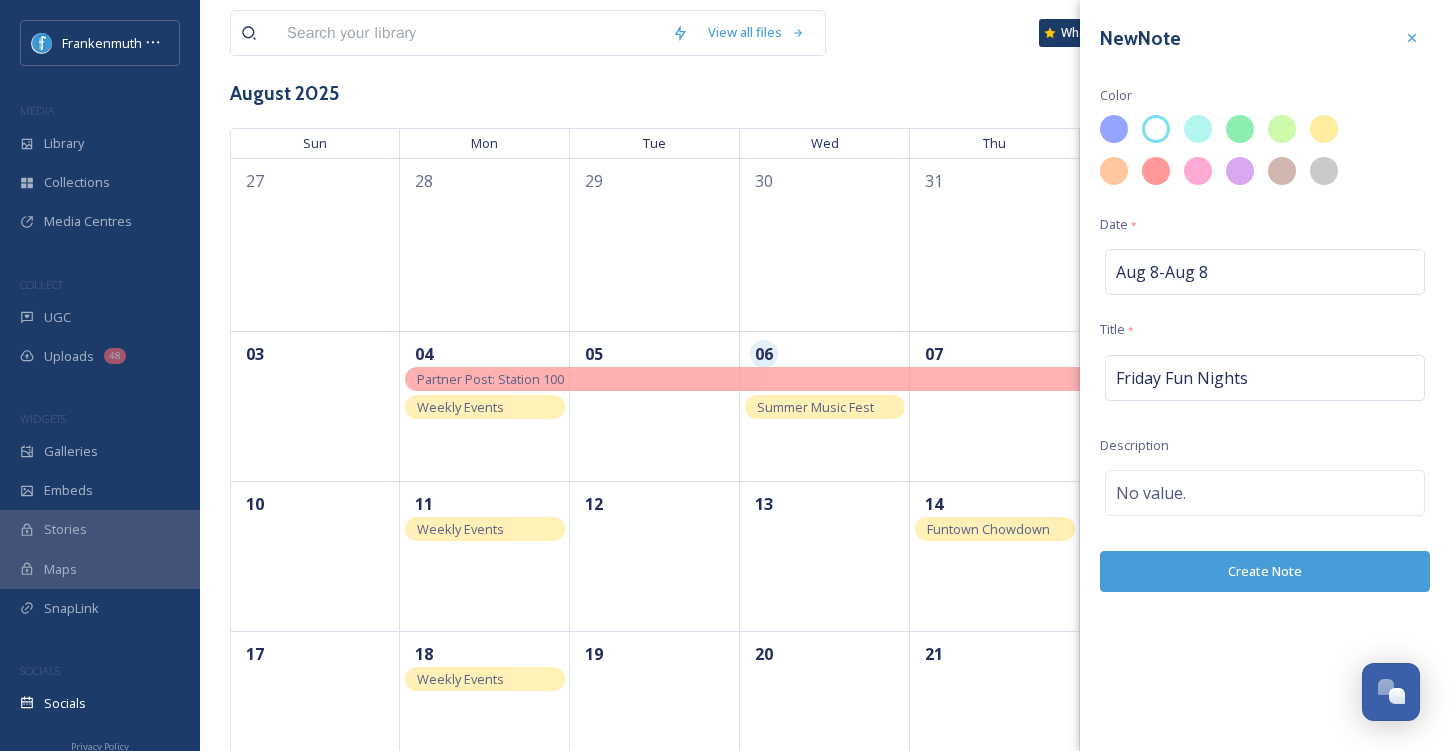 click on "Create Note" at bounding box center (1265, 571) 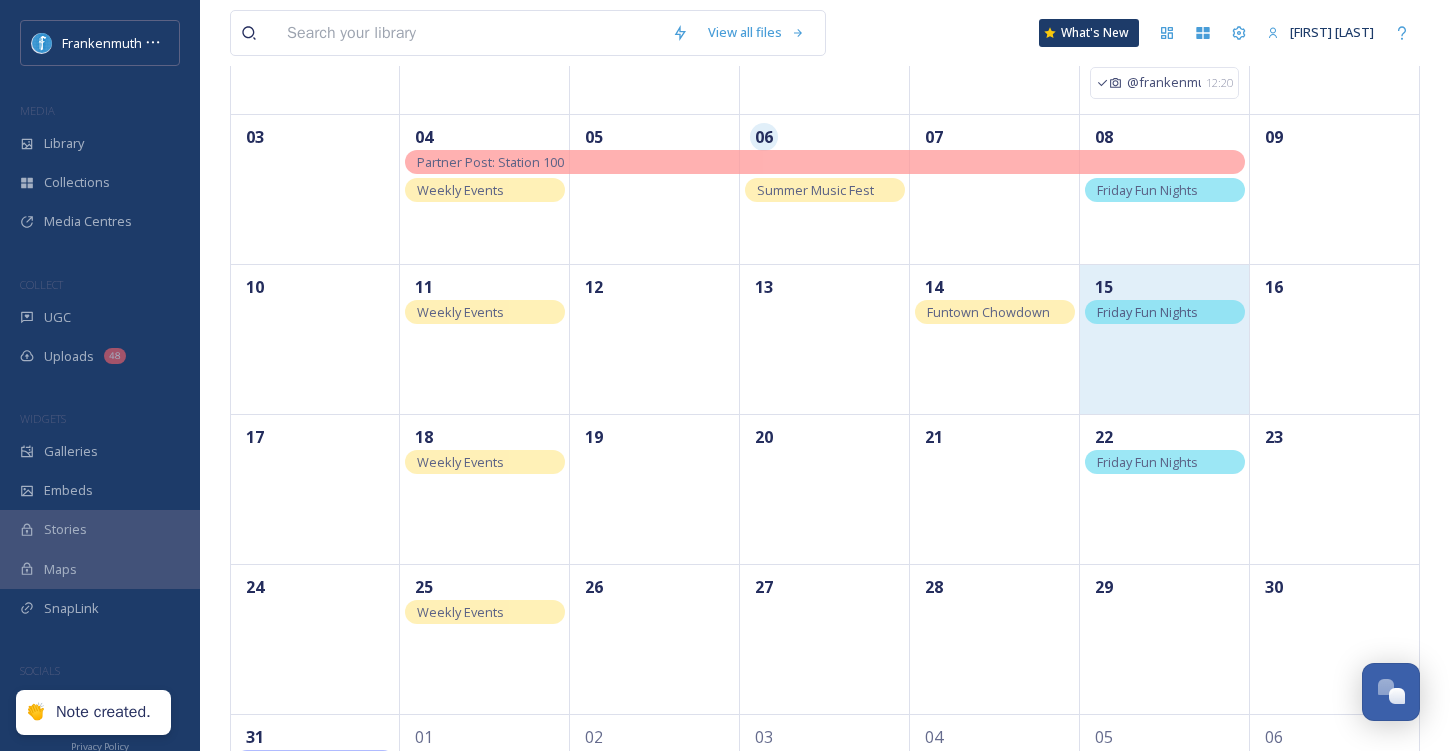 scroll, scrollTop: 453, scrollLeft: 0, axis: vertical 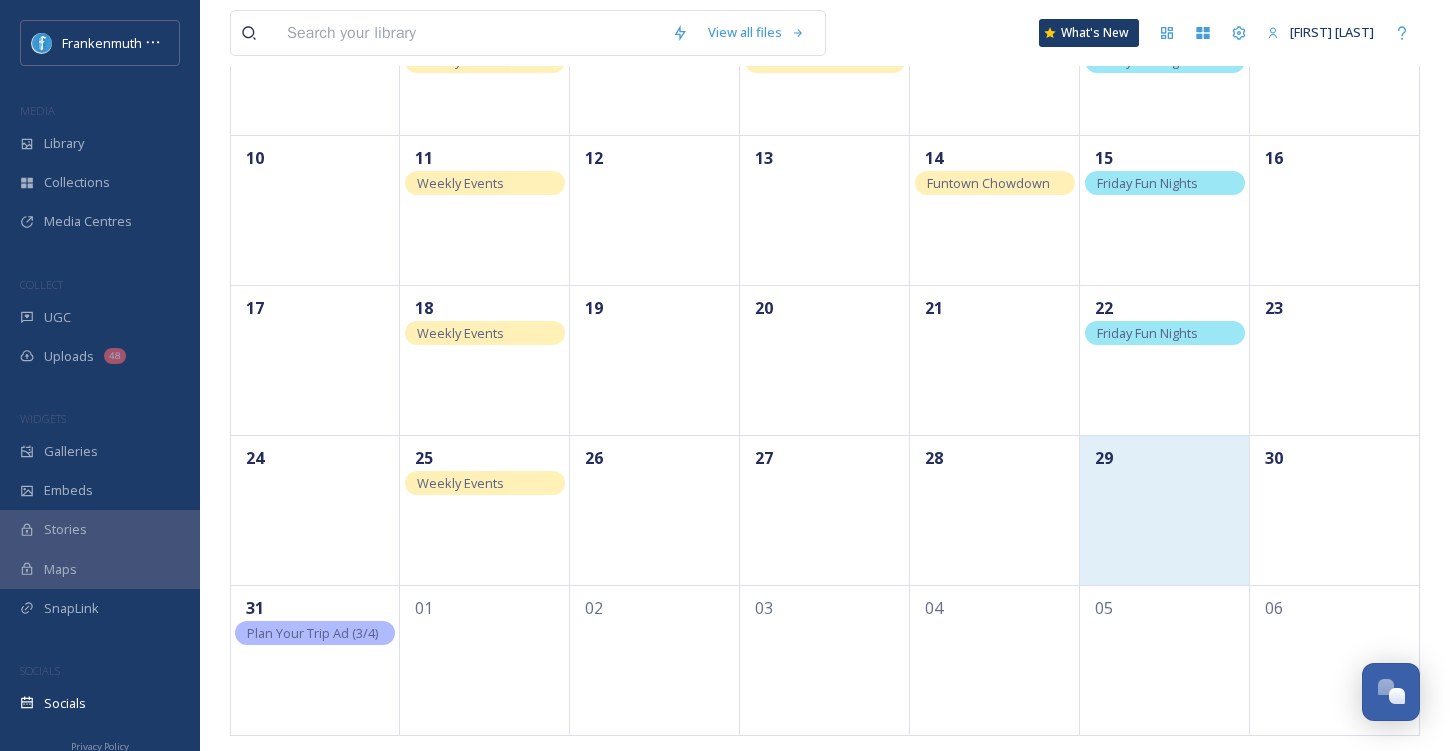 click on "29" at bounding box center [1165, 510] 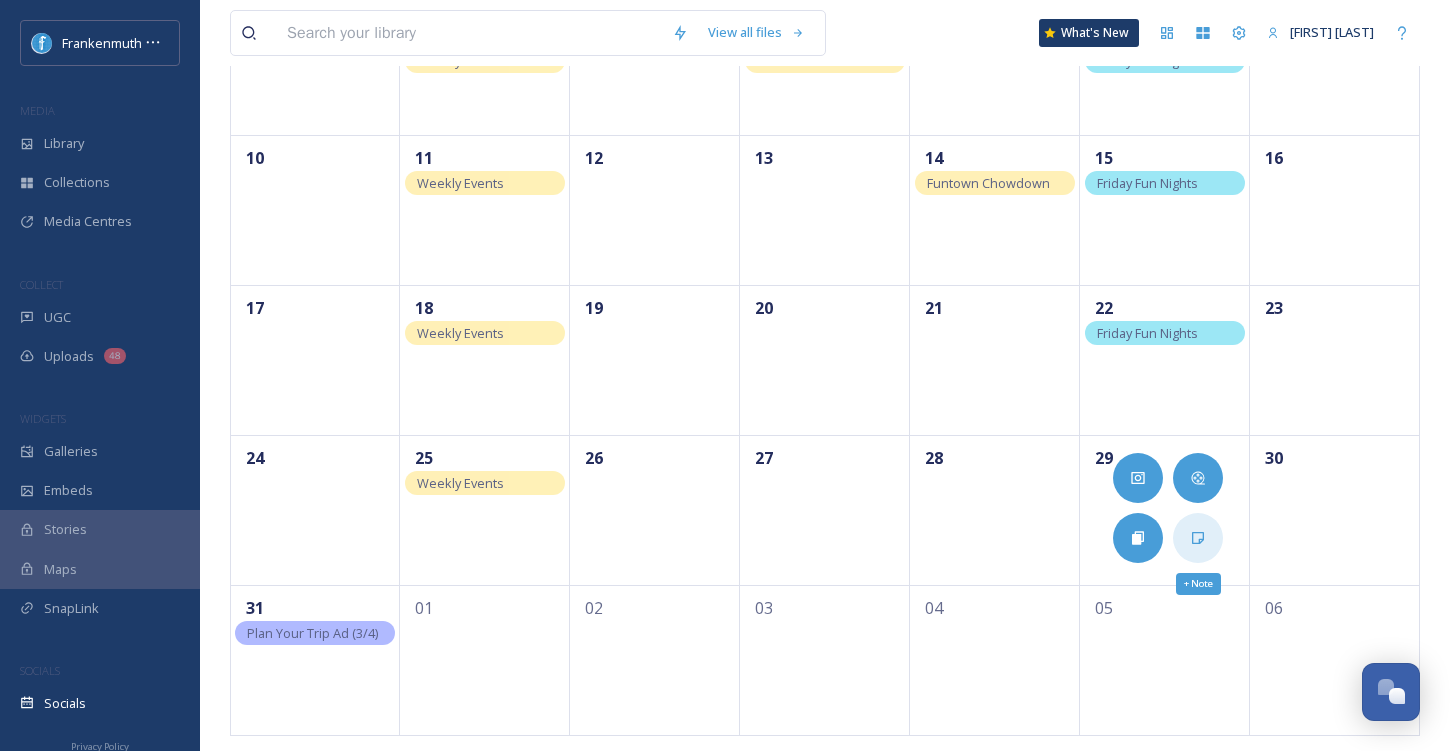 click 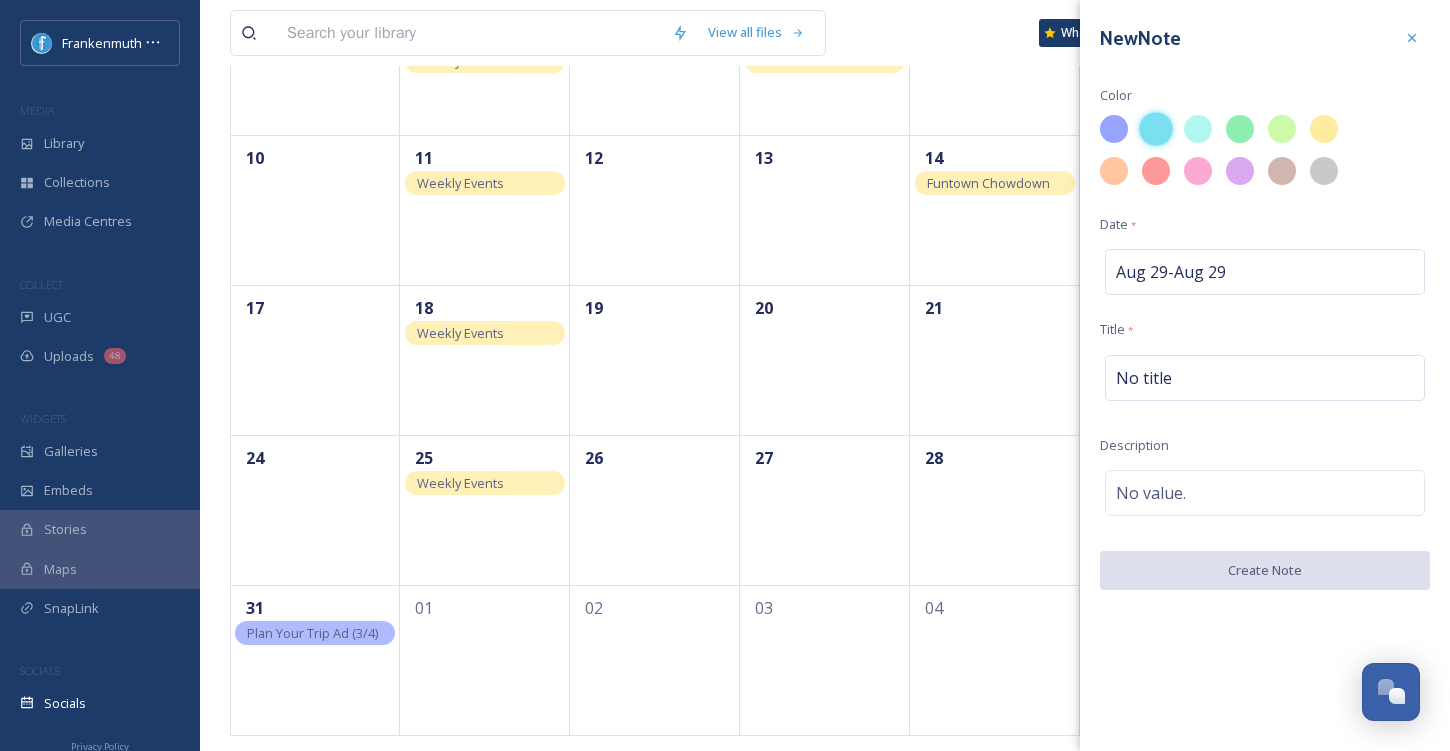 click at bounding box center [1156, 129] 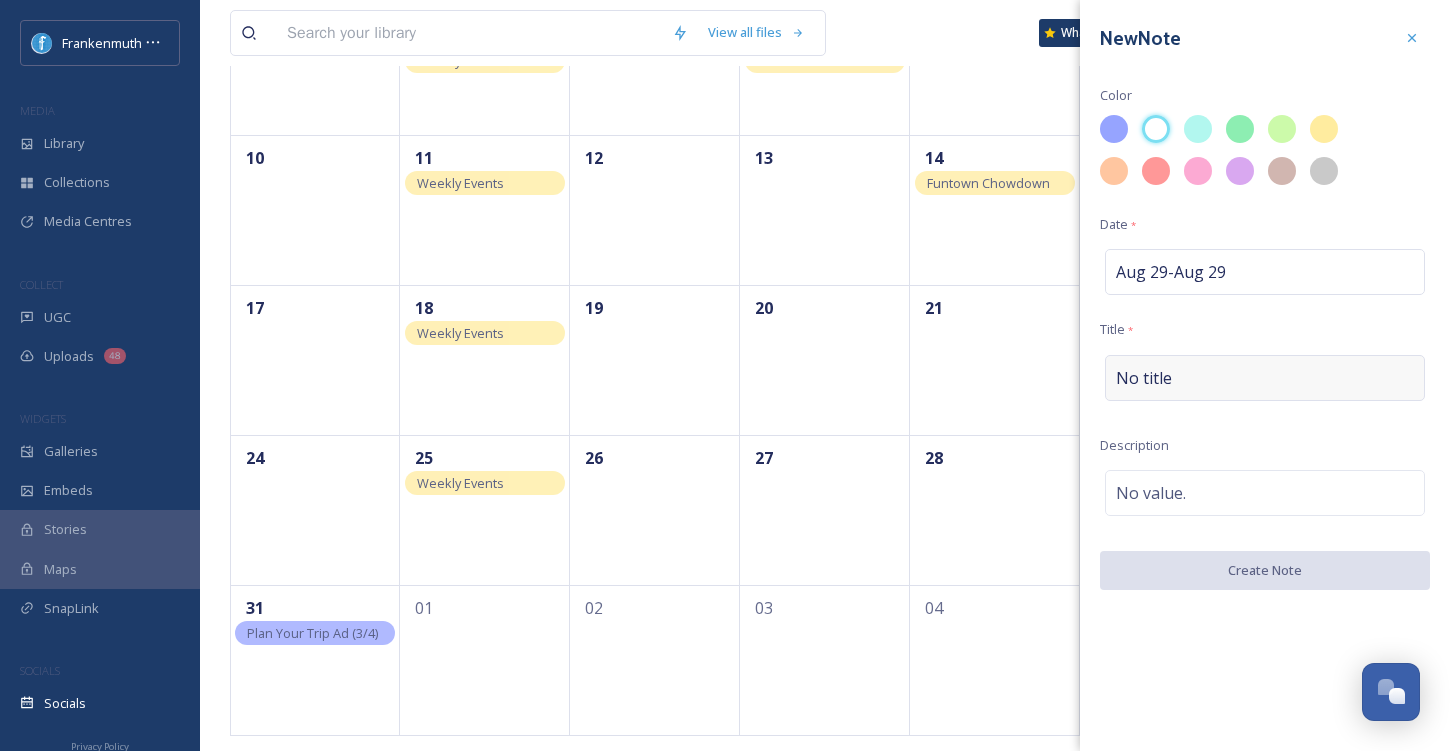 click on "No title" at bounding box center (1144, 378) 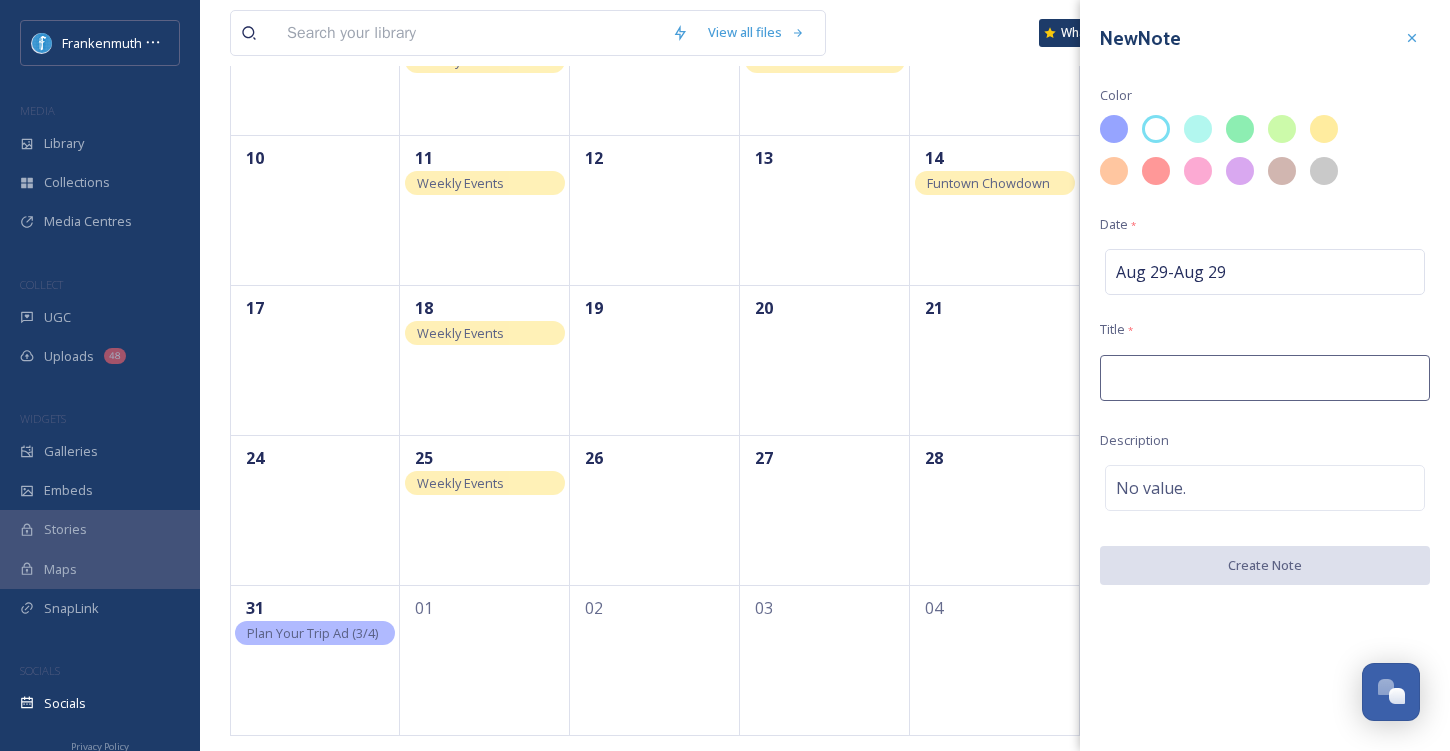 click at bounding box center [1265, 378] 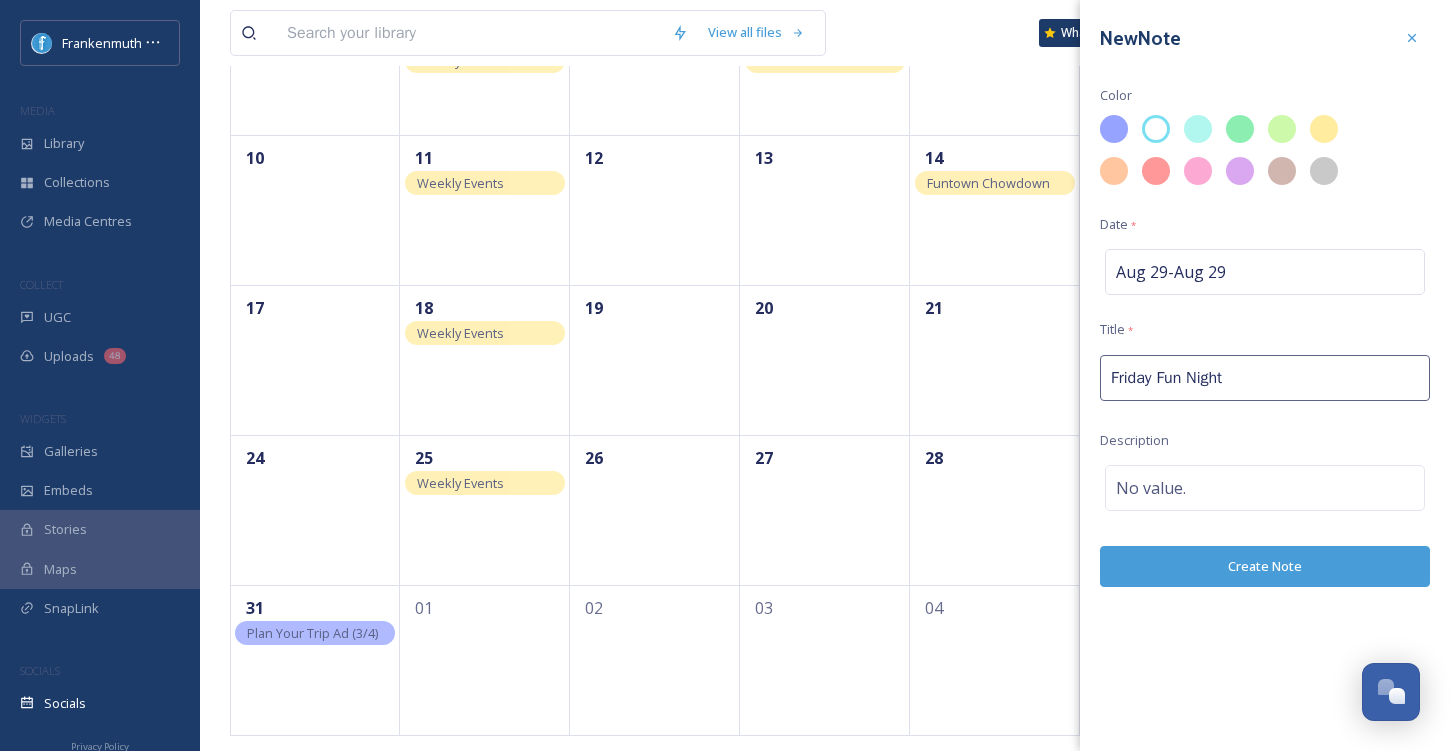 type on "Friday Fun Nights" 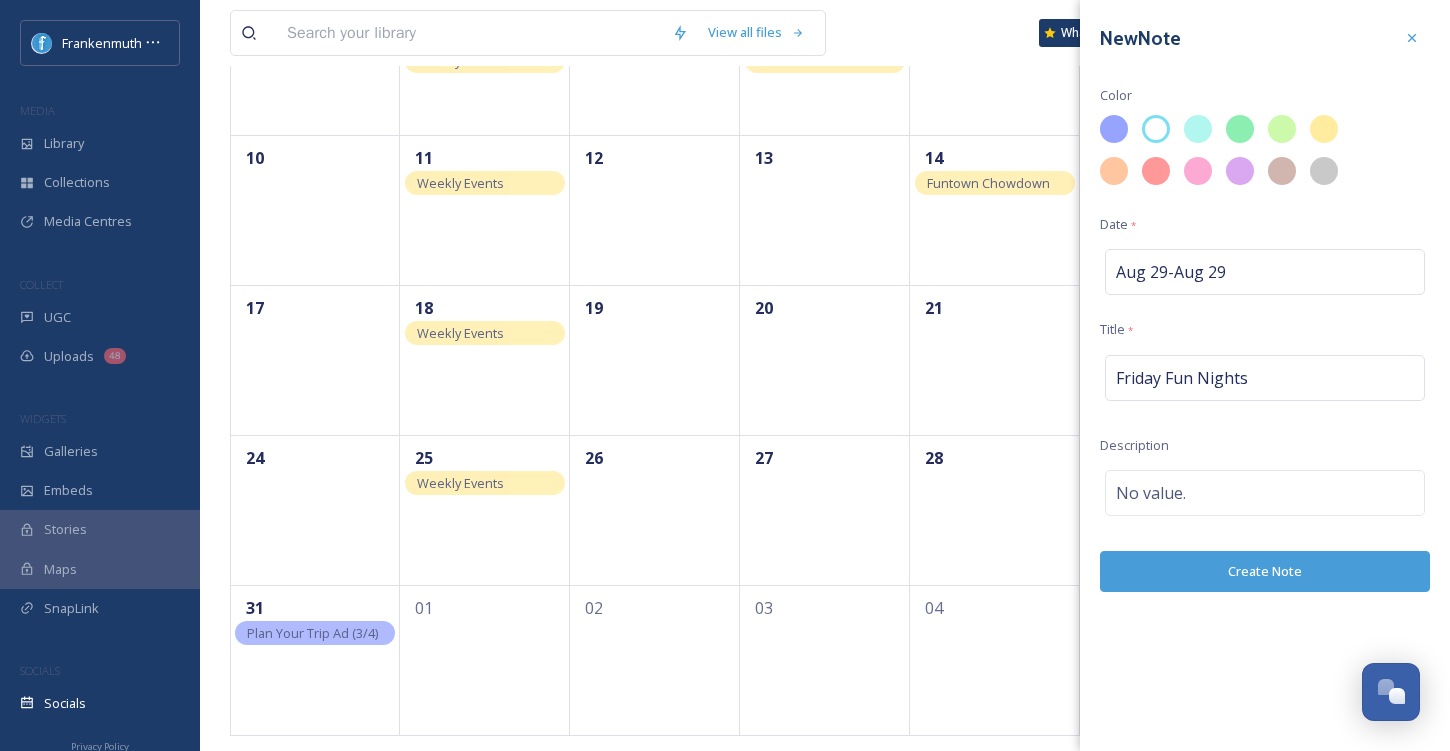 click on "New  Note Color Date * Aug 29  -  Aug 29 Title * Friday Fun Nights Description No value. Create Note" at bounding box center [1265, 306] 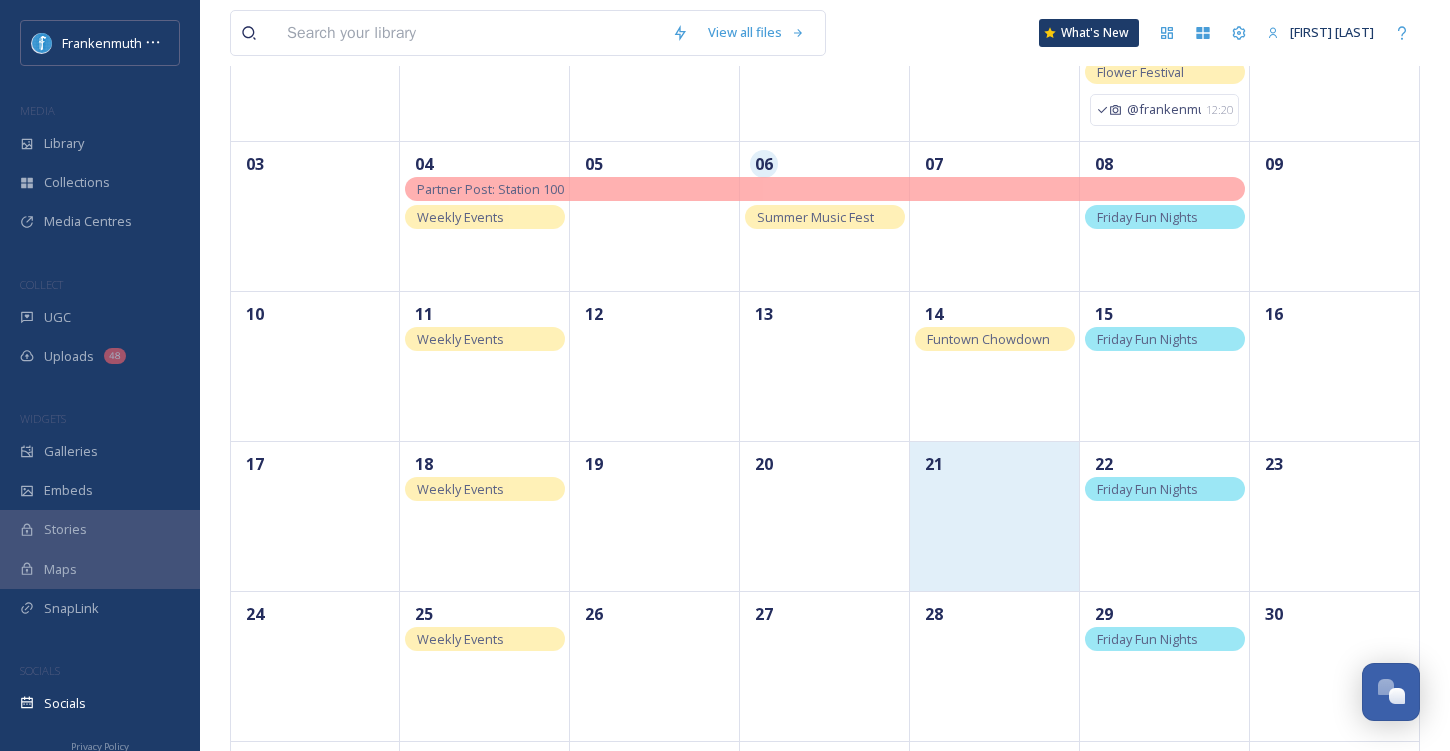 scroll, scrollTop: 300, scrollLeft: 0, axis: vertical 